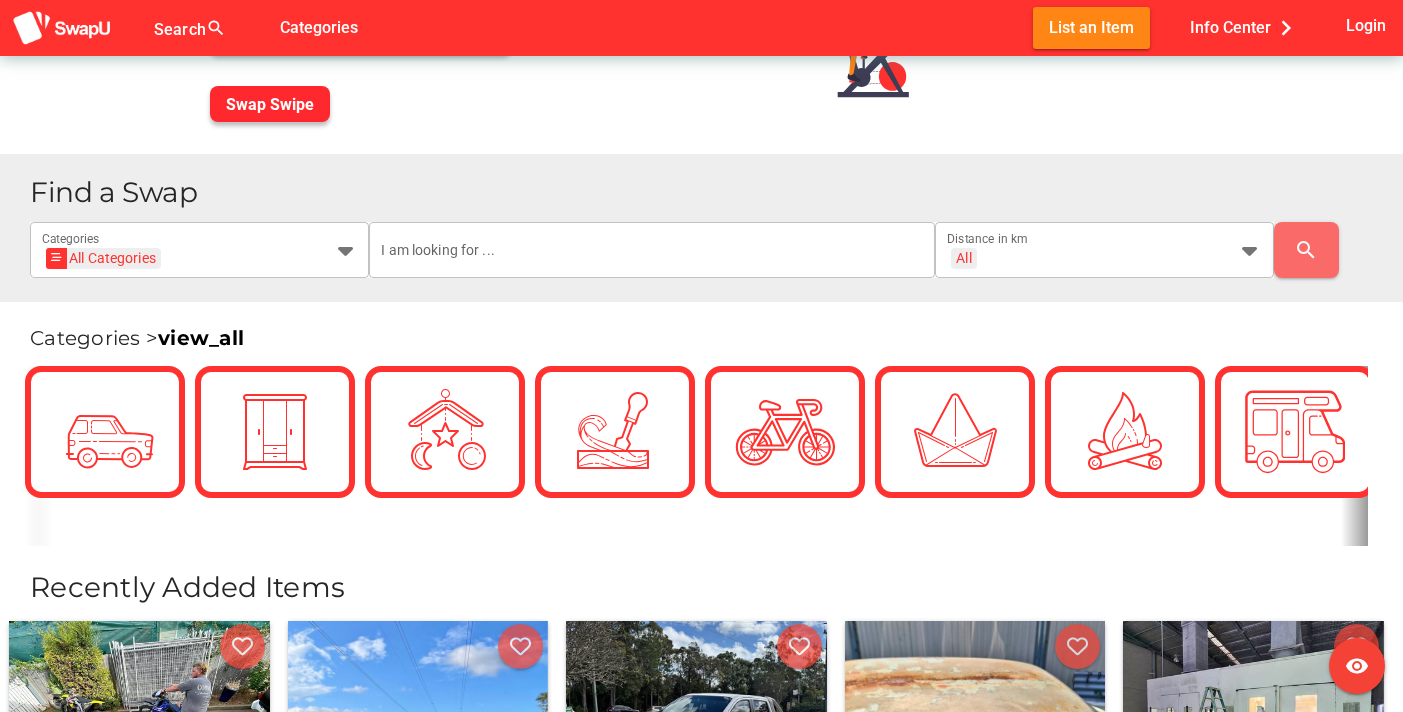 scroll, scrollTop: 320, scrollLeft: 0, axis: vertical 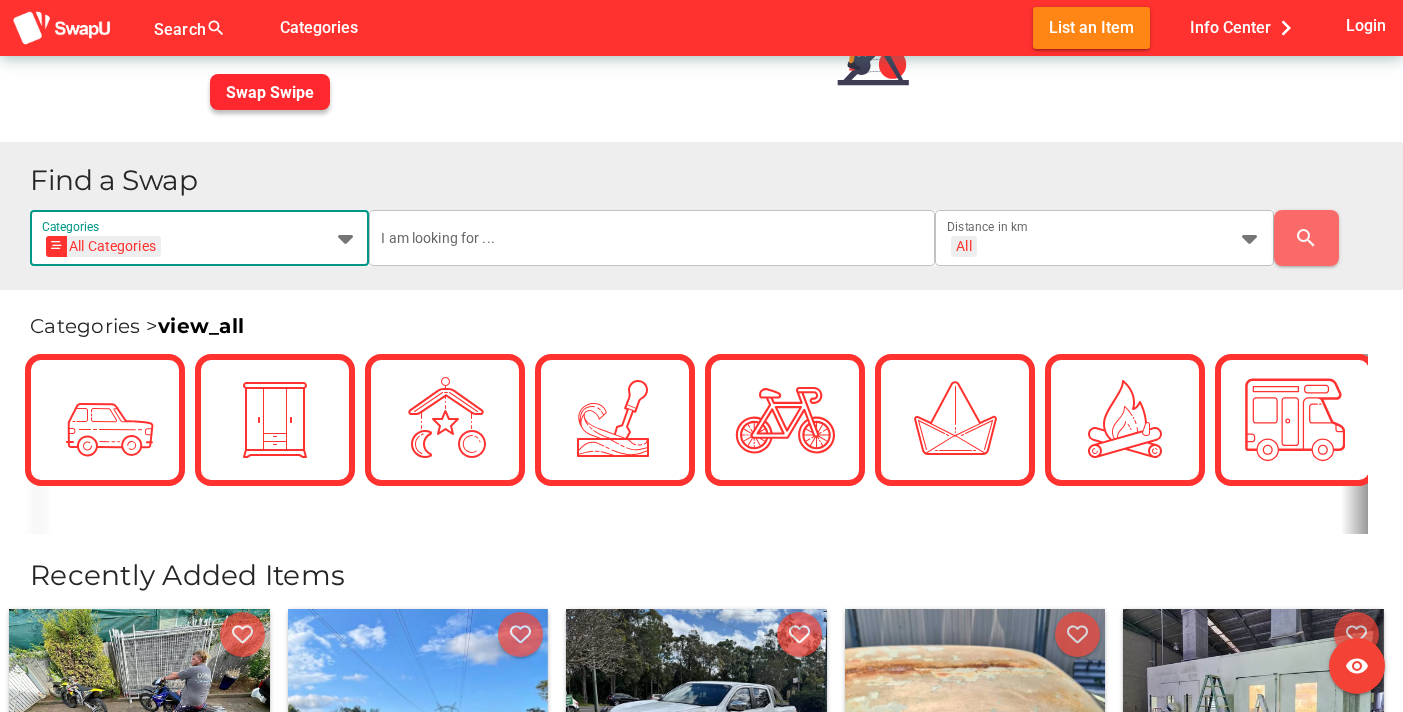 click at bounding box center (345, 238) 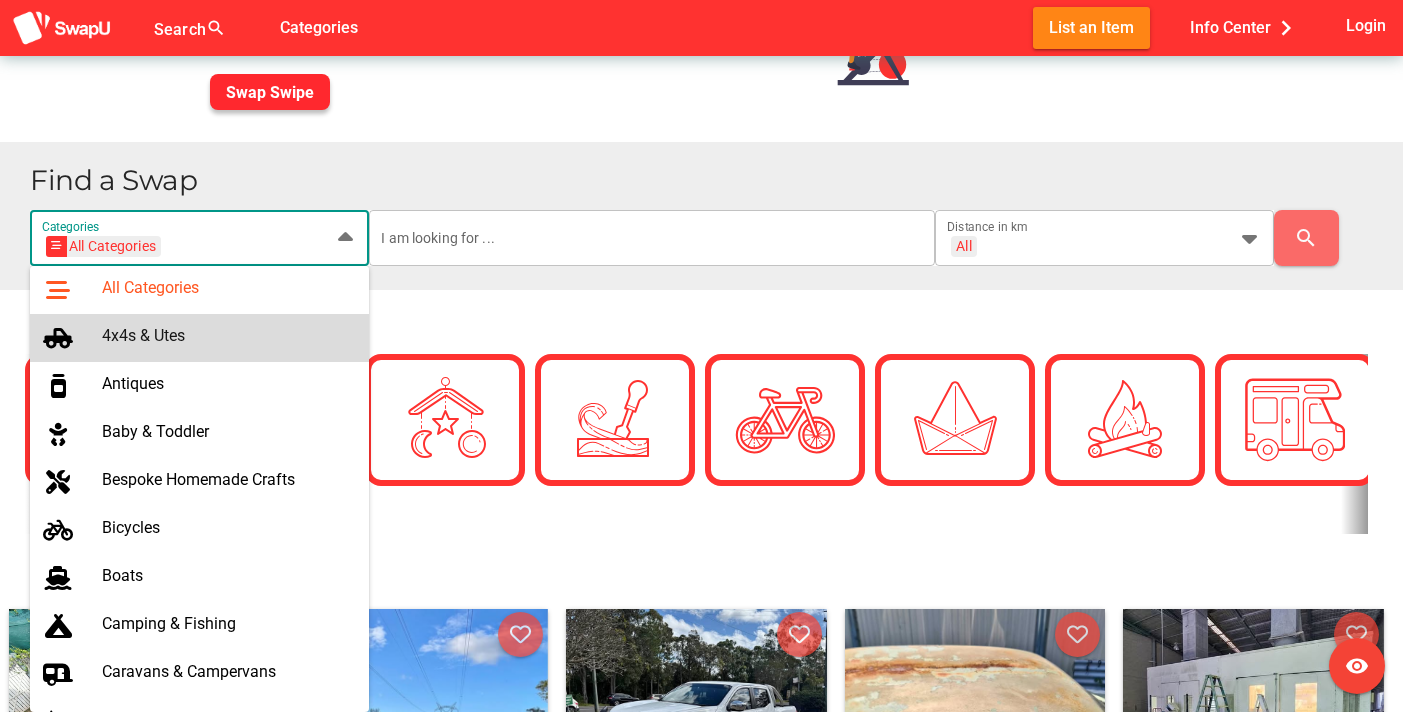 click on "4x4s & Utes" at bounding box center (227, 335) 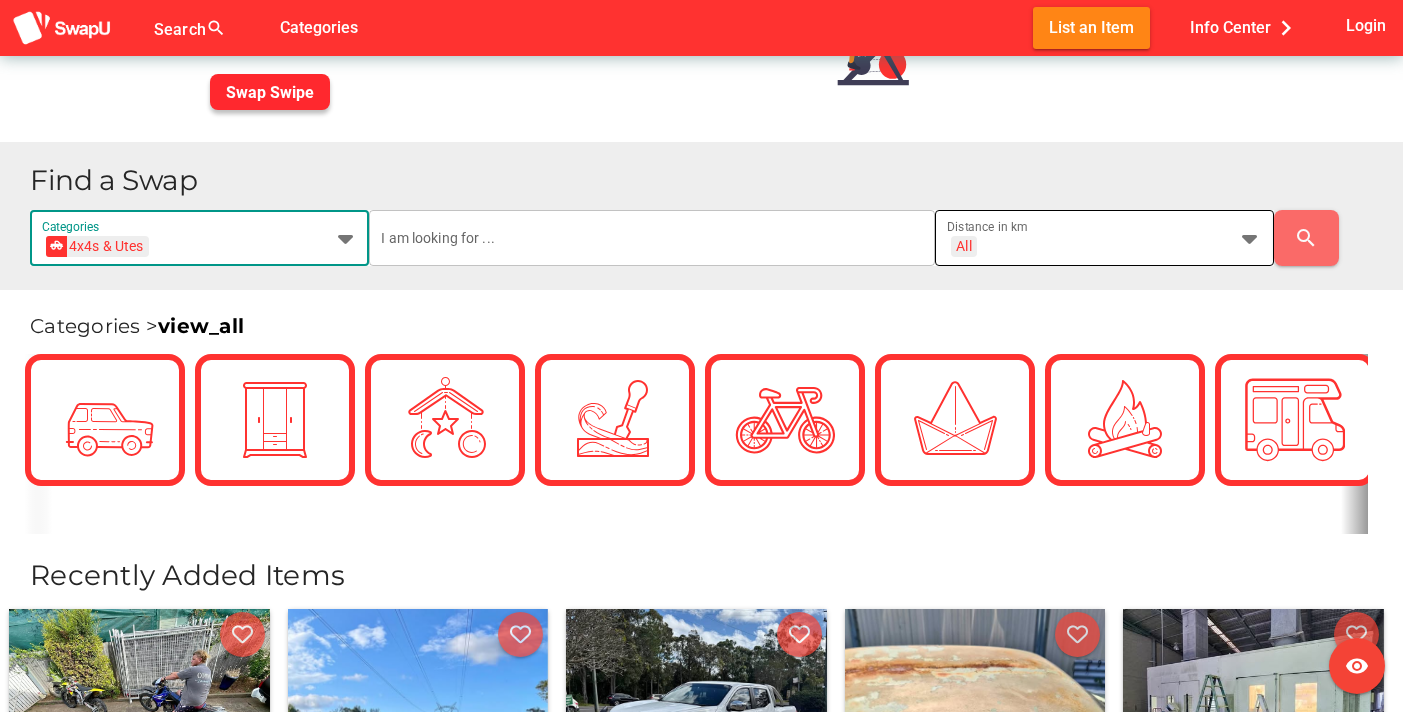 click at bounding box center (1250, 238) 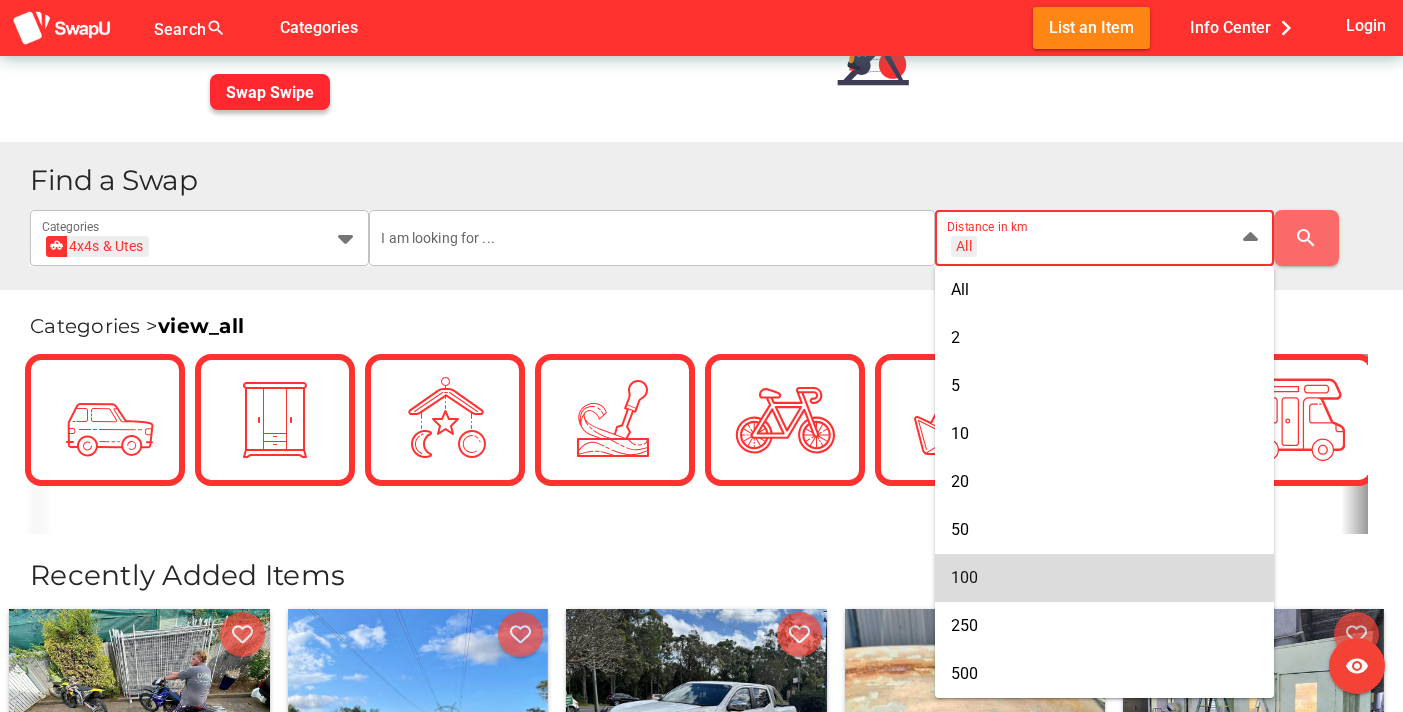 click on "100" at bounding box center (1104, 577) 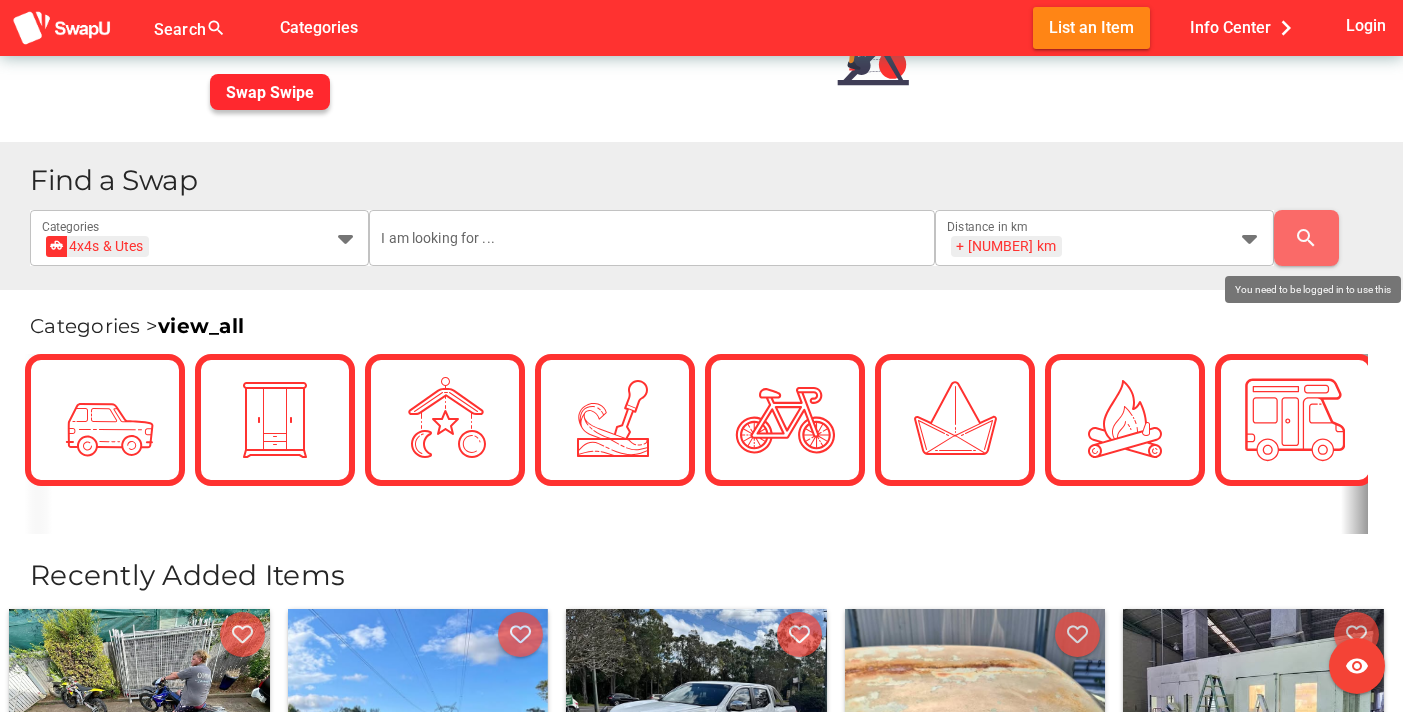 scroll, scrollTop: 0, scrollLeft: 0, axis: both 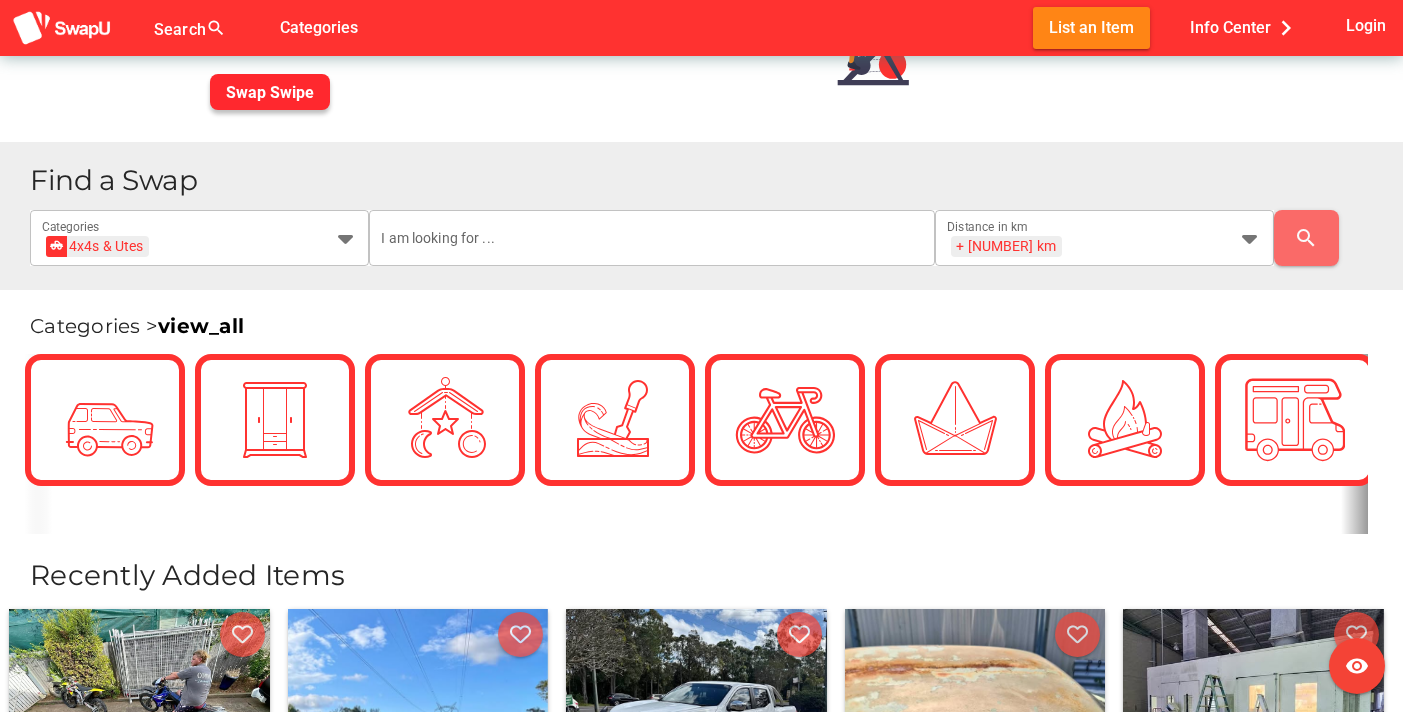 click on "Categories >  view_all" at bounding box center (701, 316) 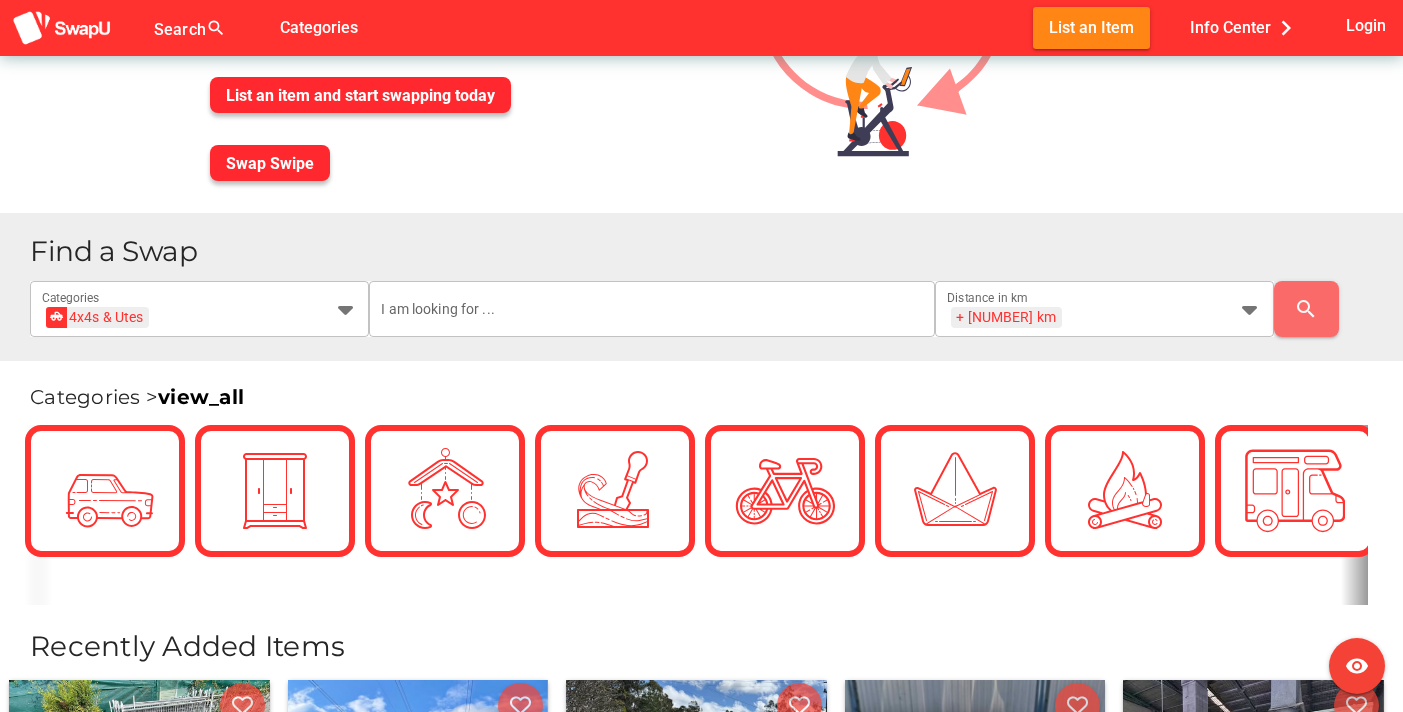 scroll, scrollTop: 240, scrollLeft: 0, axis: vertical 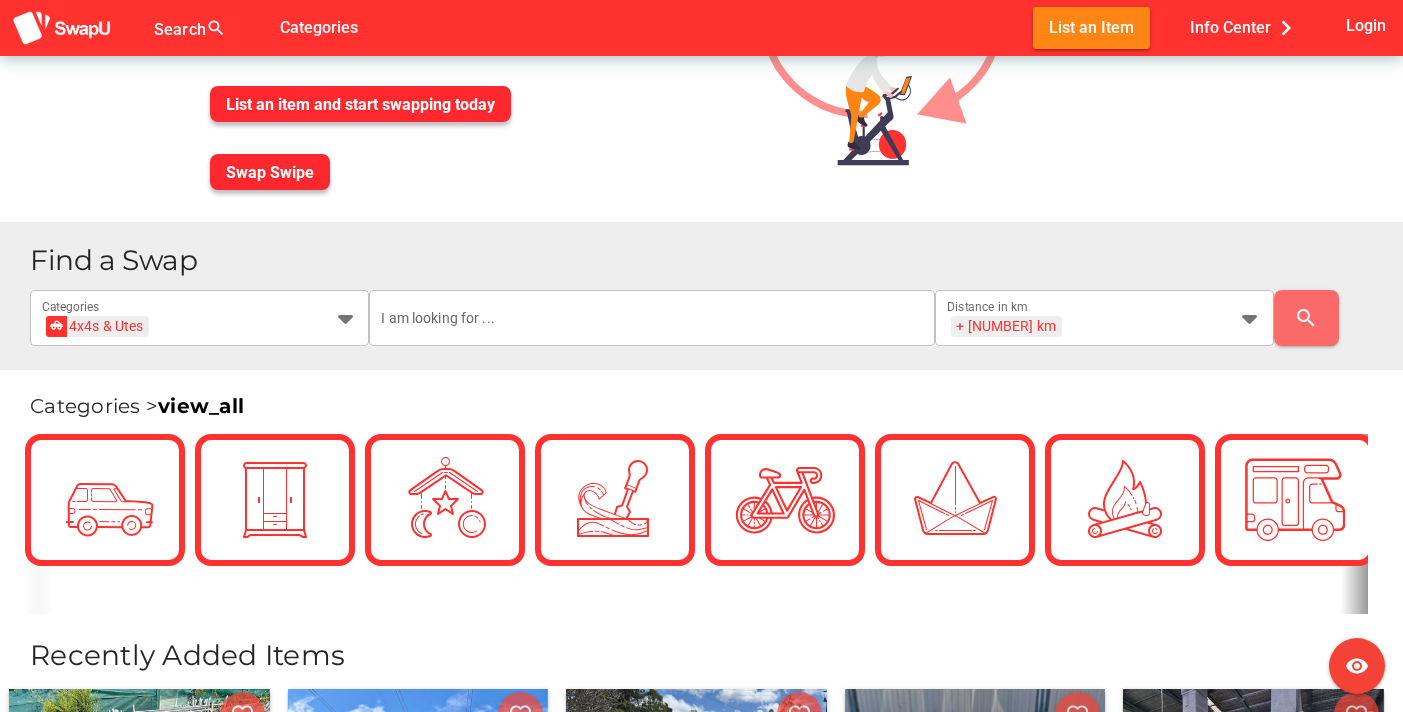 click on "Australia's best online swap meet. We use unique swap matching technology to find you the perfect swap" at bounding box center (442, 26) 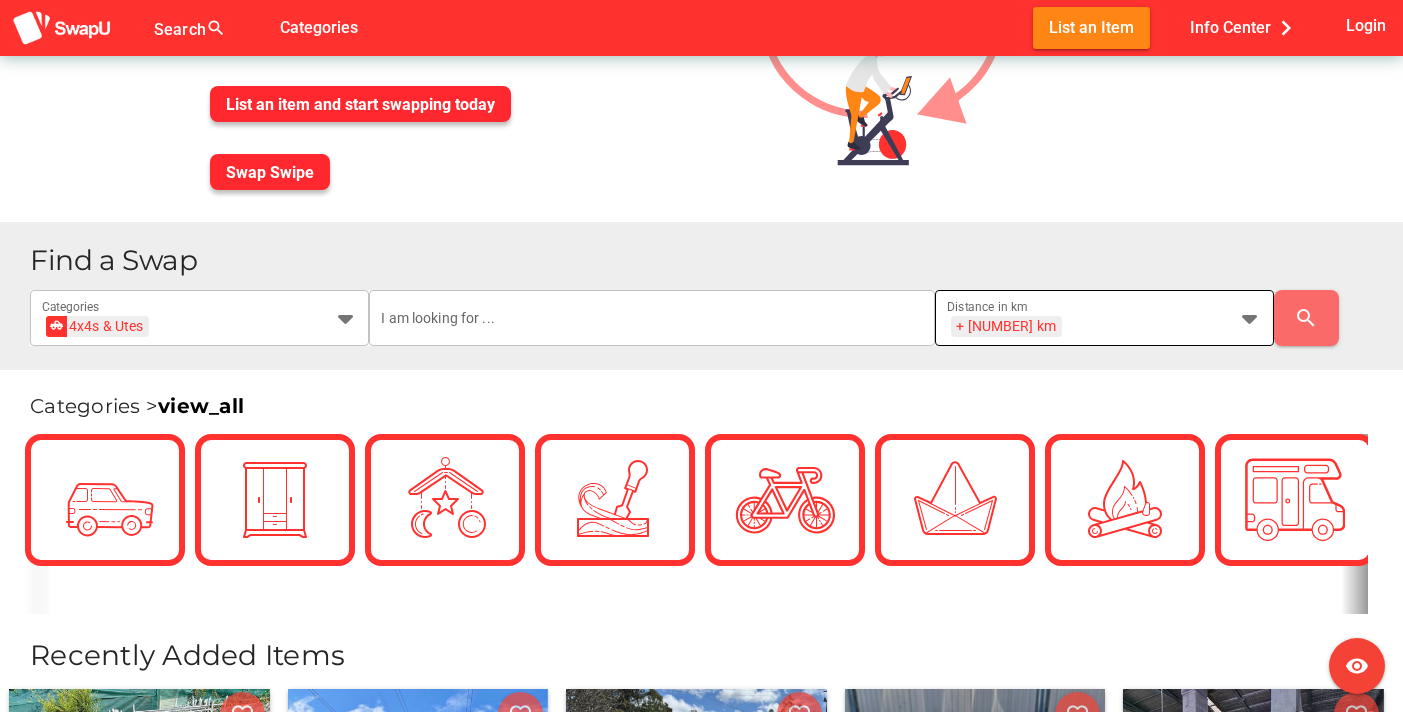 click at bounding box center [1250, 318] 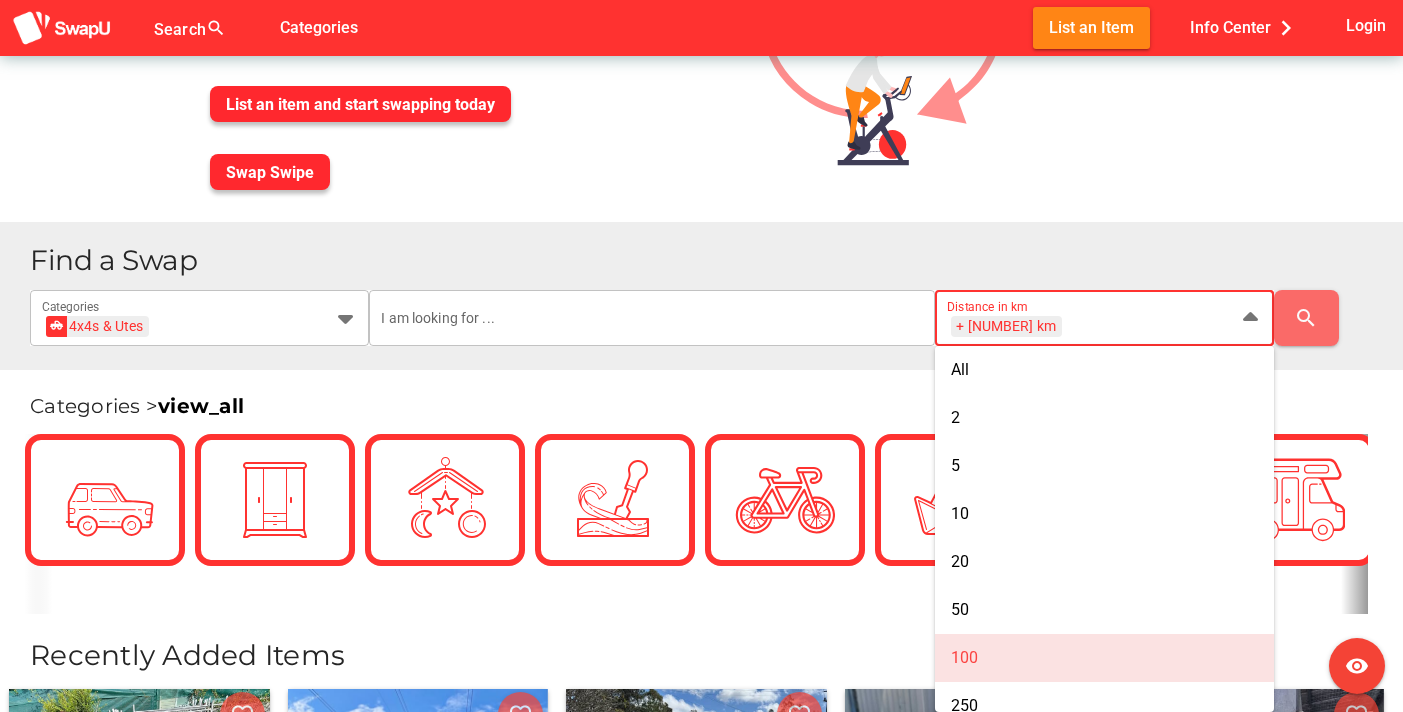click on "100" at bounding box center (1104, 657) 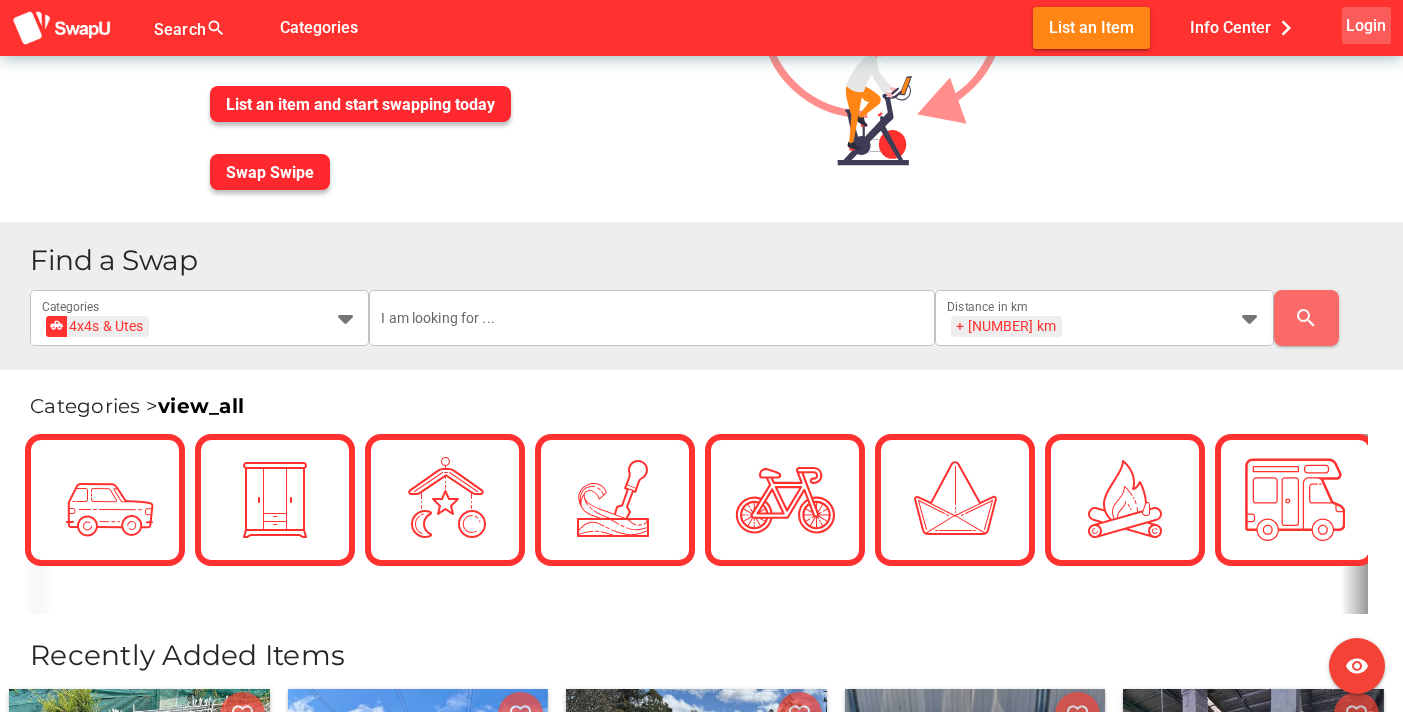 click on "Login" at bounding box center [1366, 25] 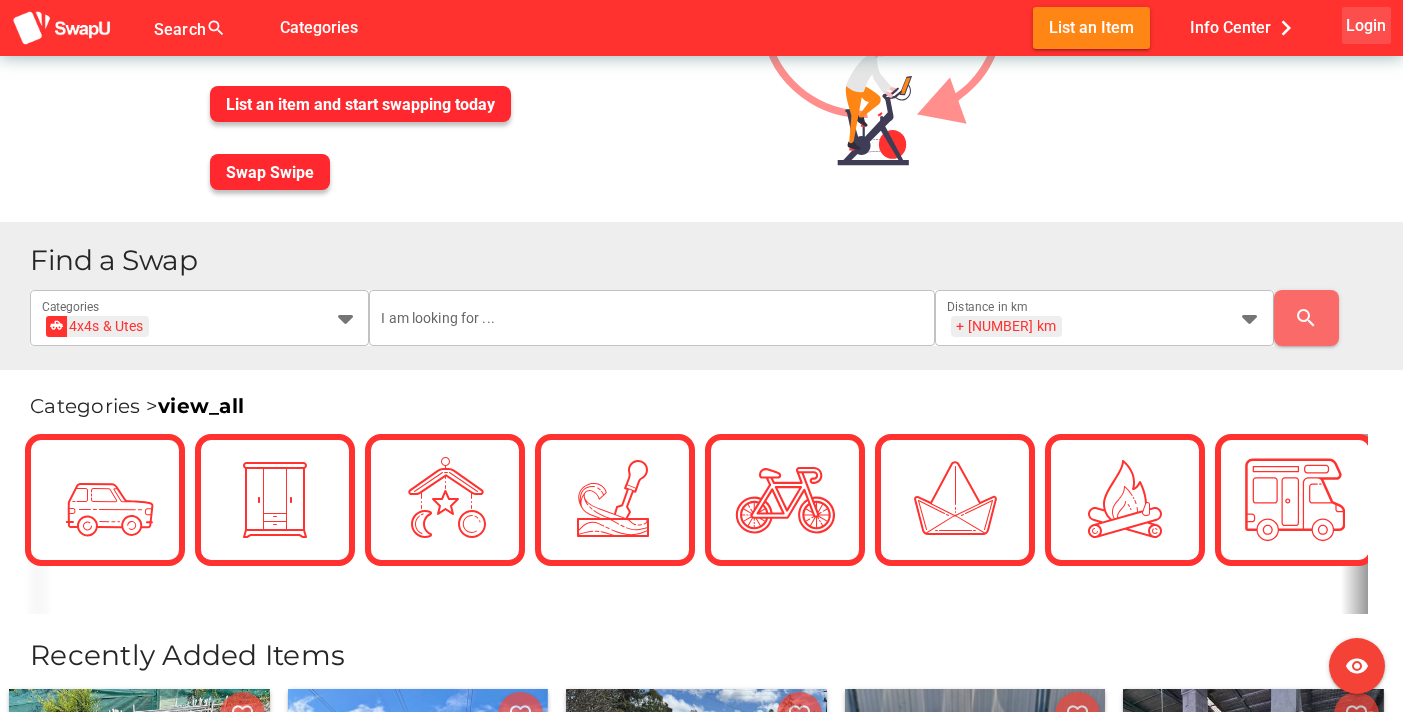 scroll, scrollTop: 0, scrollLeft: 0, axis: both 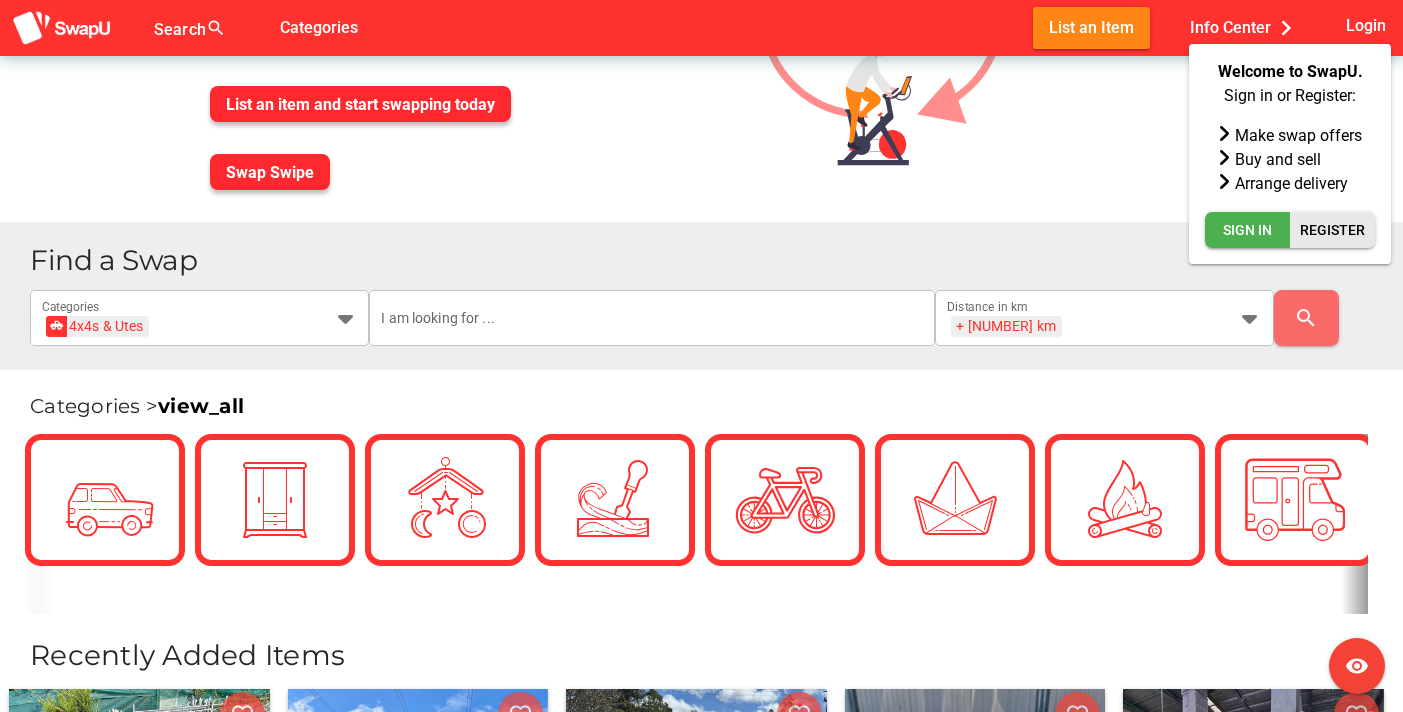 click on "Register" at bounding box center [1332, 230] 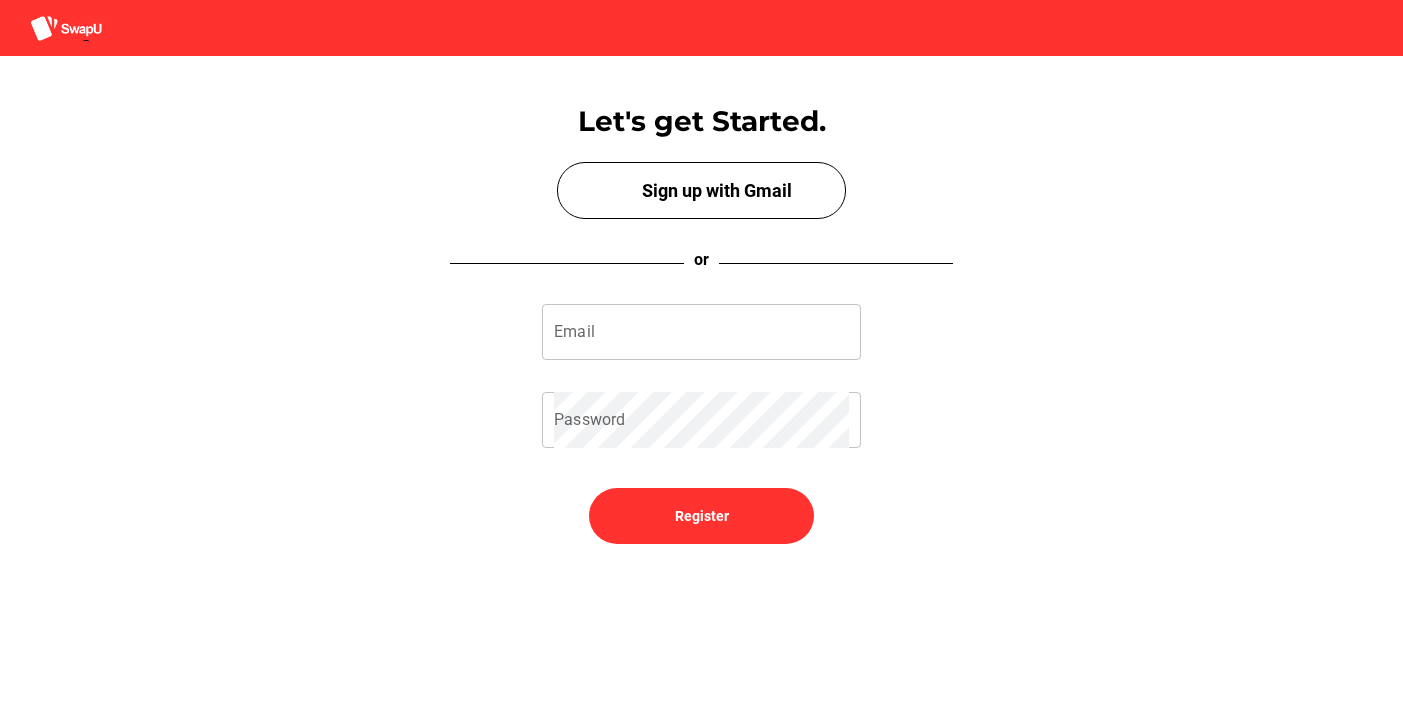 scroll, scrollTop: 0, scrollLeft: 0, axis: both 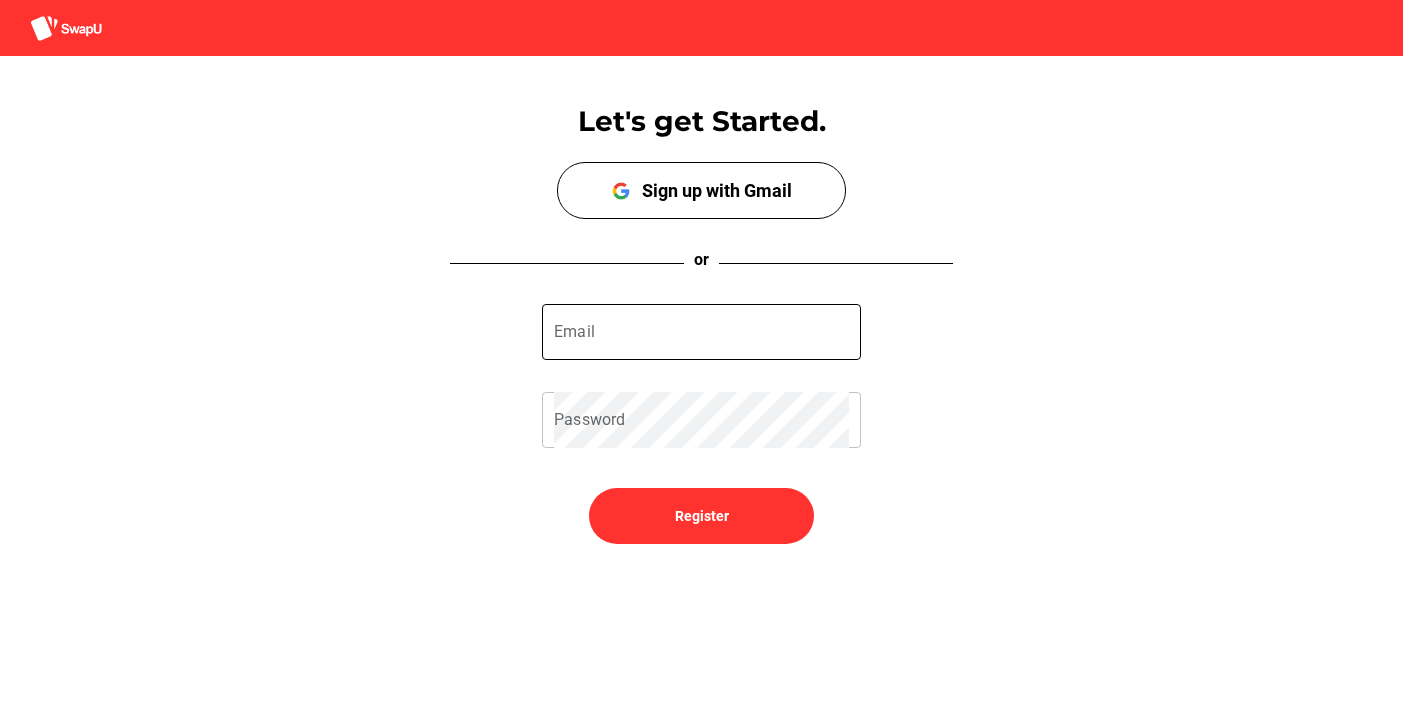 click on "Email" at bounding box center (701, 332) 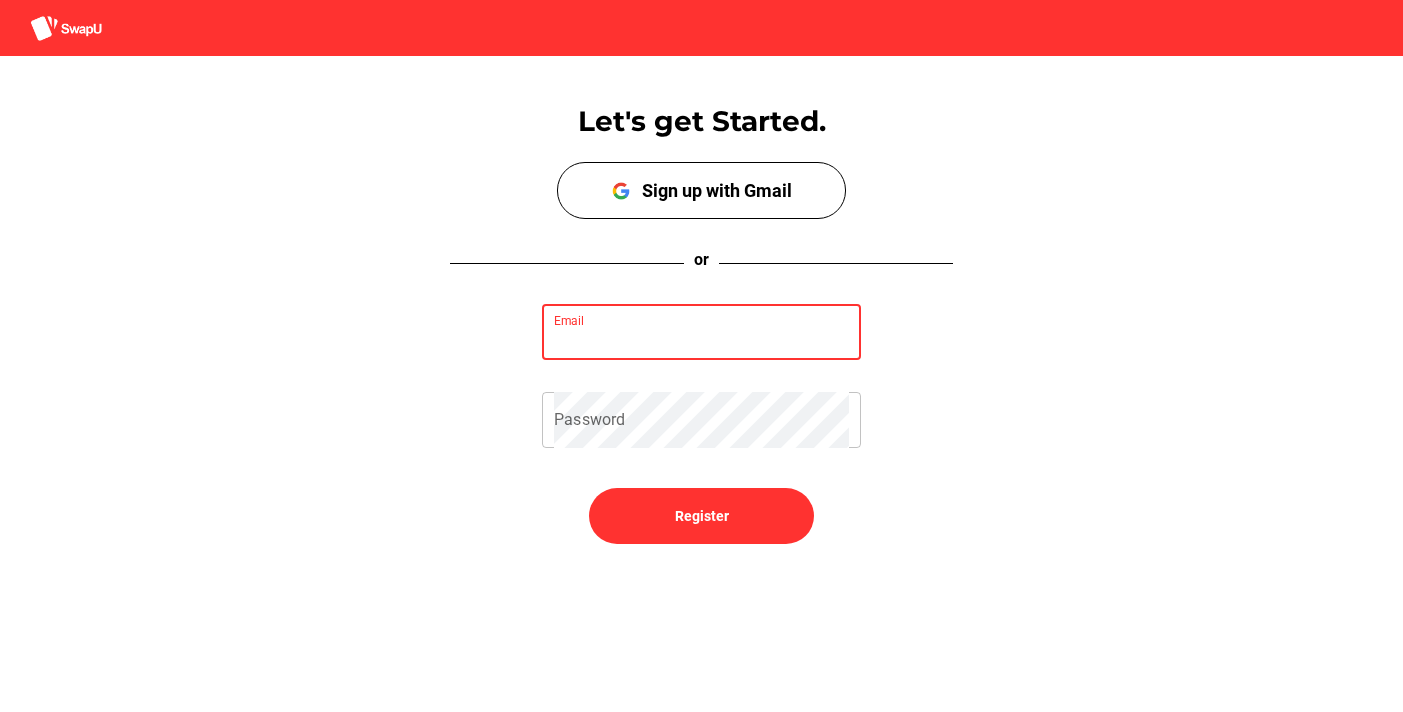 type on "e.m.m.a.roxes@hotmail.com" 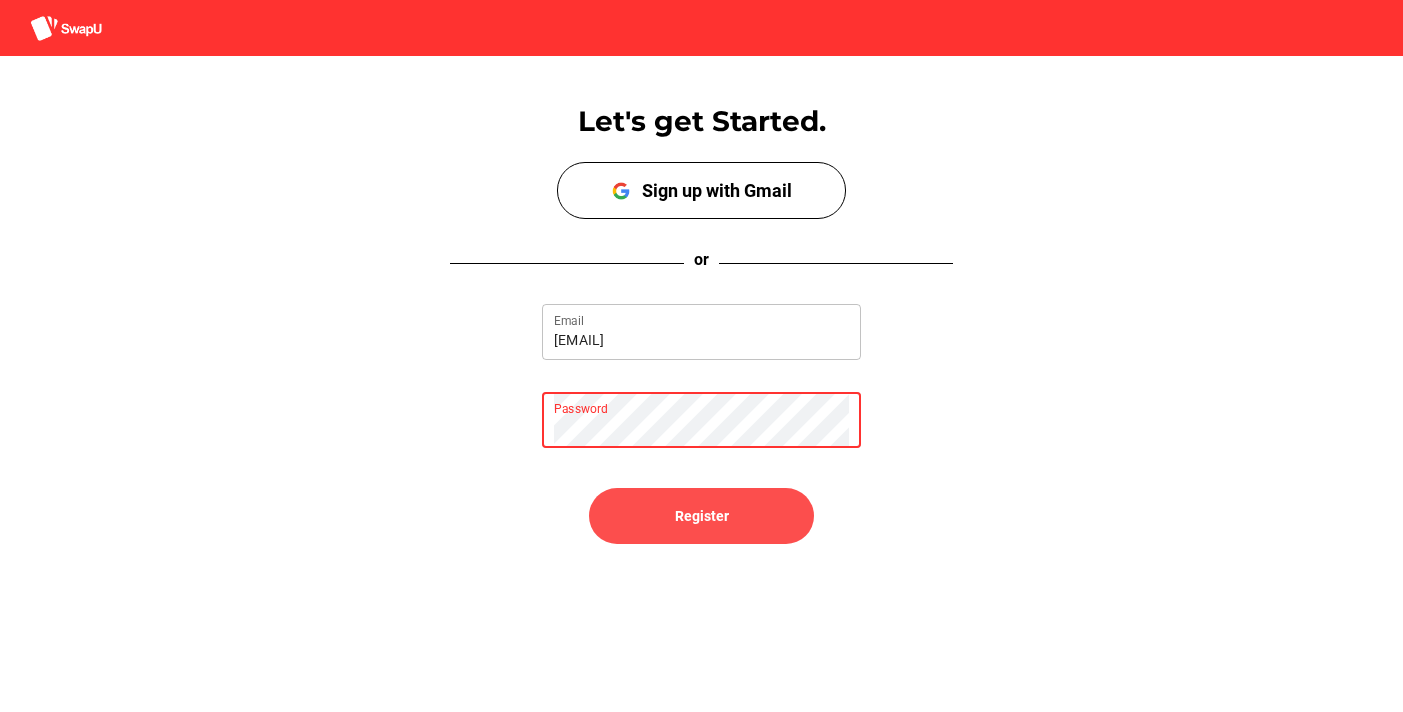 click on "Register" at bounding box center (701, 516) 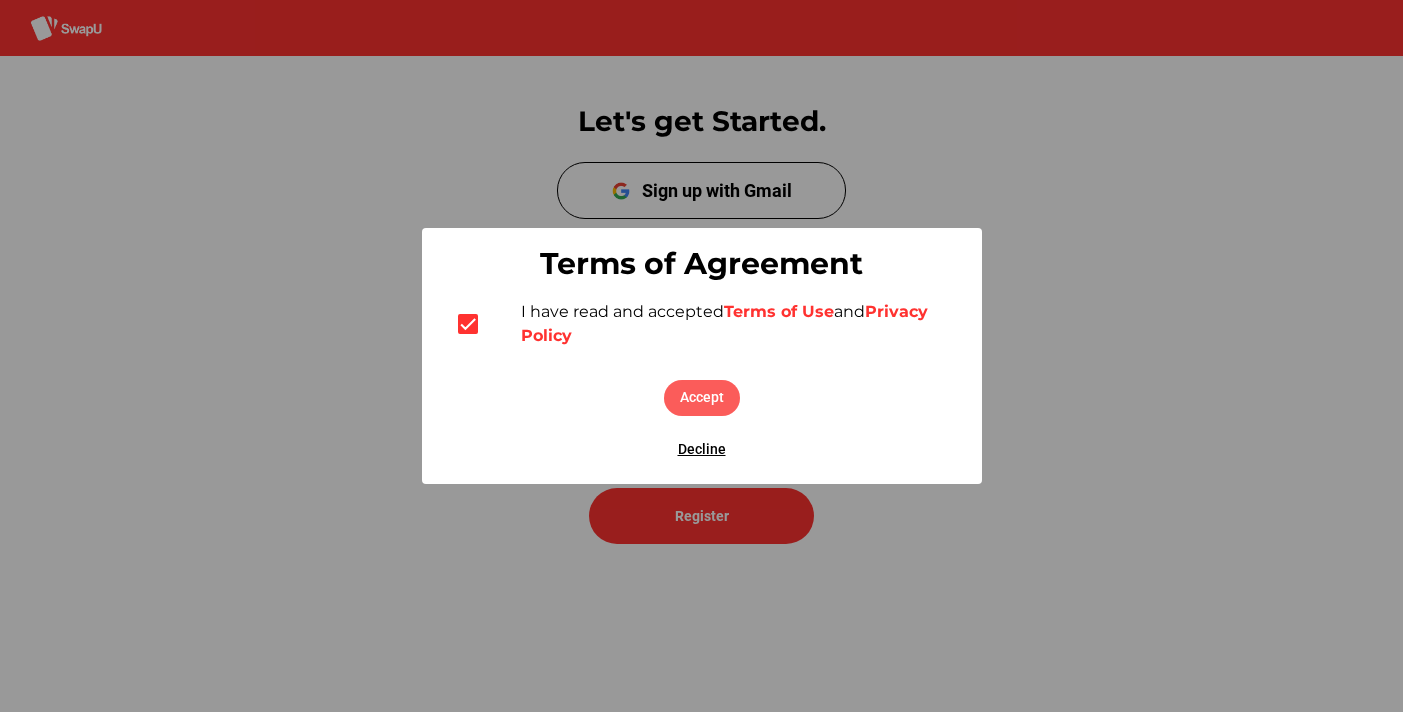 click on "Accept" at bounding box center (702, 397) 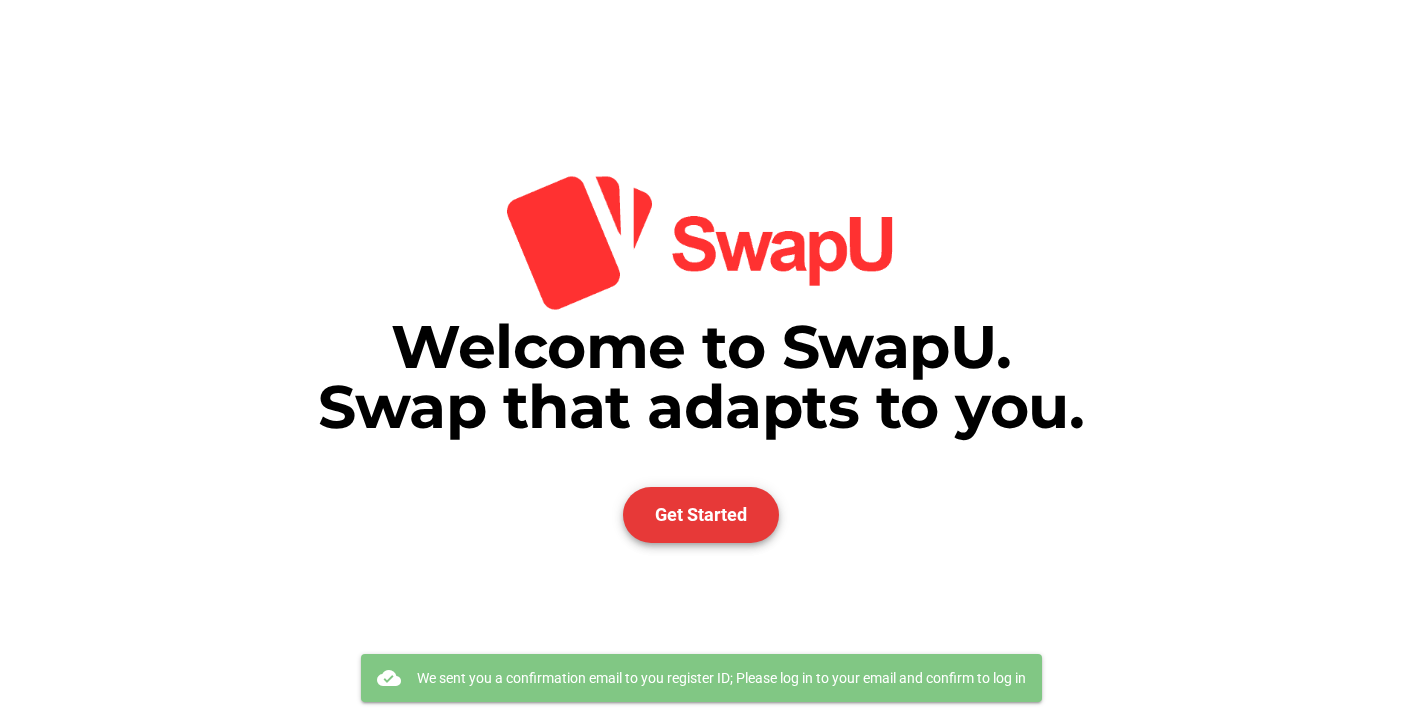 click on "Get Started" at bounding box center [701, 514] 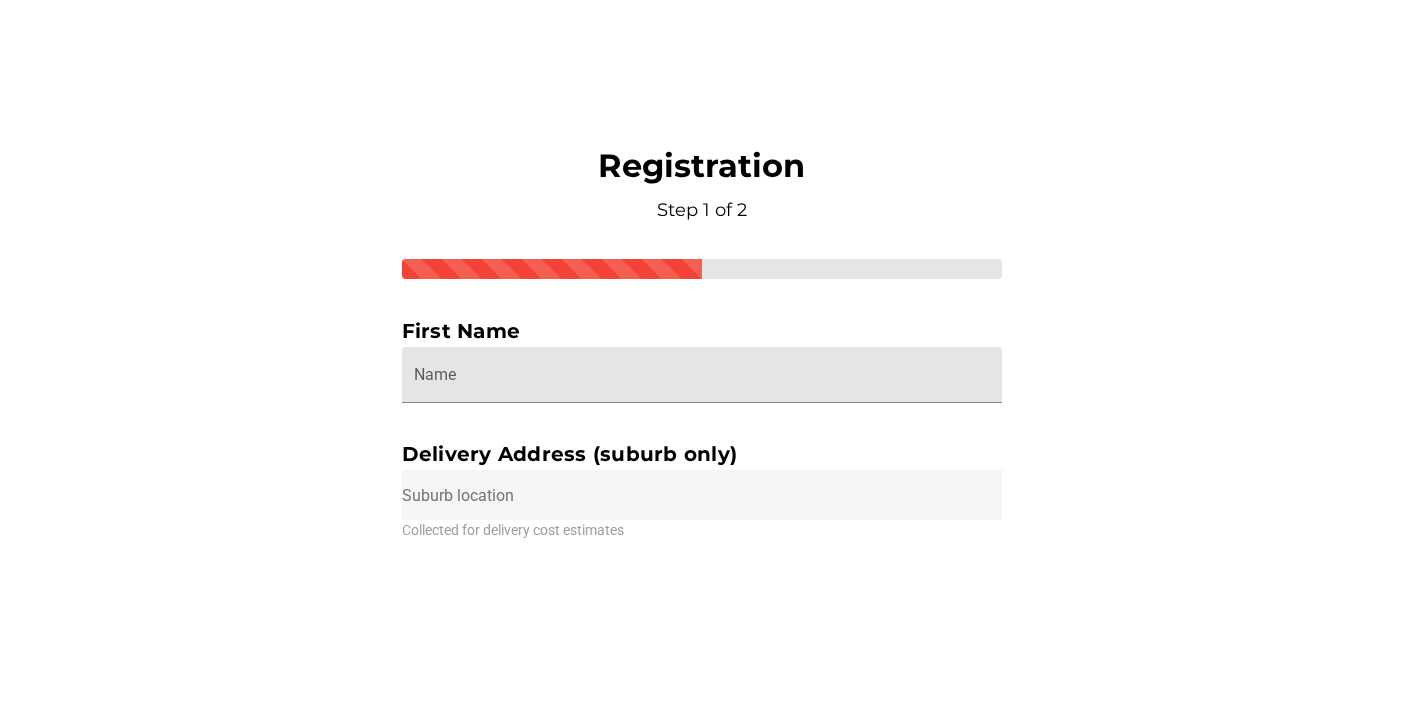 click on "Name" at bounding box center (702, 375) 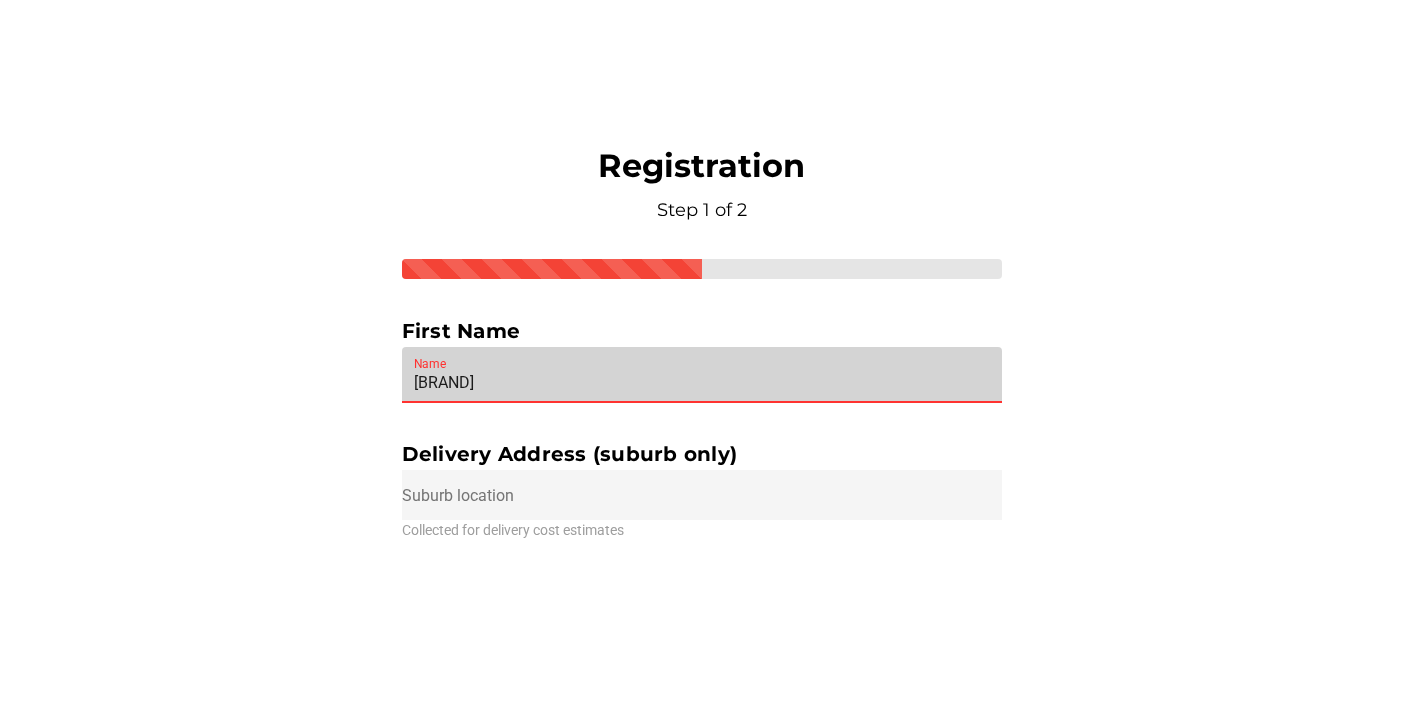 type on "sonya" 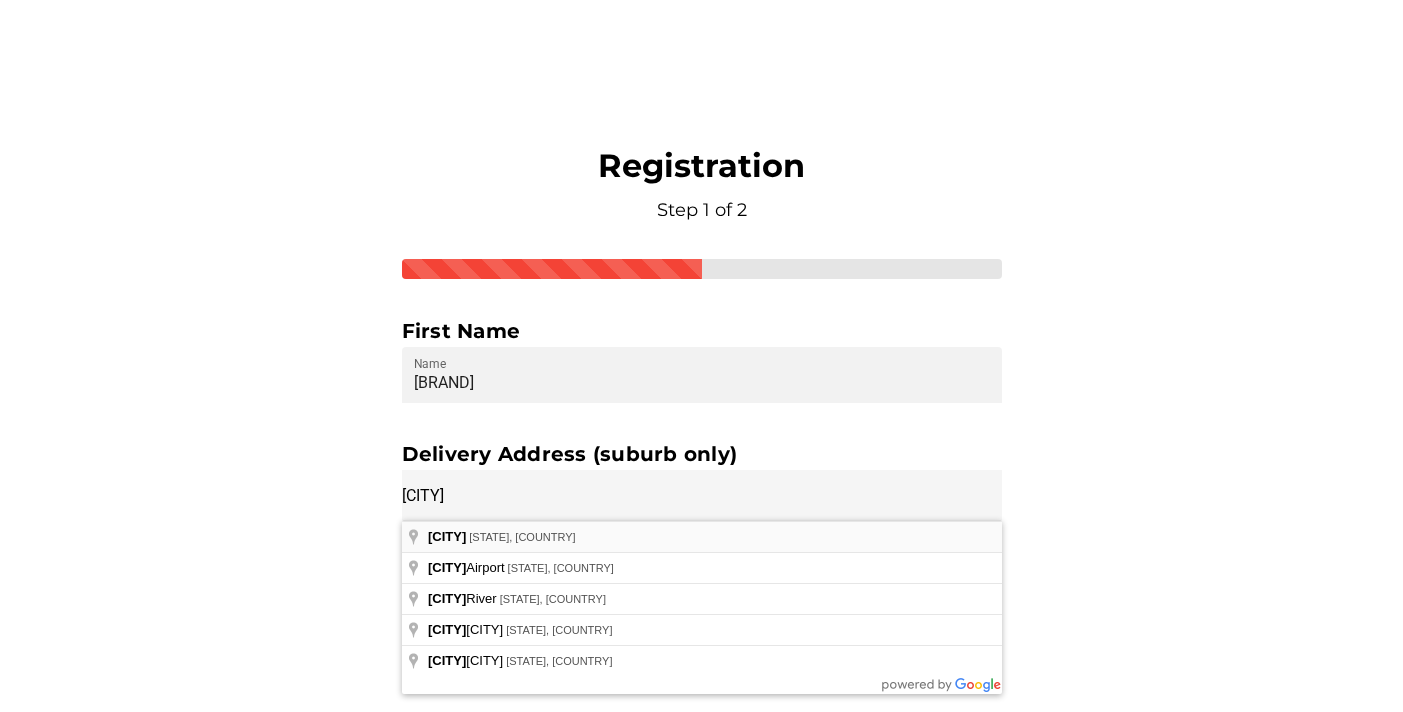 type on "Adelaide SA, Australia" 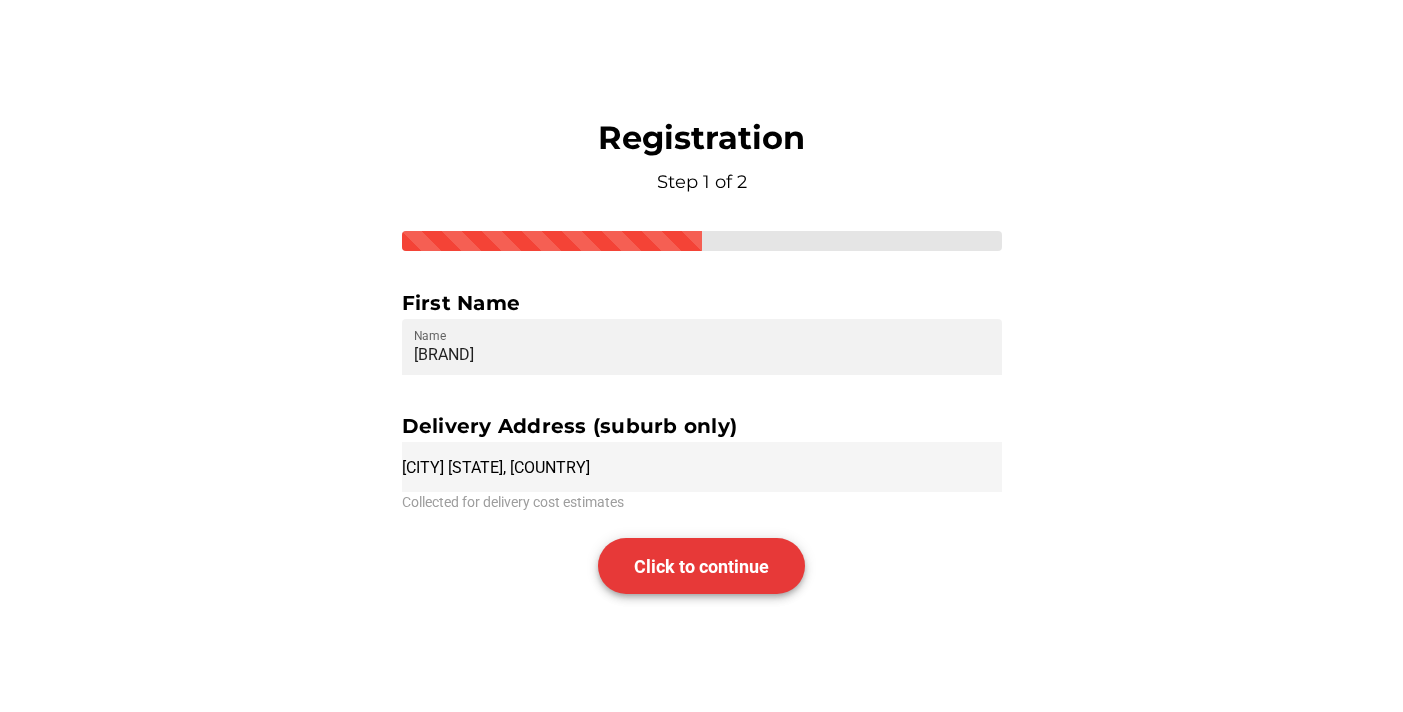 click on "Click to continue" at bounding box center (701, 566) 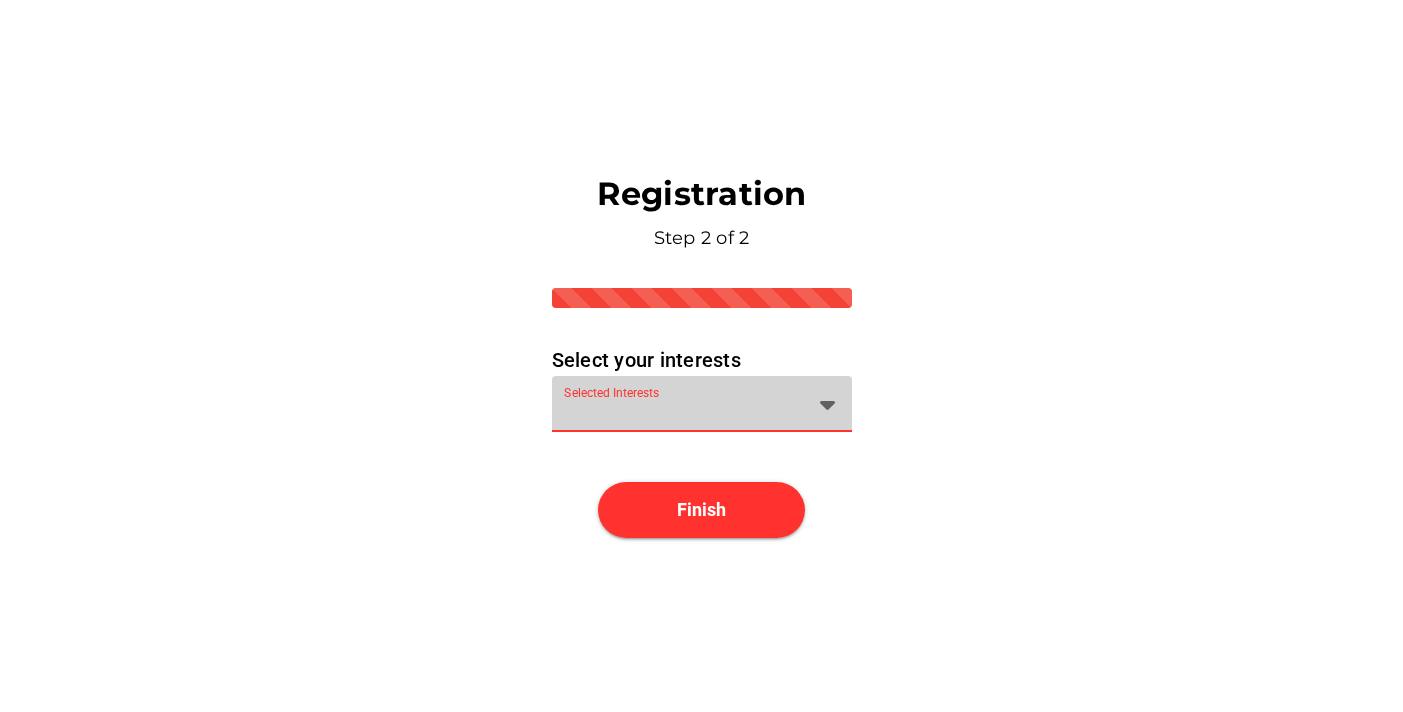click at bounding box center (828, 404) 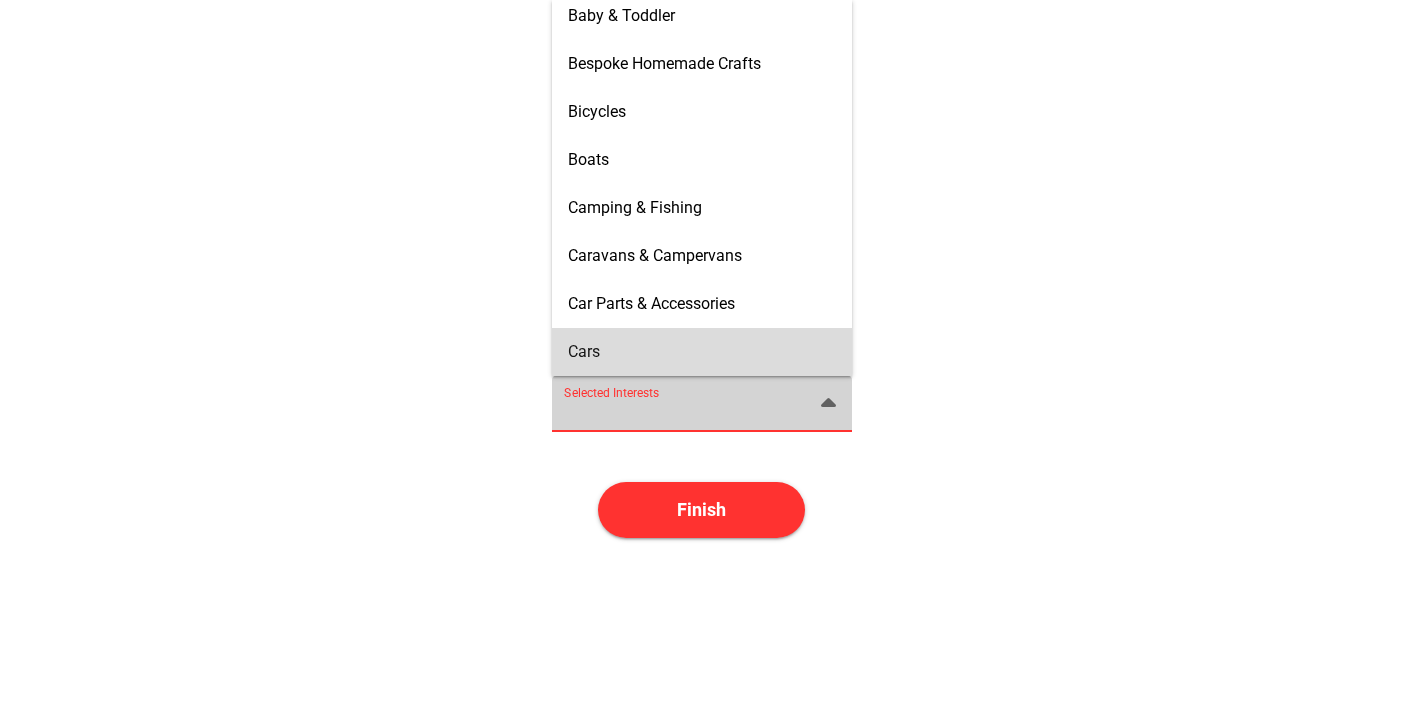 scroll, scrollTop: 152, scrollLeft: 0, axis: vertical 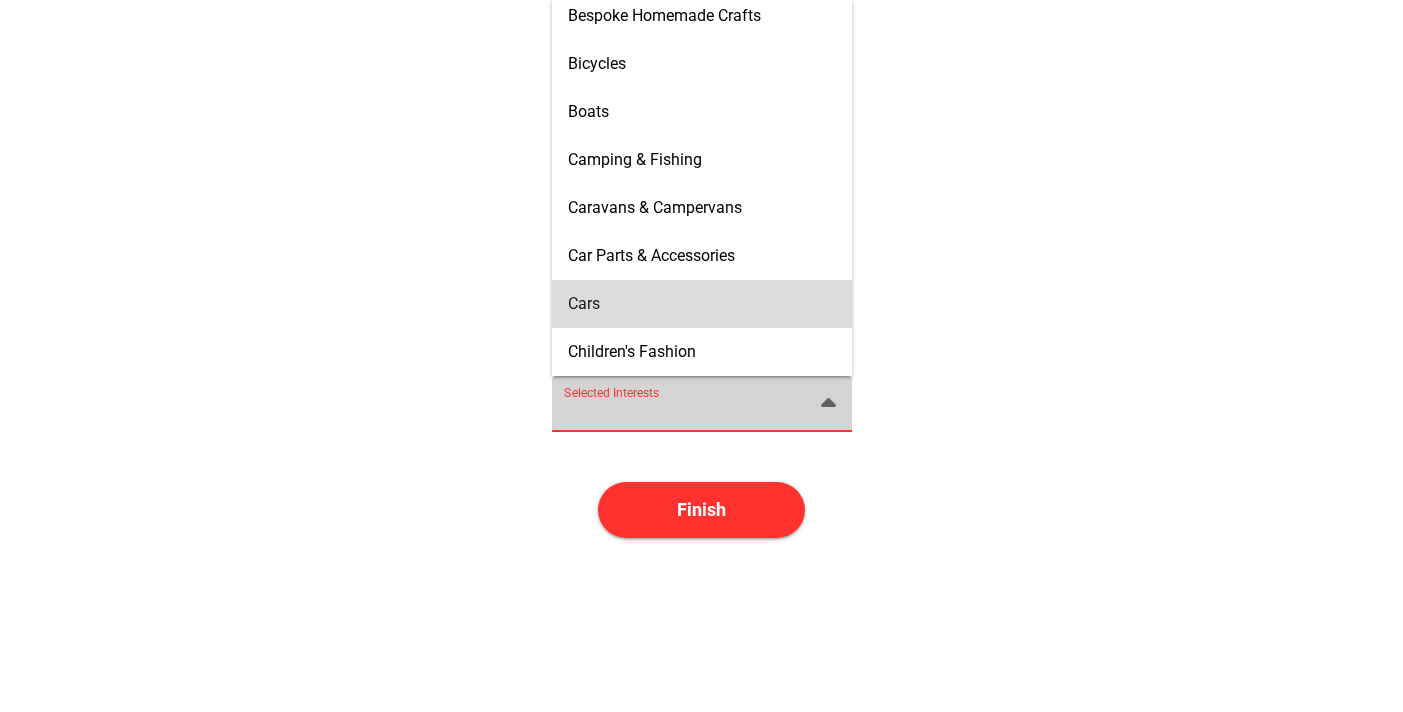 click on "Cars" at bounding box center (702, 303) 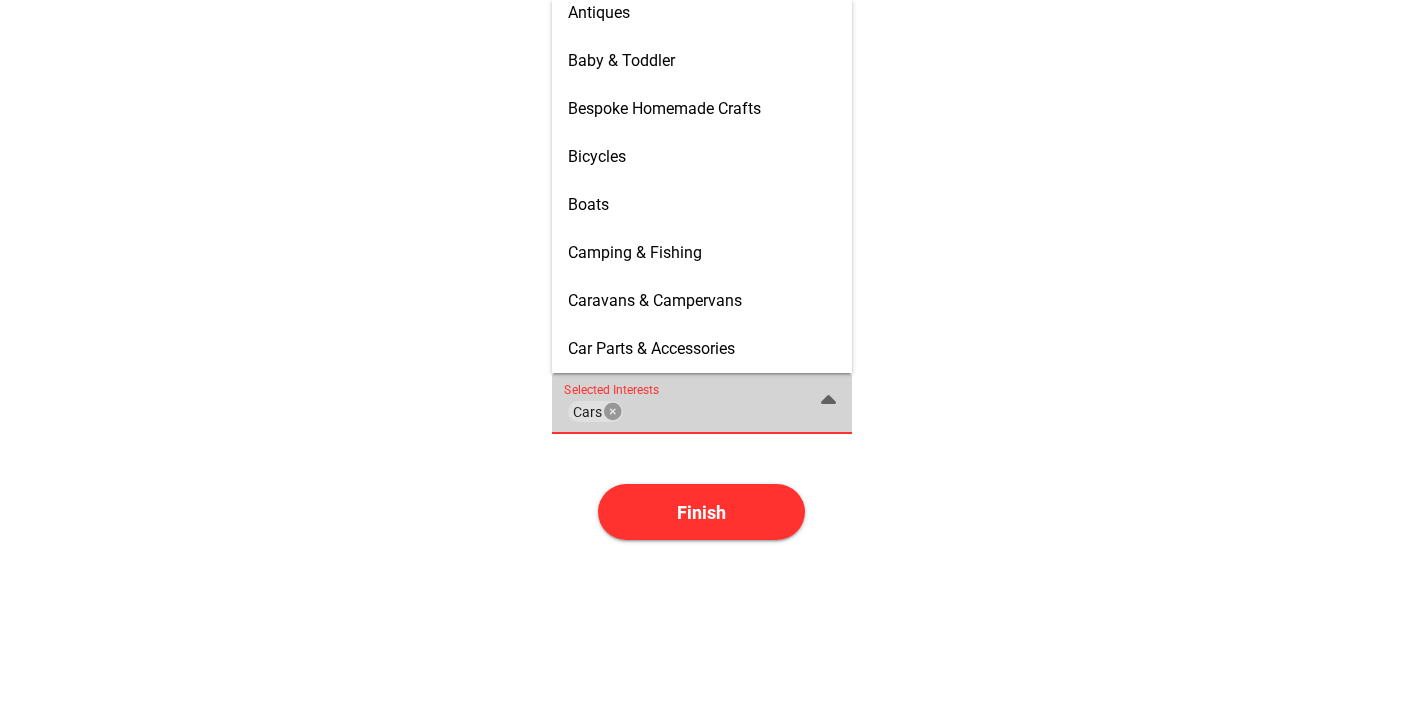 scroll, scrollTop: 107, scrollLeft: 0, axis: vertical 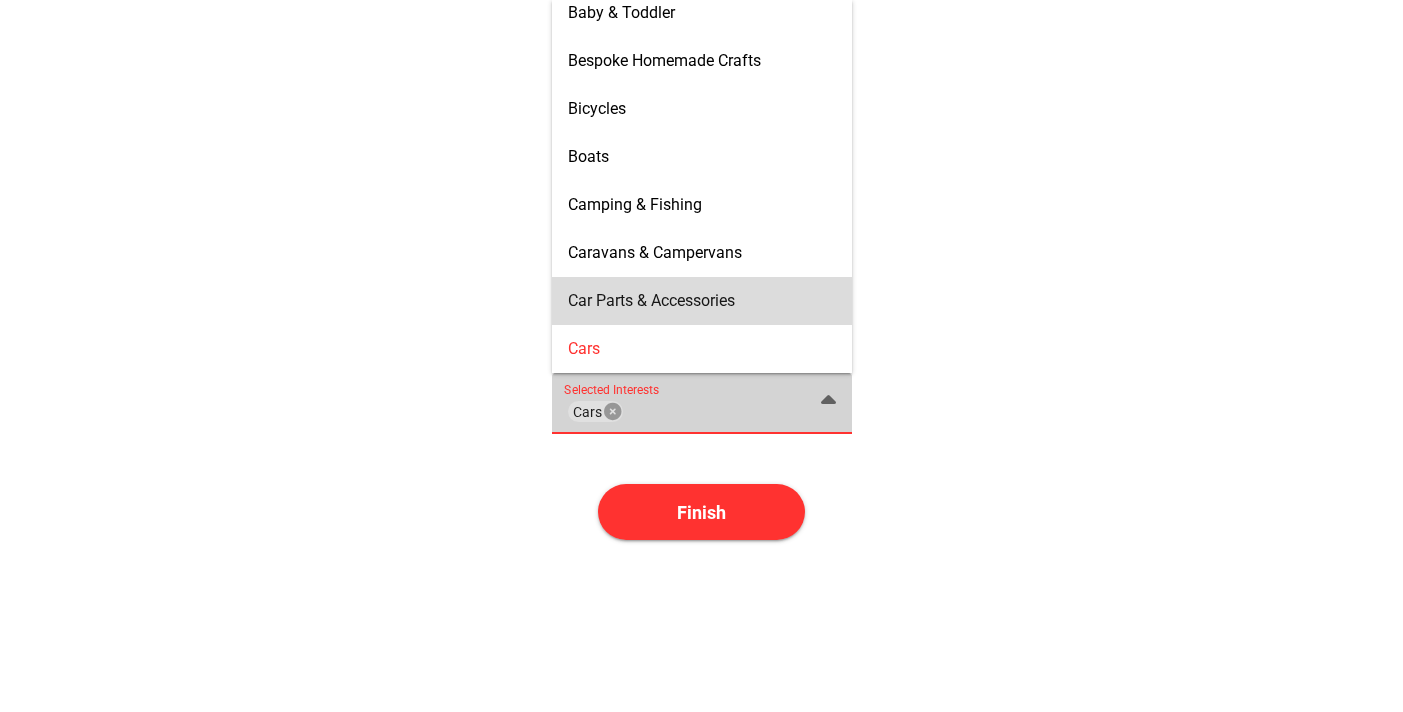 click on "Car Parts & Accessories" at bounding box center [702, 301] 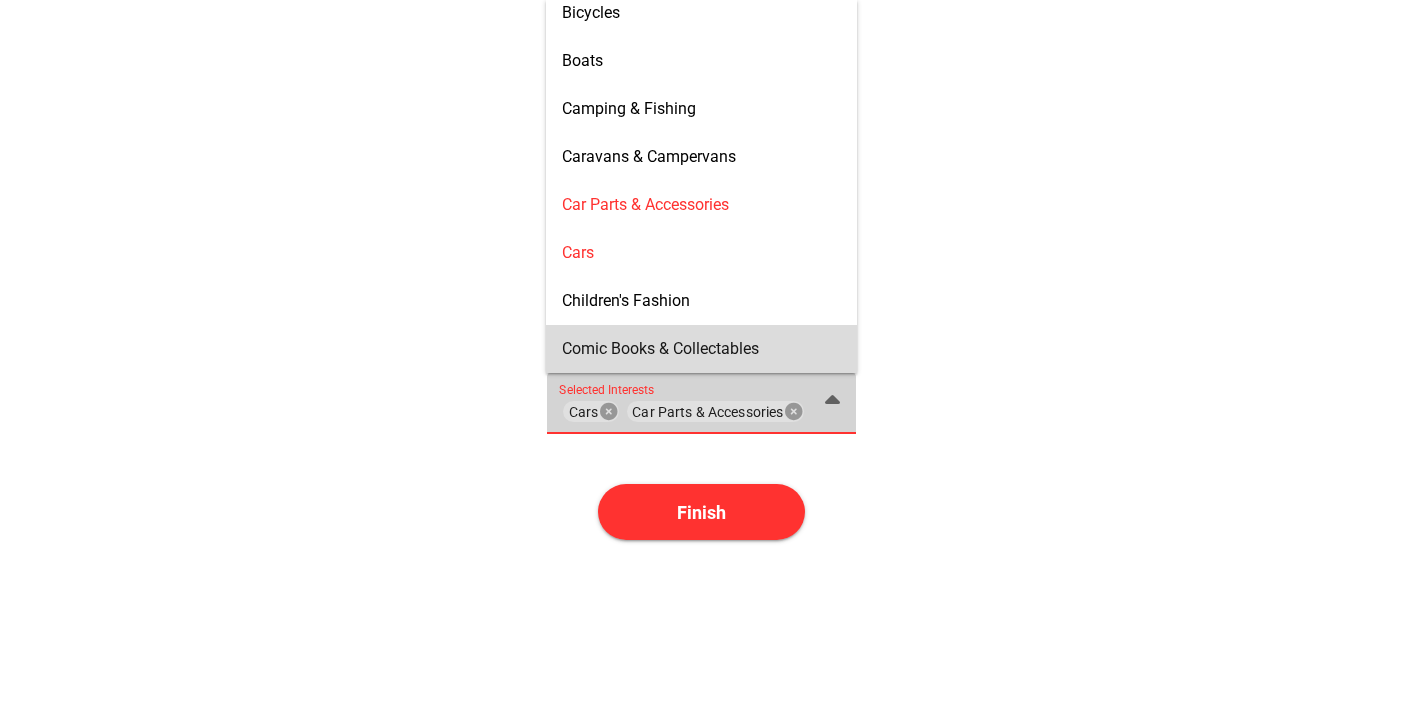 scroll, scrollTop: 251, scrollLeft: 0, axis: vertical 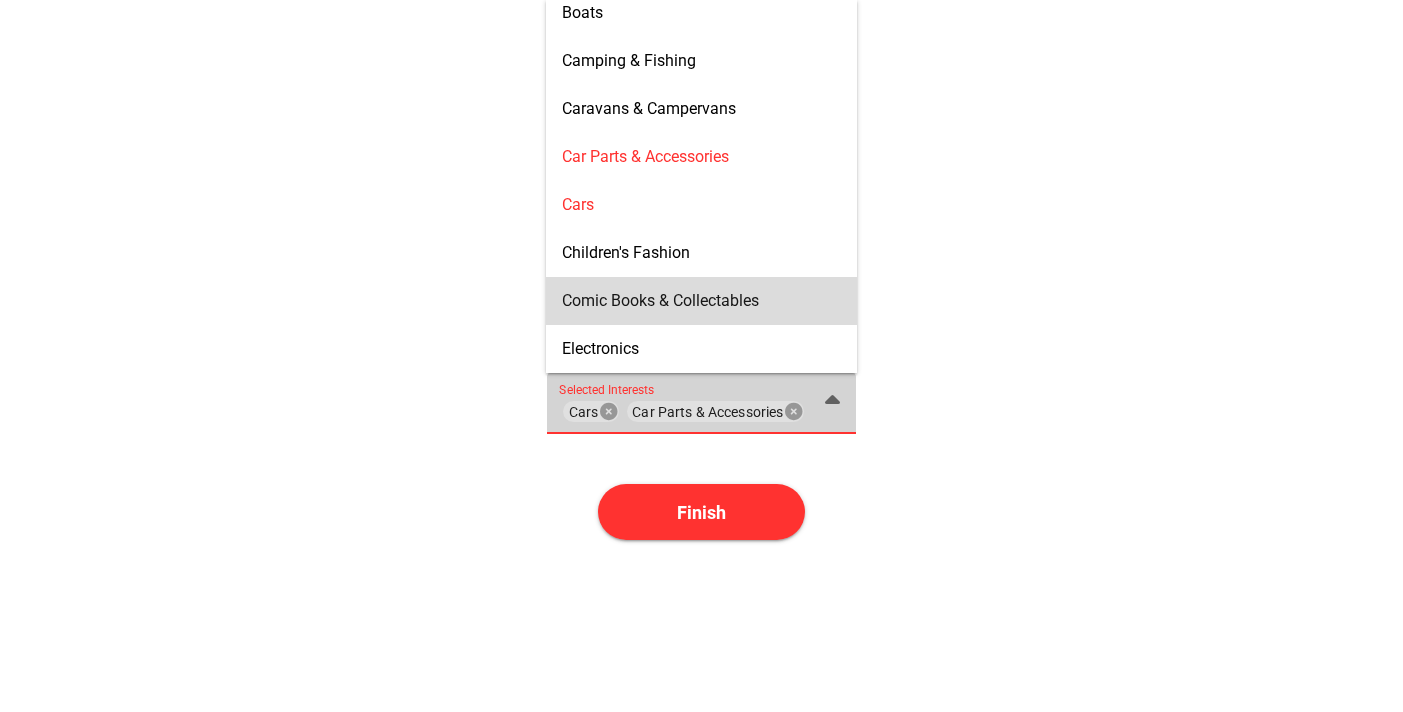 click on "Comic Books & Collectables" at bounding box center (660, 300) 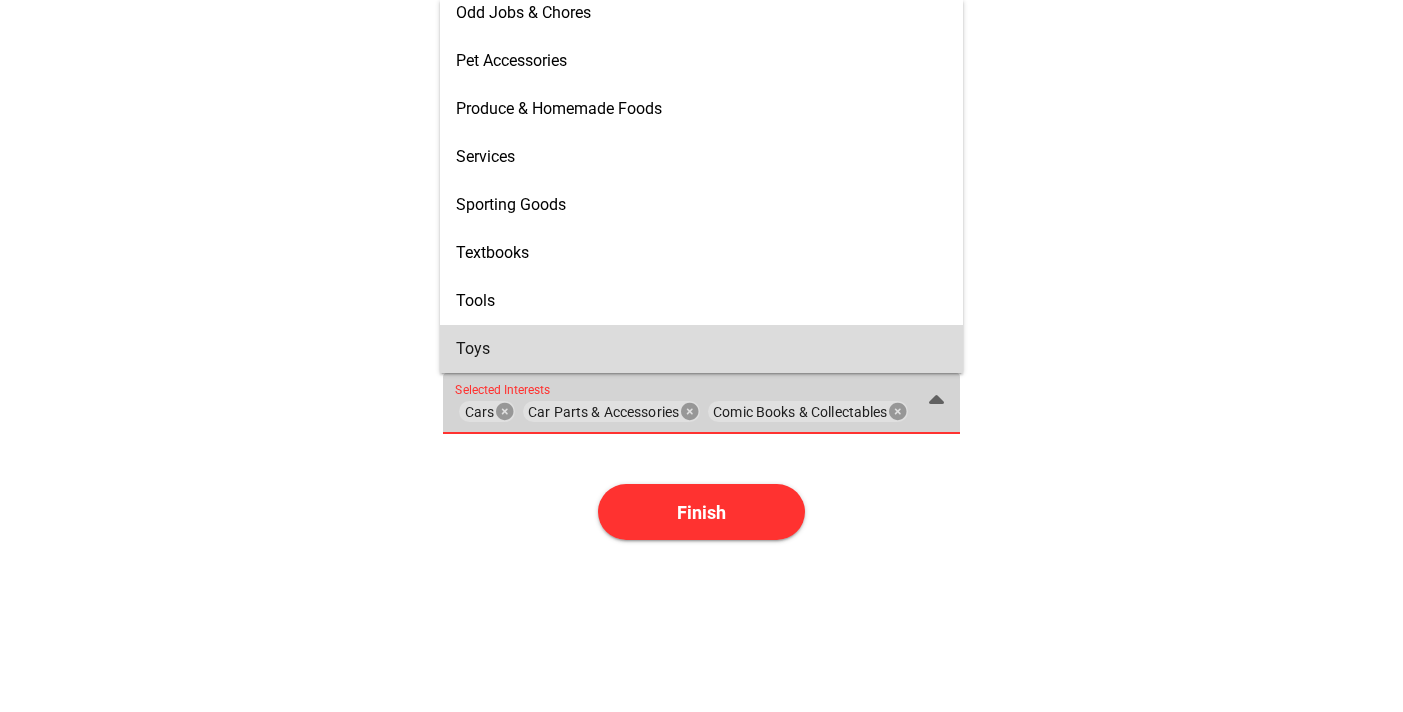 scroll, scrollTop: 1211, scrollLeft: 0, axis: vertical 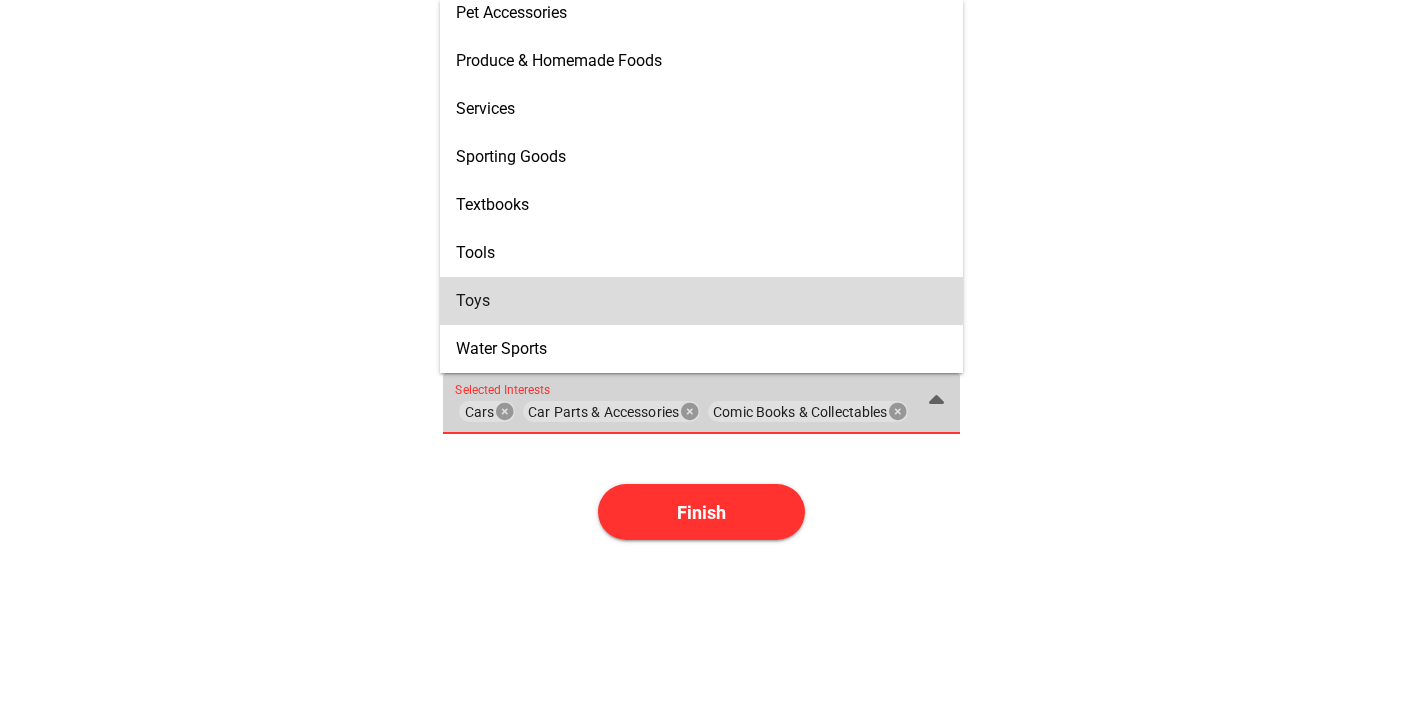 click on "Toys" at bounding box center [701, 300] 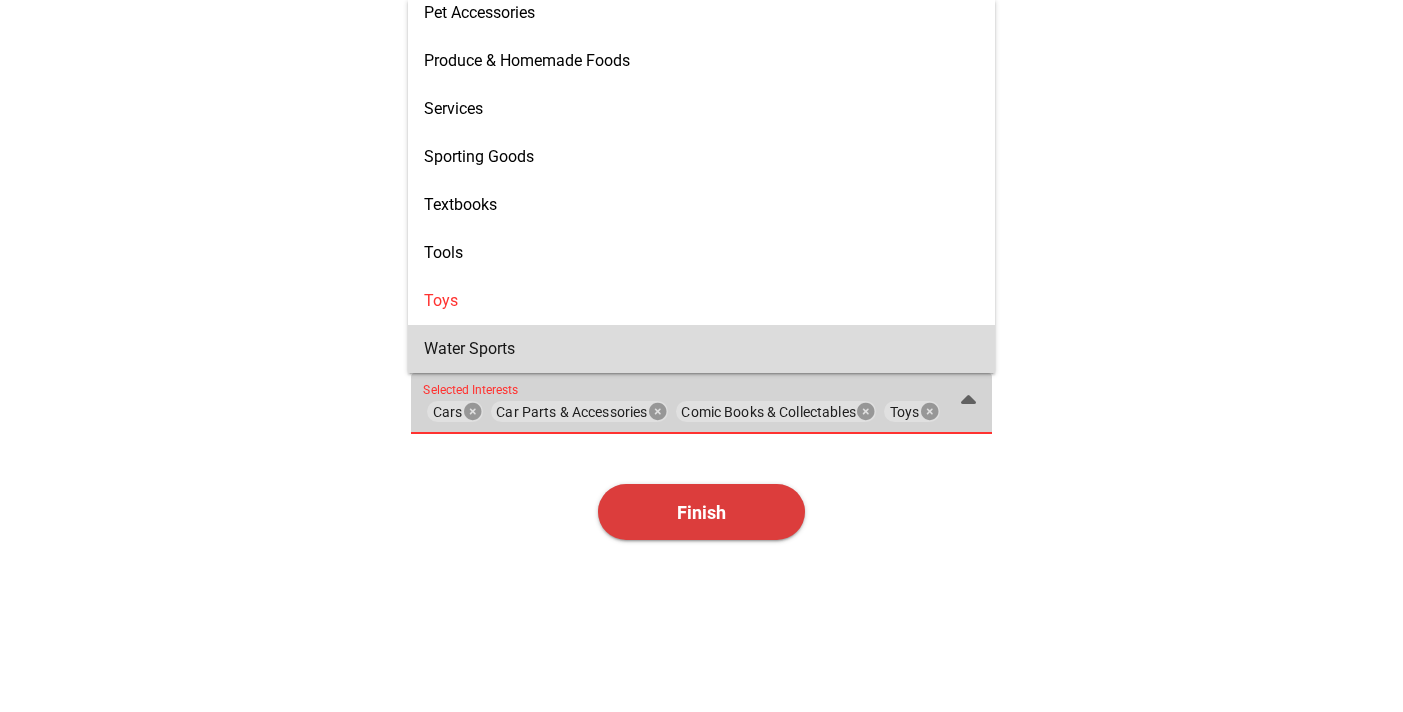 click on "Finish" at bounding box center (701, 512) 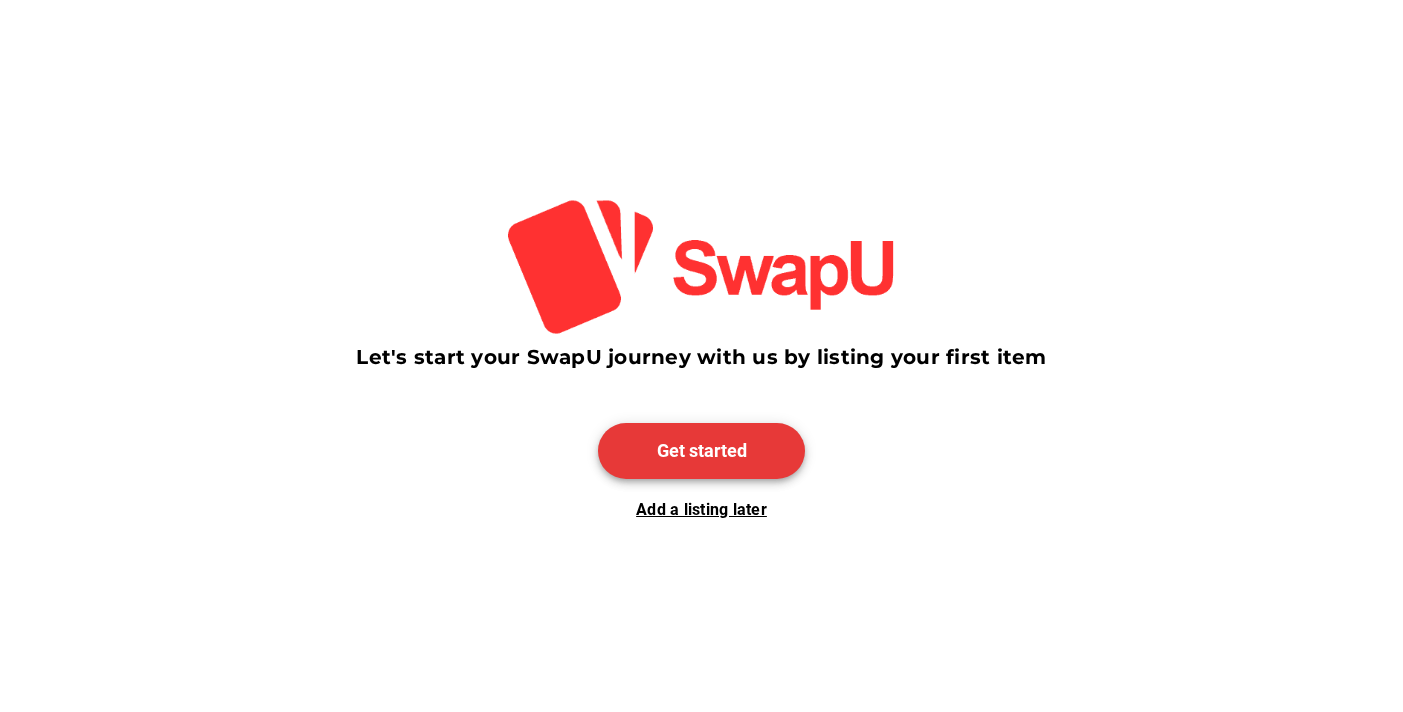 click on "Get started" at bounding box center (702, 450) 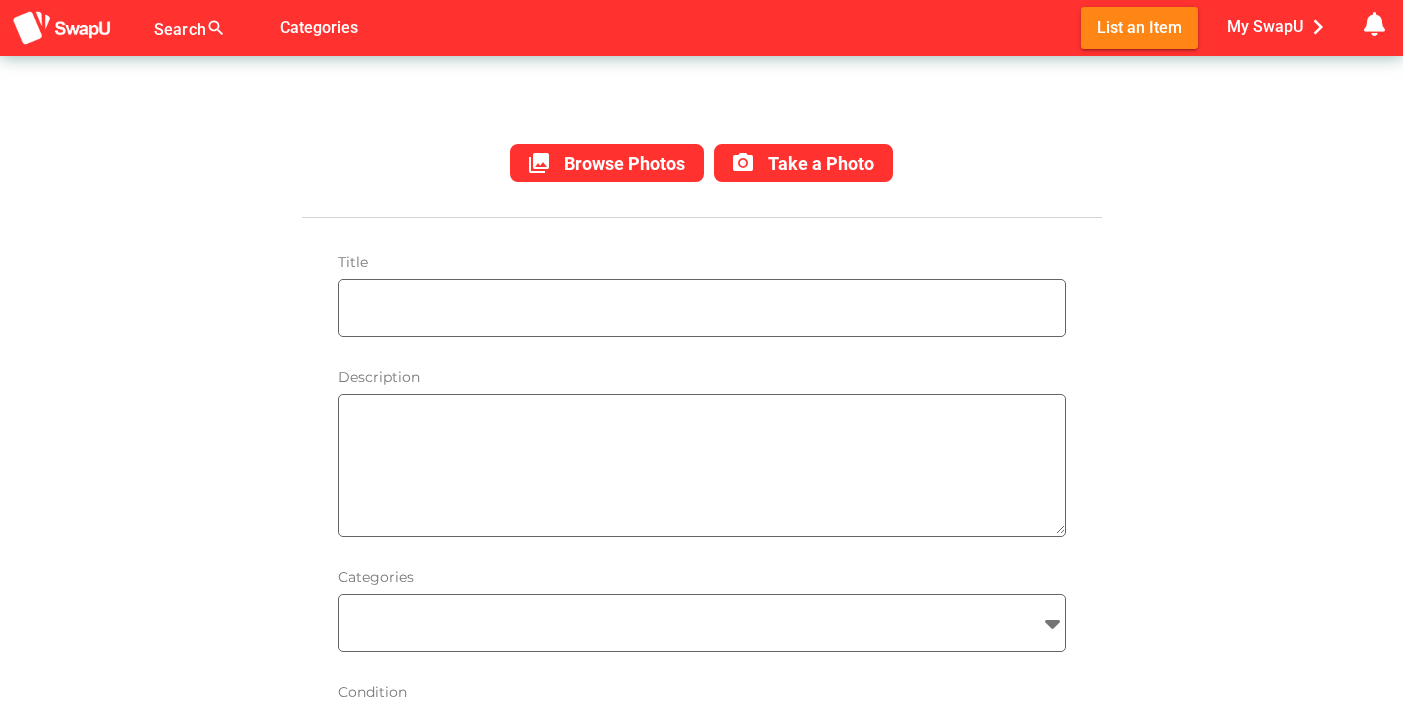 scroll, scrollTop: 320, scrollLeft: 0, axis: vertical 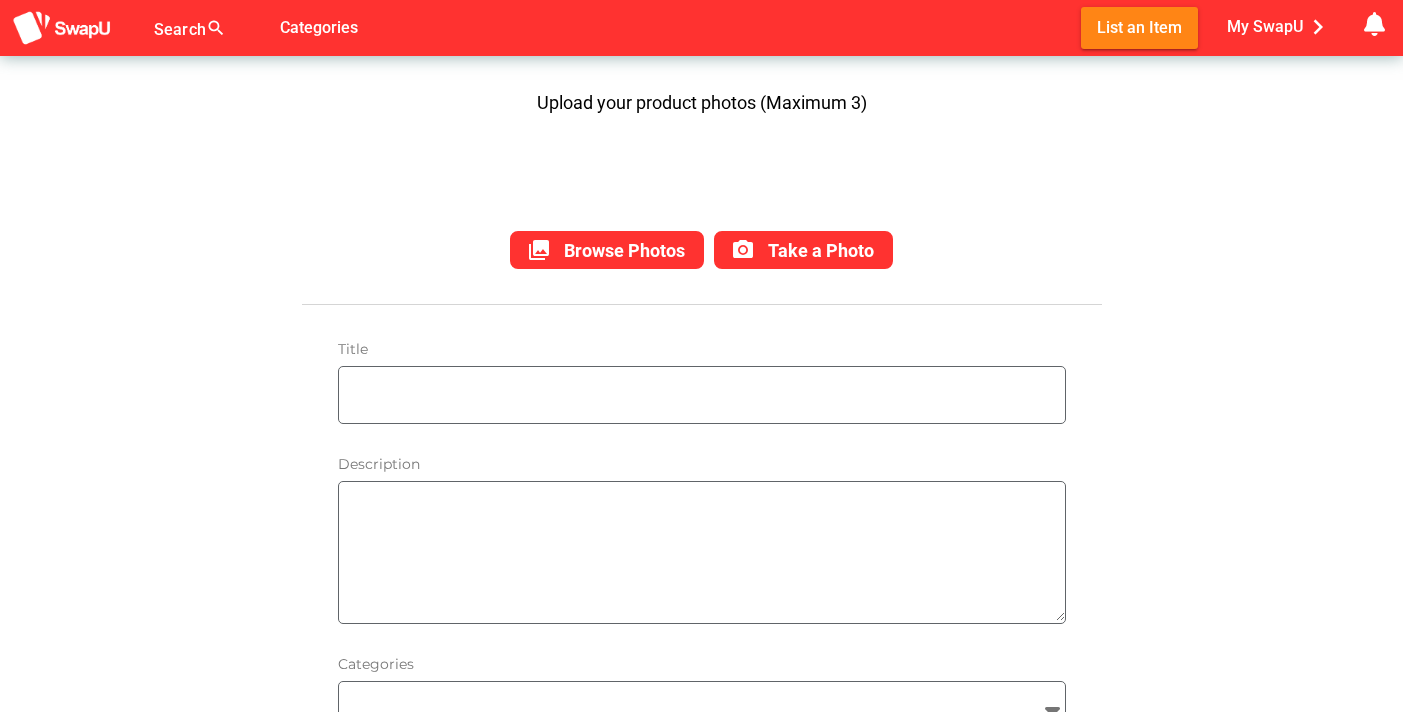 click at bounding box center [707, 395] 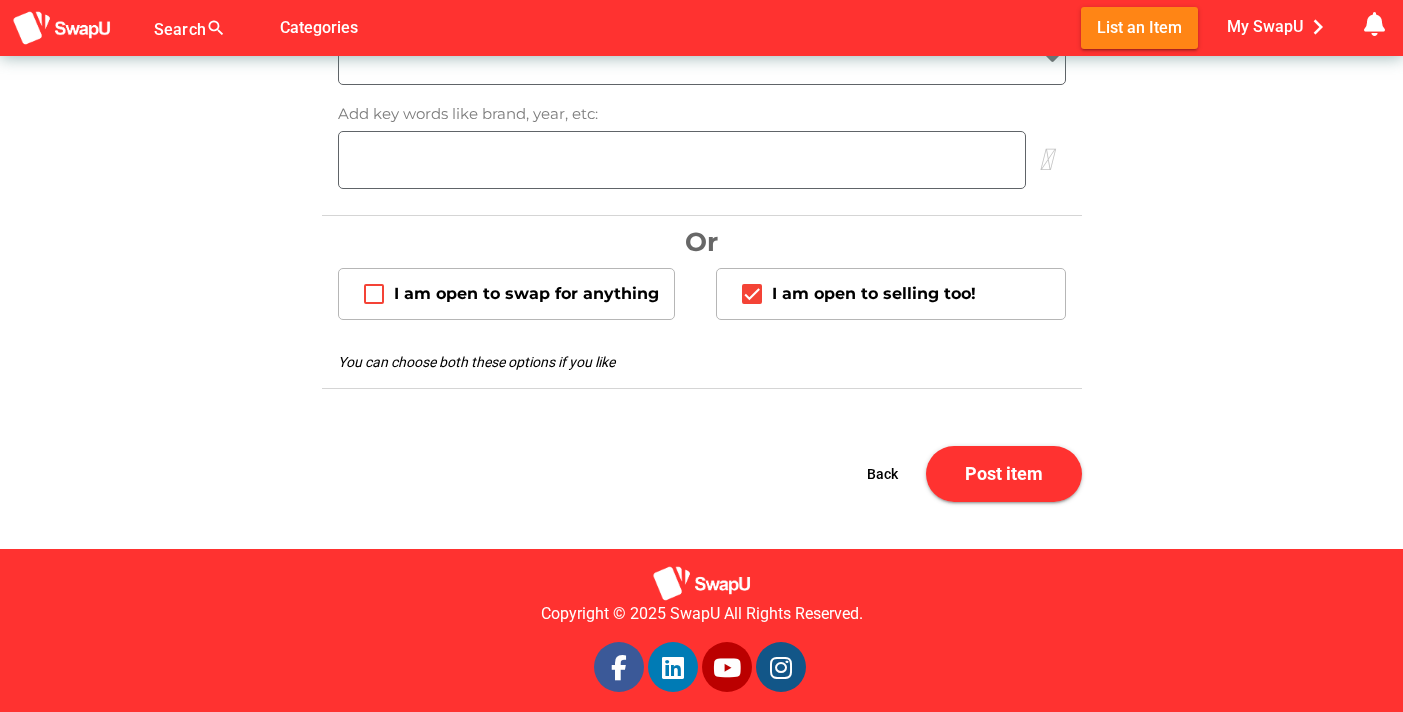 scroll, scrollTop: 1902, scrollLeft: 0, axis: vertical 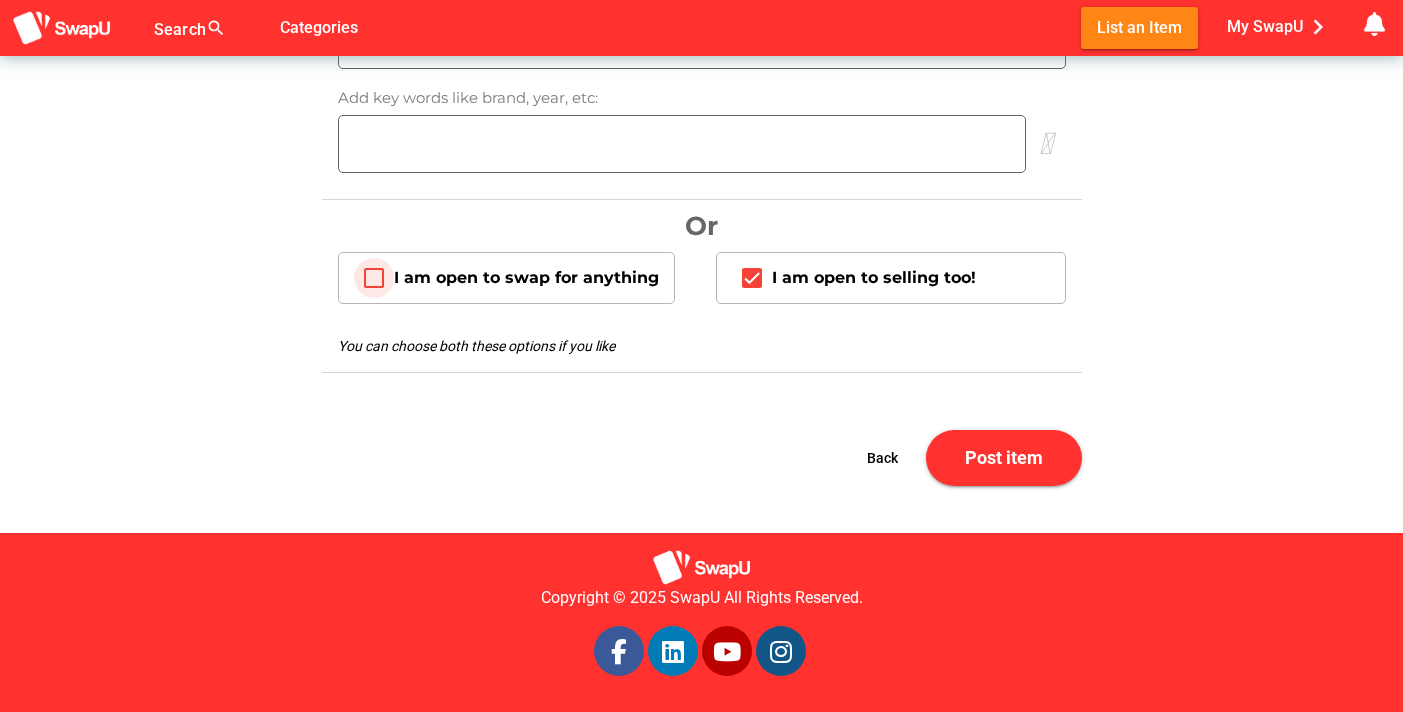 click 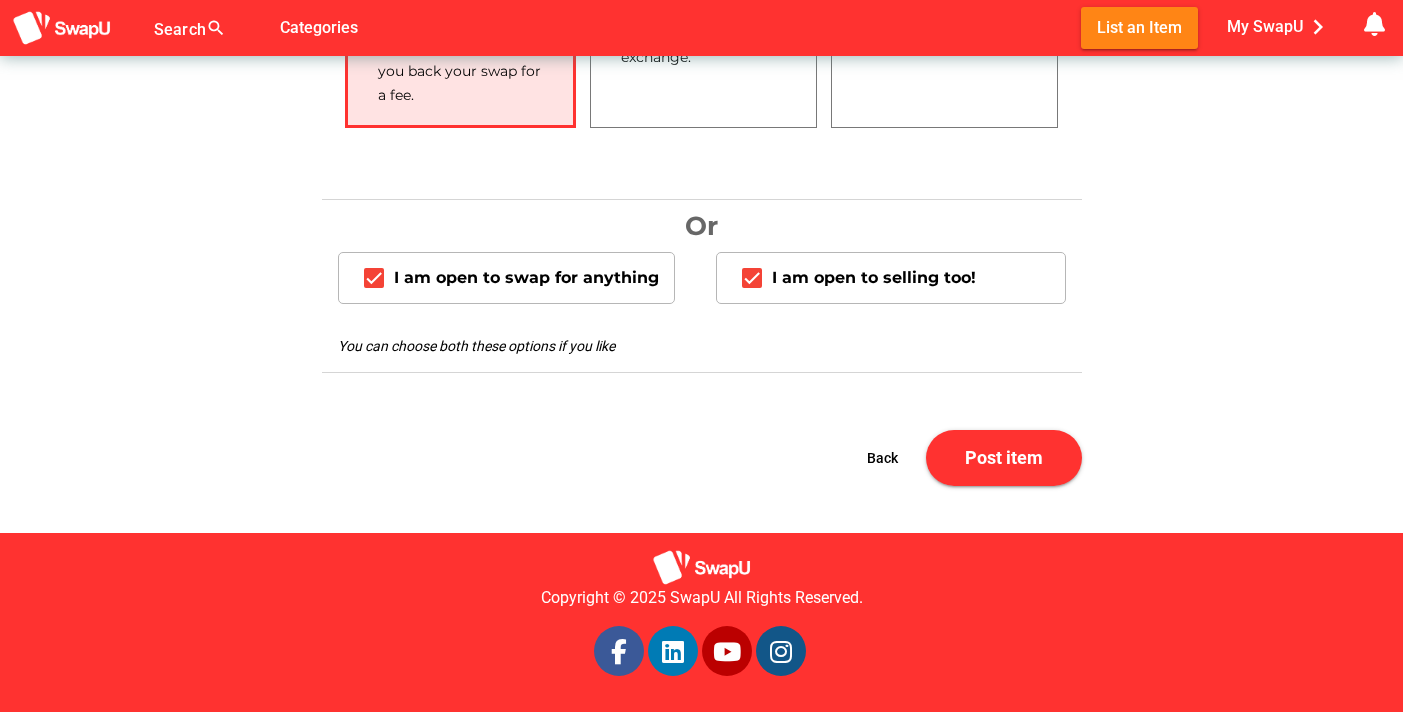 click on "Item Add   Upload your product photos (Maximum 3)      collections  Browse Photos  photo_camera  Take a Photo  Title Description Categories   Condition panorama_fish_eye New panorama_fish_eye Used(like new) panorama_fish_eye Used(Fair) panorama_fish_eye Used (Good) Estimated Cash Value attach_money Delivery Preferences check Deliver with Sendle We pick up your item, deliver it, and bring you back your swap for a fee. Person to person exchange You take care of the exchange. Open to either Materials In Your Item Add Material Material   Percentage   Actions   No data available *In this section you will include details like brands, models and any naming details  What would you swap it for?  Choose category for the items you would like ***In this section you will include details like brands, models and any naming details   Add key words like brand, year, etc:    Or  I am open to swap for anything I am open to selling too!  You can choose both these options if you like  No   No Swap Chain   Swap Tracker    Back" at bounding box center [702, -514] 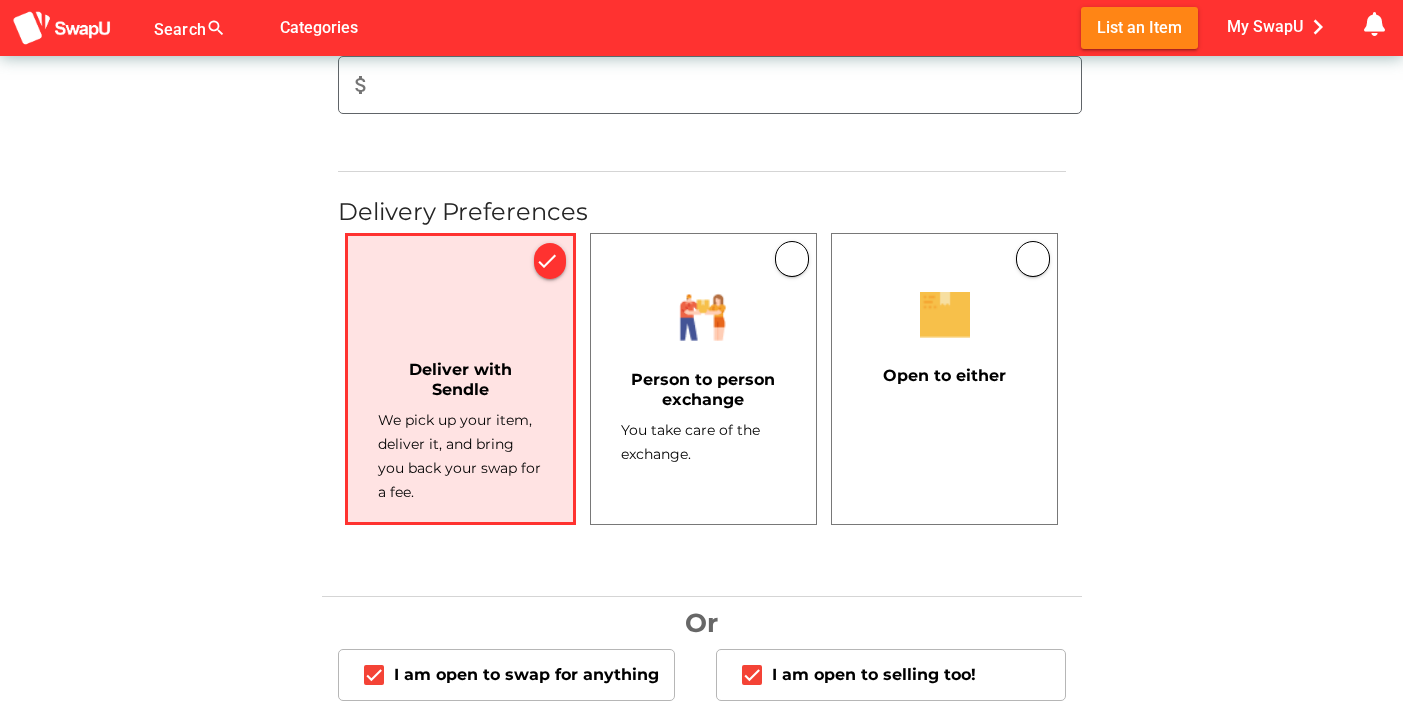 scroll, scrollTop: 1190, scrollLeft: 0, axis: vertical 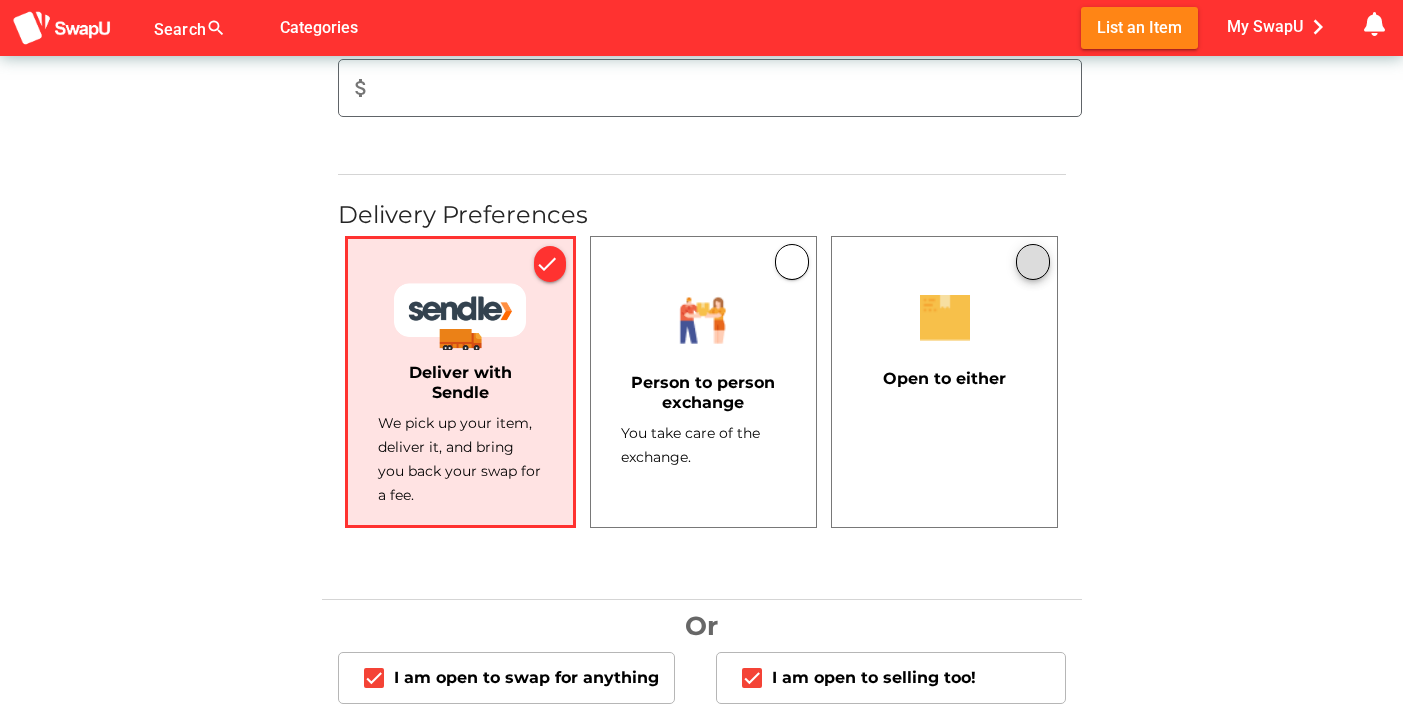 click at bounding box center [1033, 262] 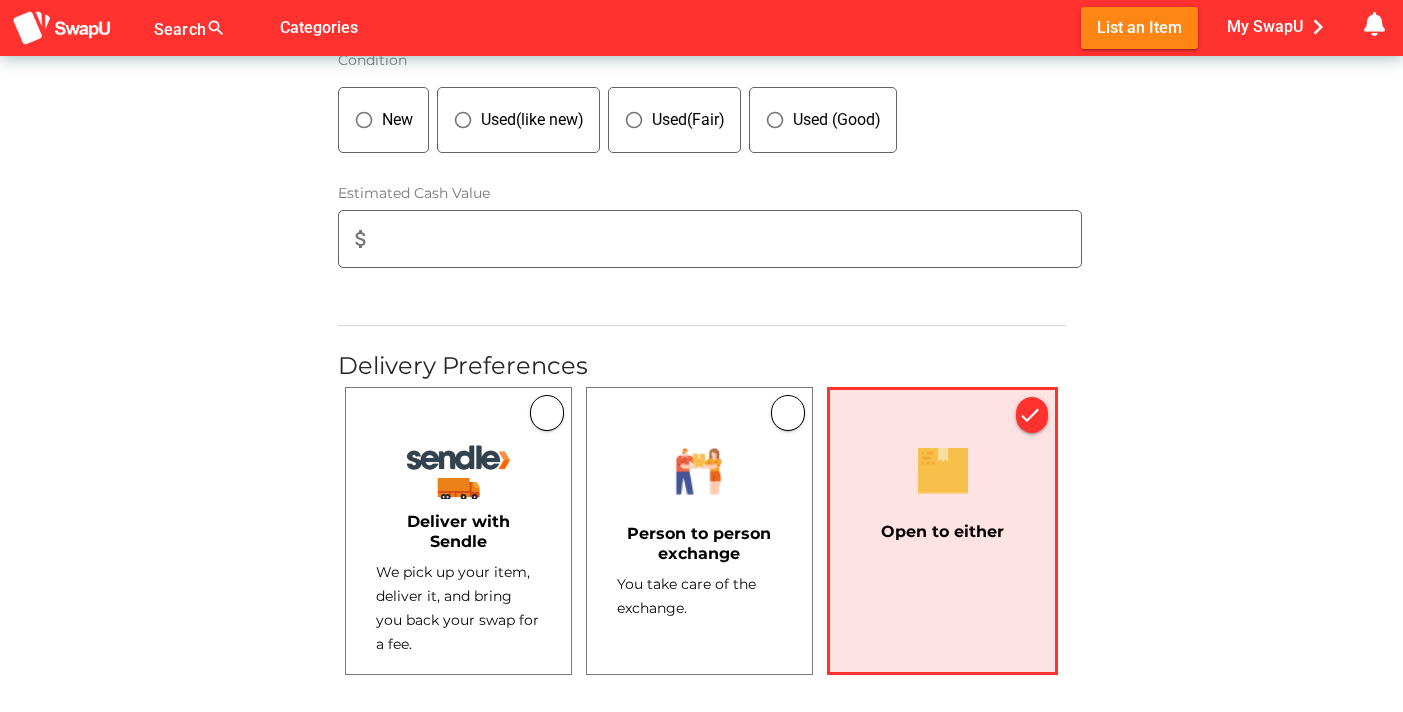 scroll, scrollTop: 1040, scrollLeft: 0, axis: vertical 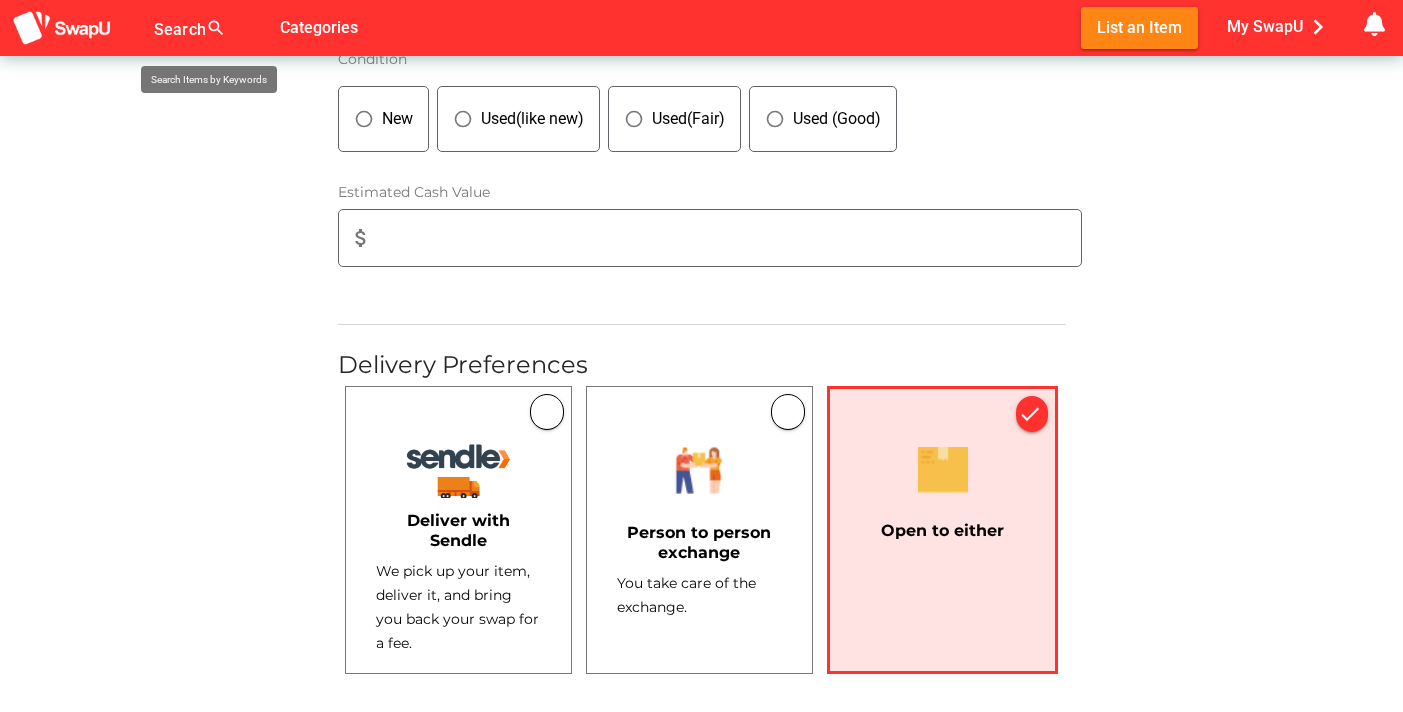 click on "Search  search false" at bounding box center (214, 28) 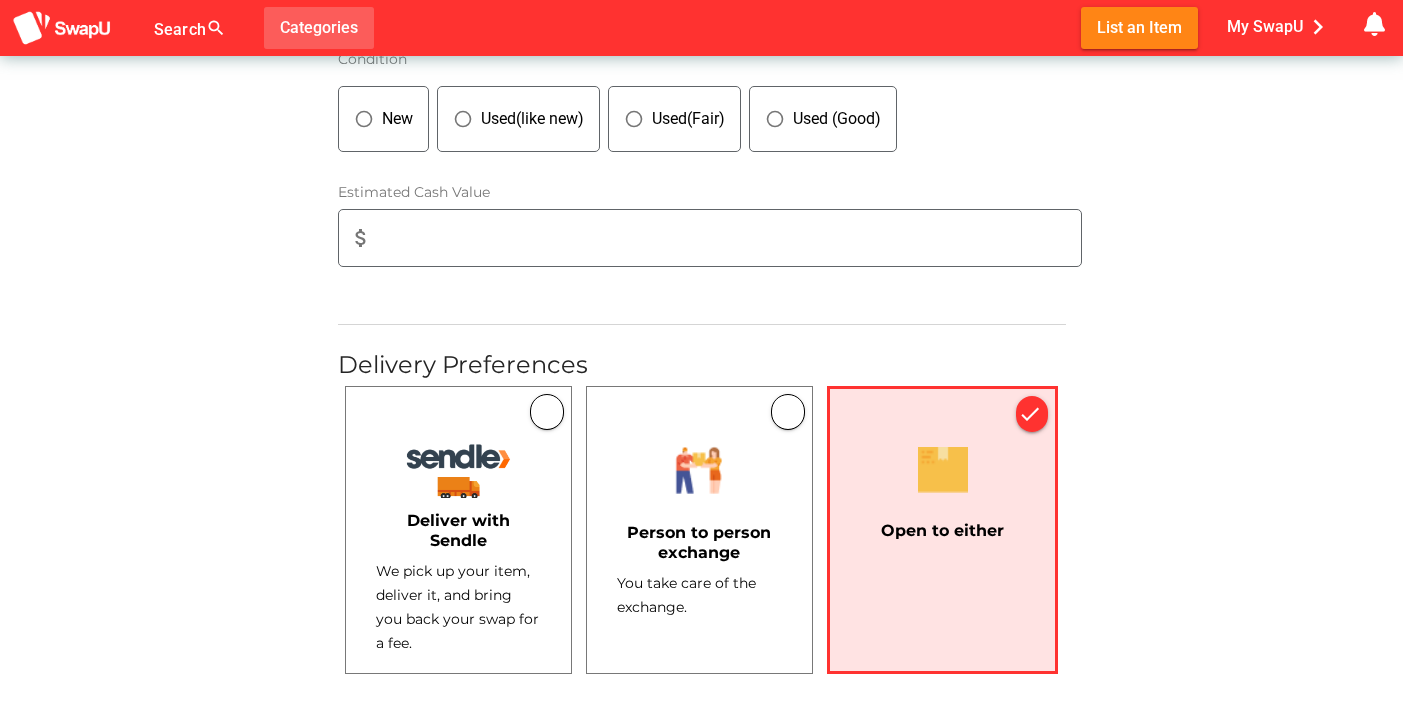 click on "Search  search false Categories List an Item My SwapU  chevron_right  getting message ... Subscriptions favorite  Subscribe to SwapU Current Subscribe Status:  inactive explore Payment Process (Important)   Please use the same email address that you registered your SwapU account when purchasing your subscription. Hint: e.m.m.a.roxes@hotmail.com explore Subscription Benefit   It may take up to 1 minute for your payment to progress and you can see all the swappable items.  You may need to refresh the SwapU home page for the changes to show. By purchasing the subscription,  you agree to our  Terms of Use  and  Privacy Policy" at bounding box center (701, 28) 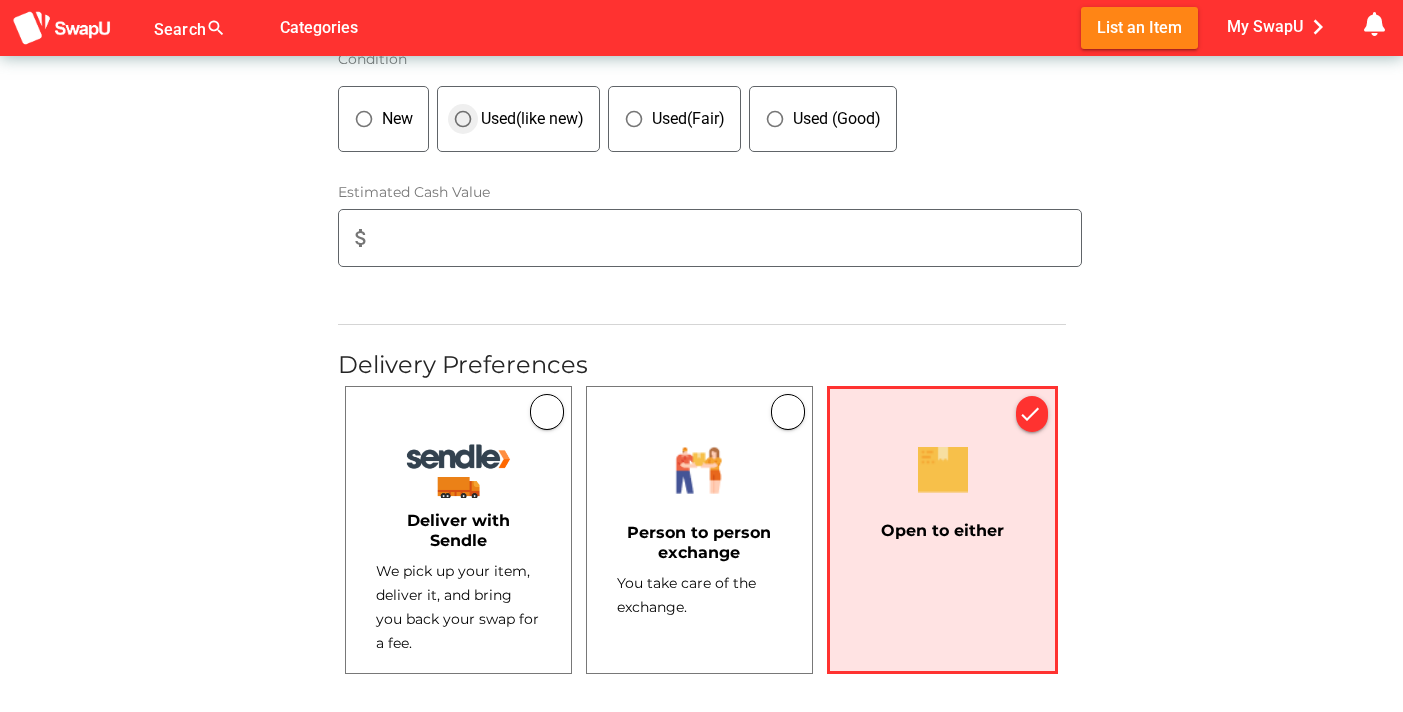 click on "Used(like new)" at bounding box center (528, 119) 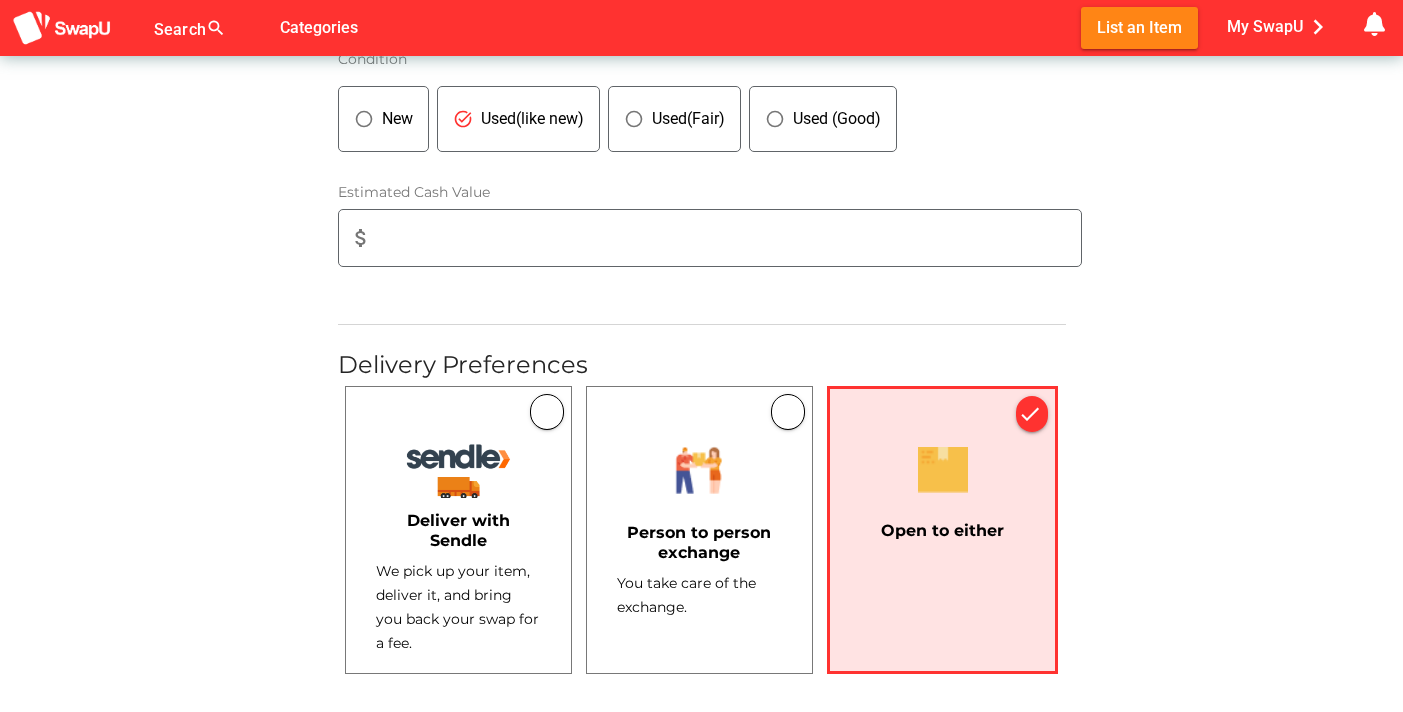 click on "panorama_fish_eye New task_alt Used(like new) panorama_fish_eye Used(Fair) panorama_fish_eye Used (Good)" at bounding box center [698, 115] 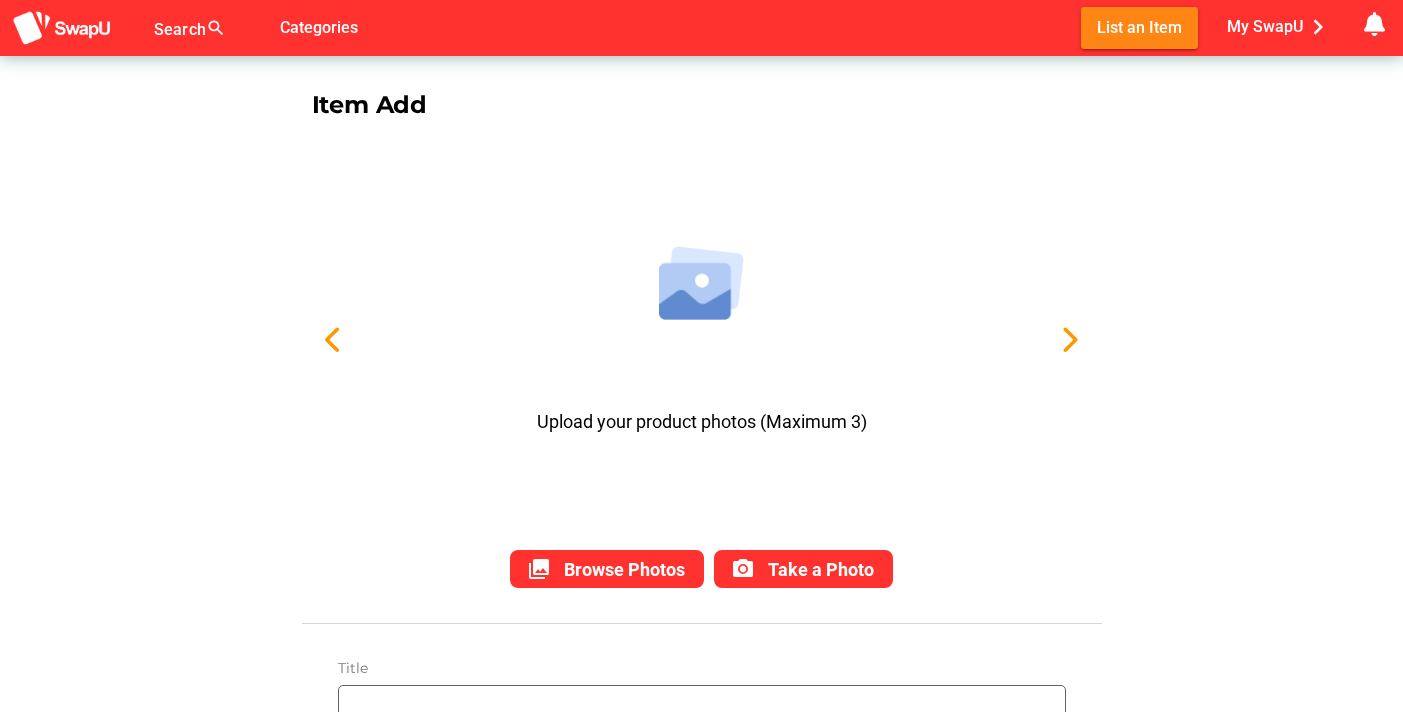 scroll, scrollTop: 0, scrollLeft: 0, axis: both 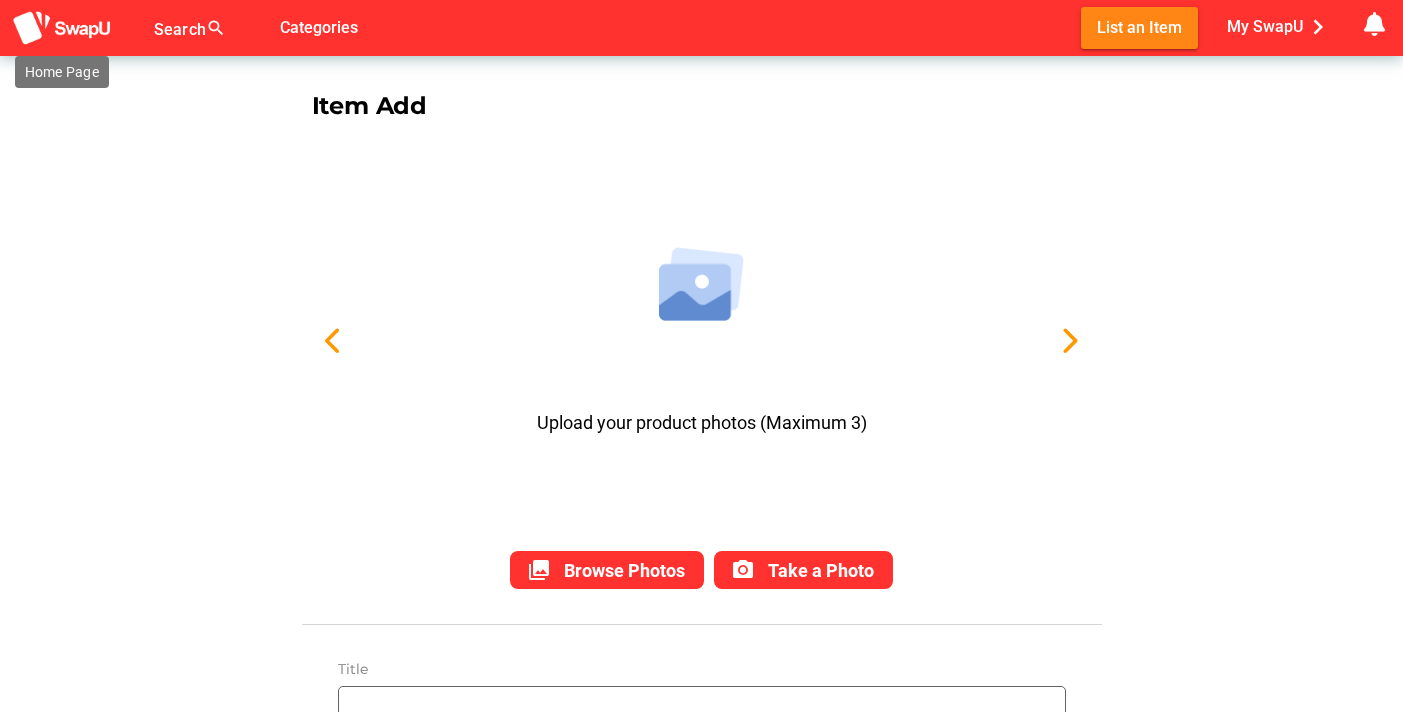 click at bounding box center (62, 28) 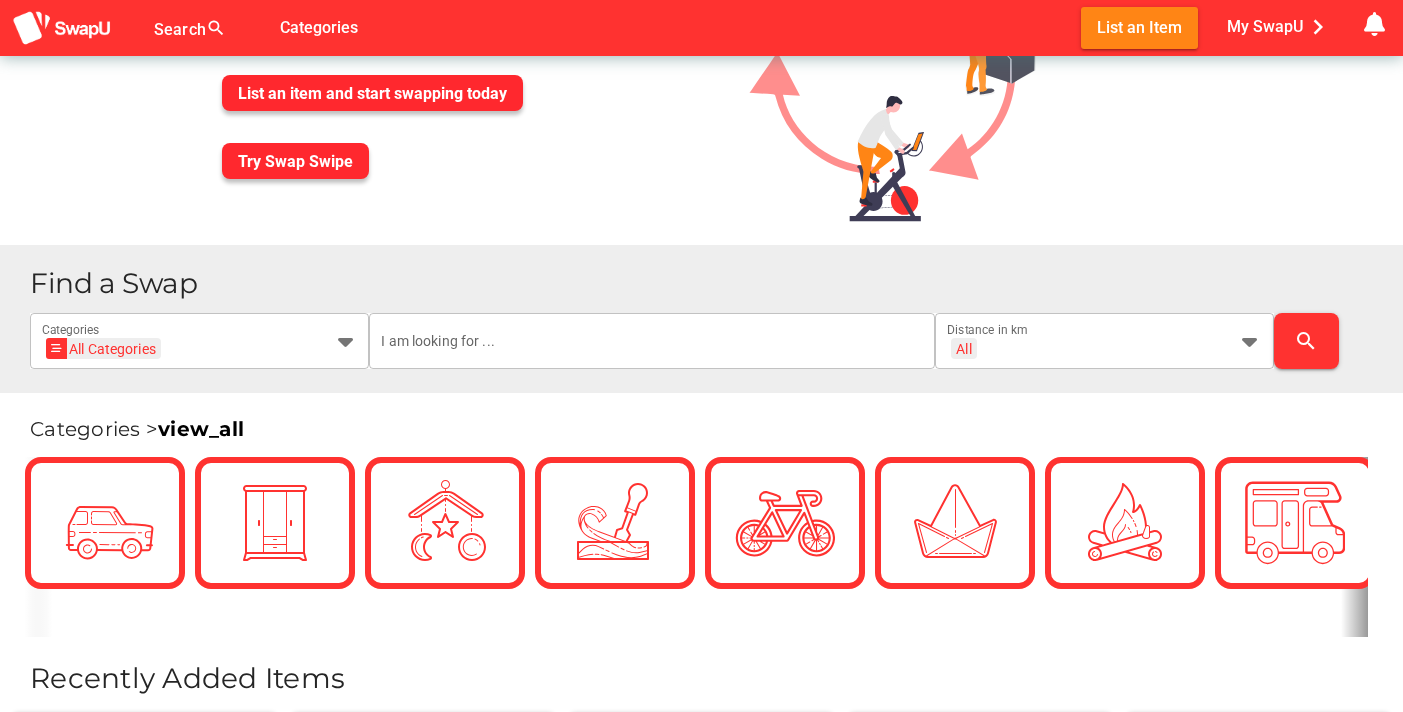 scroll, scrollTop: 160, scrollLeft: 0, axis: vertical 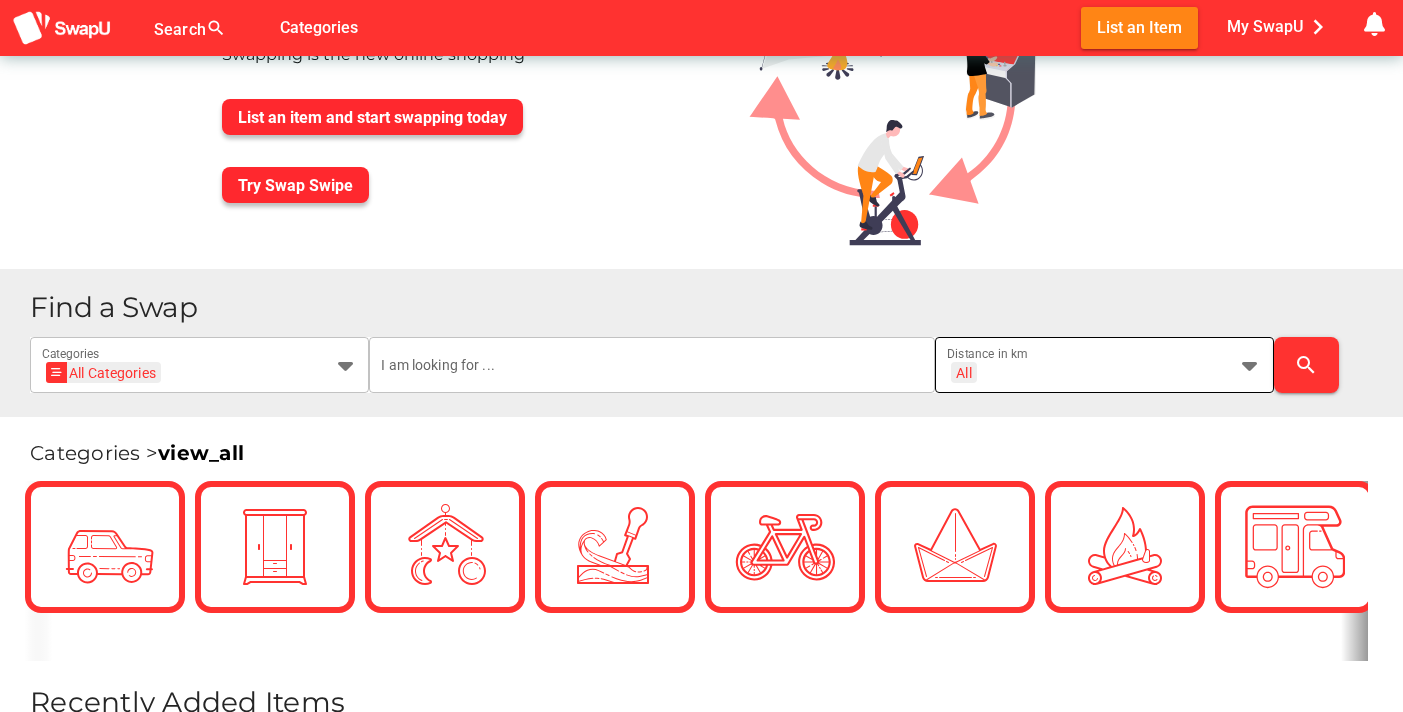 click at bounding box center (1250, 365) 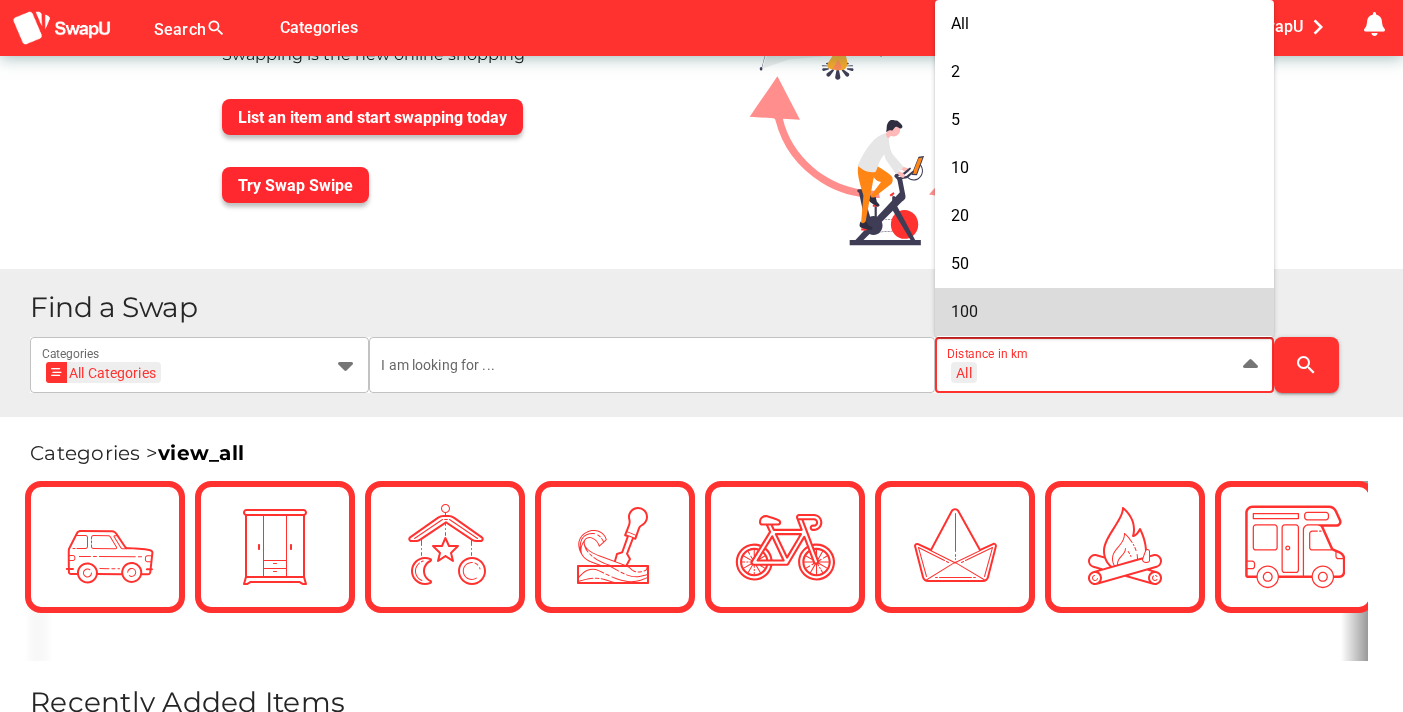 click on "100" at bounding box center [1104, 312] 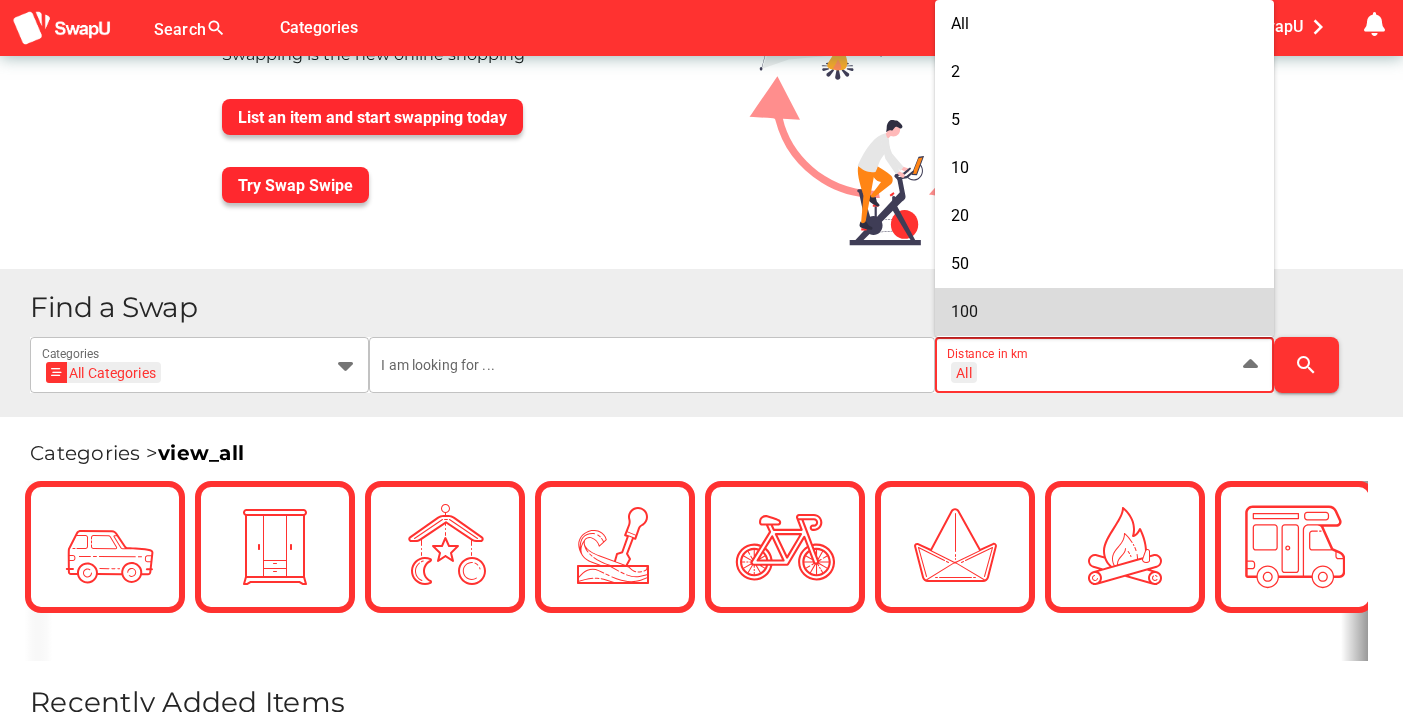 type on "+ 100 km" 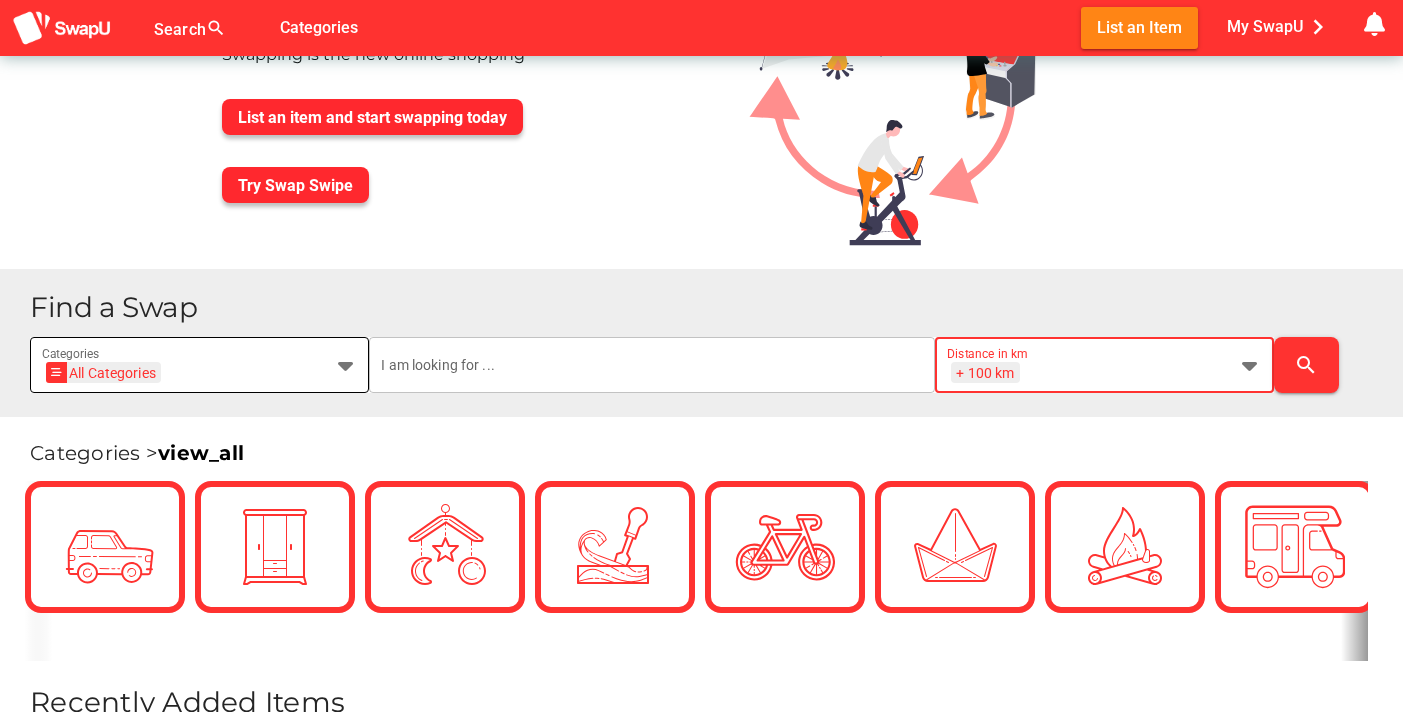 scroll, scrollTop: 0, scrollLeft: 0, axis: both 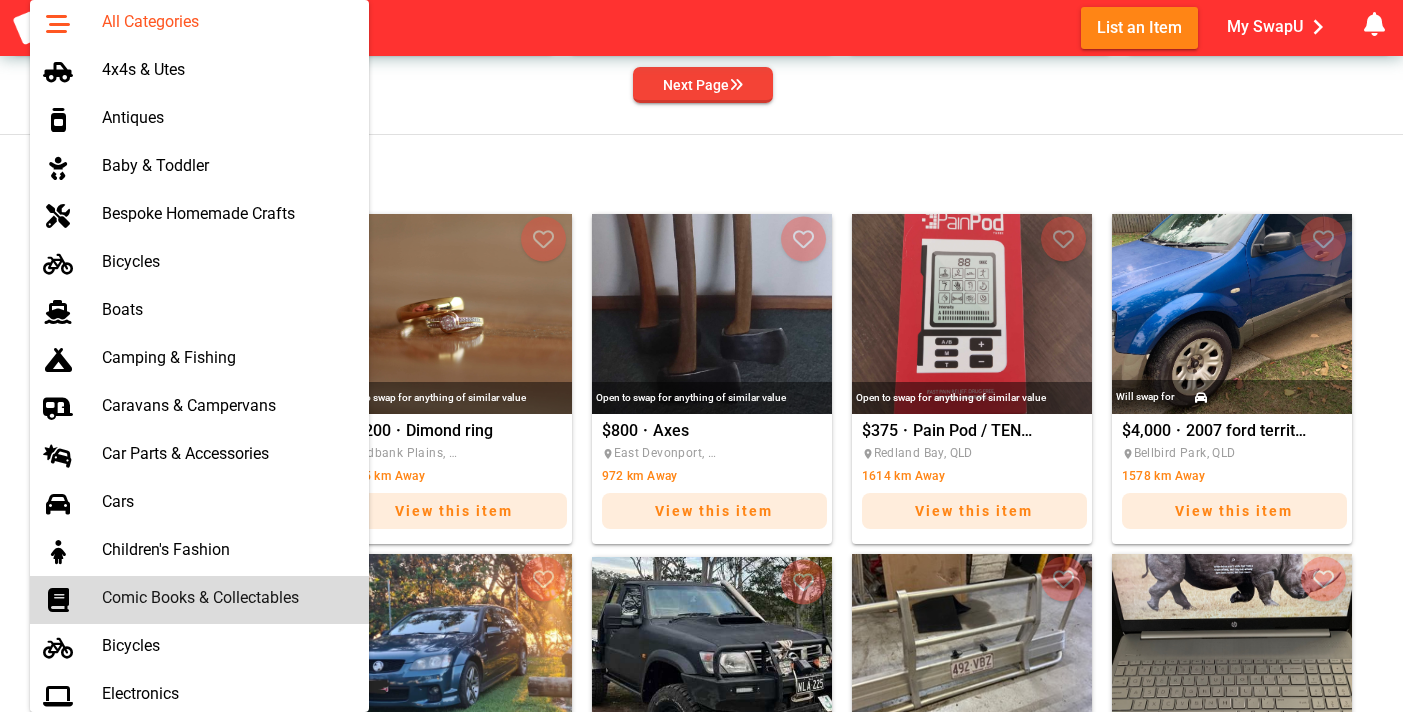click on "Comic Books & Collectables" at bounding box center [227, 597] 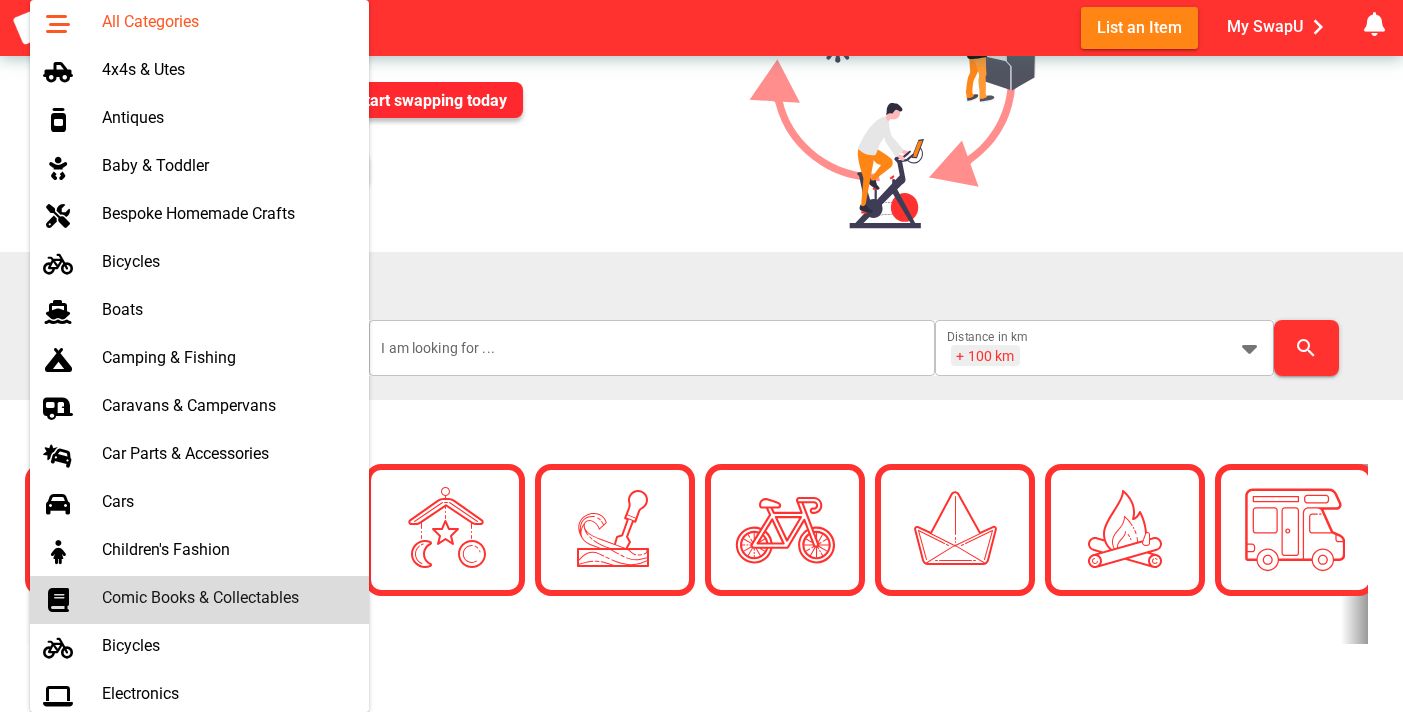 scroll, scrollTop: 0, scrollLeft: 85, axis: horizontal 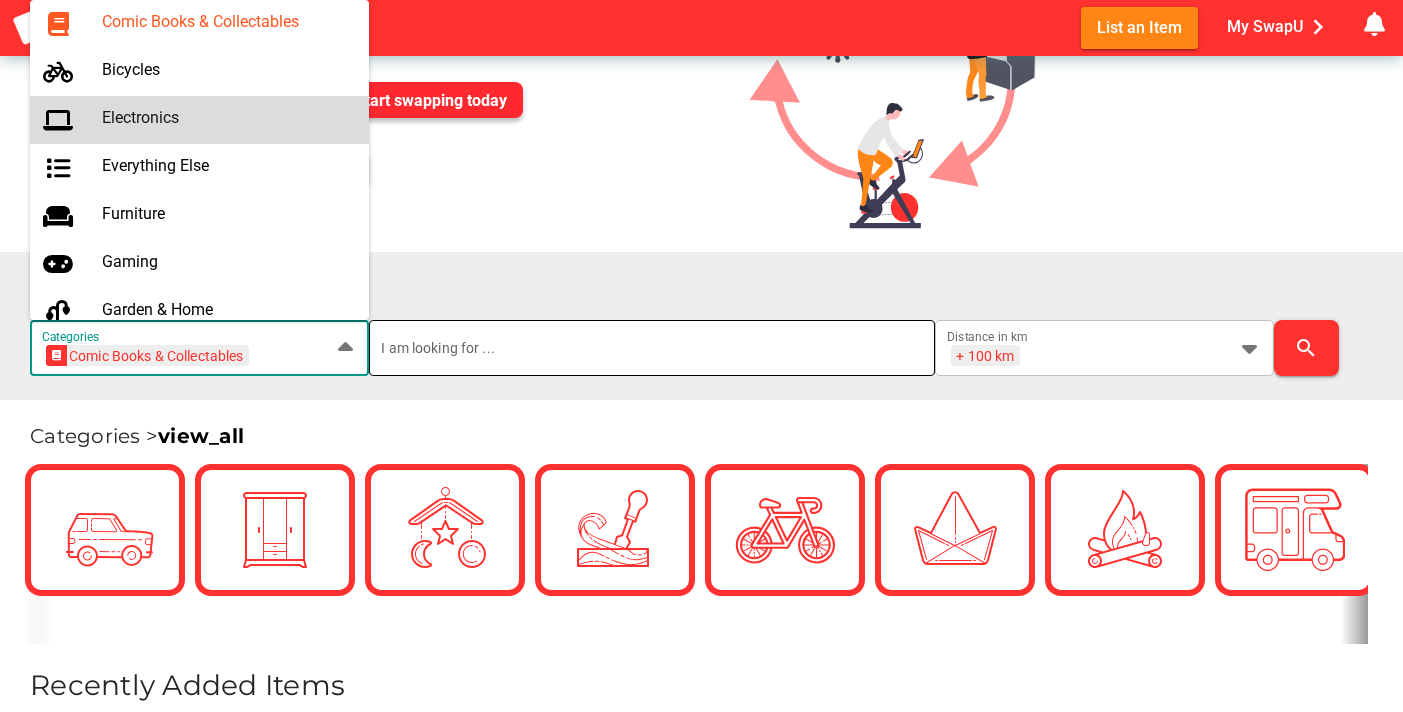 click at bounding box center (651, 348) 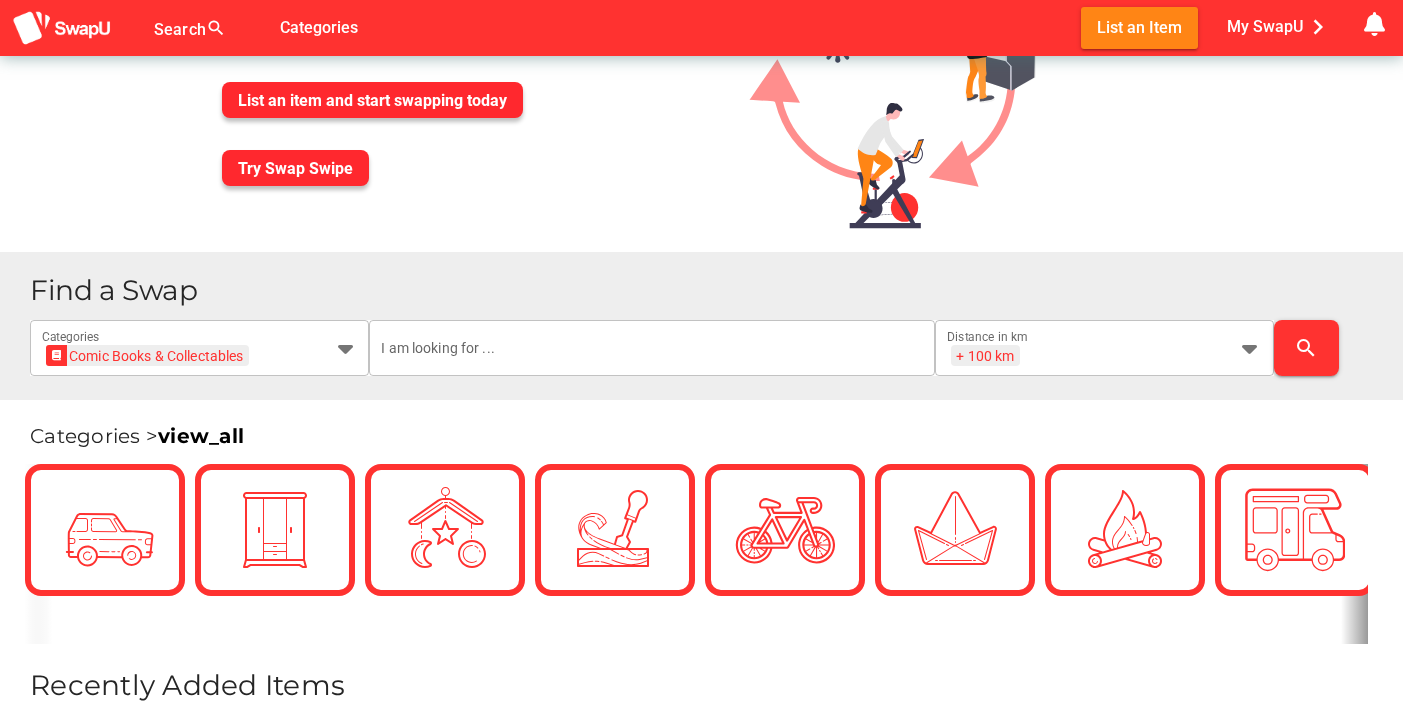 click on "I'll Swap You Swap what you have for what you want  Swapping is the new online shopping List an item and start swapping today Try Swap Swipe" at bounding box center [701, 65] 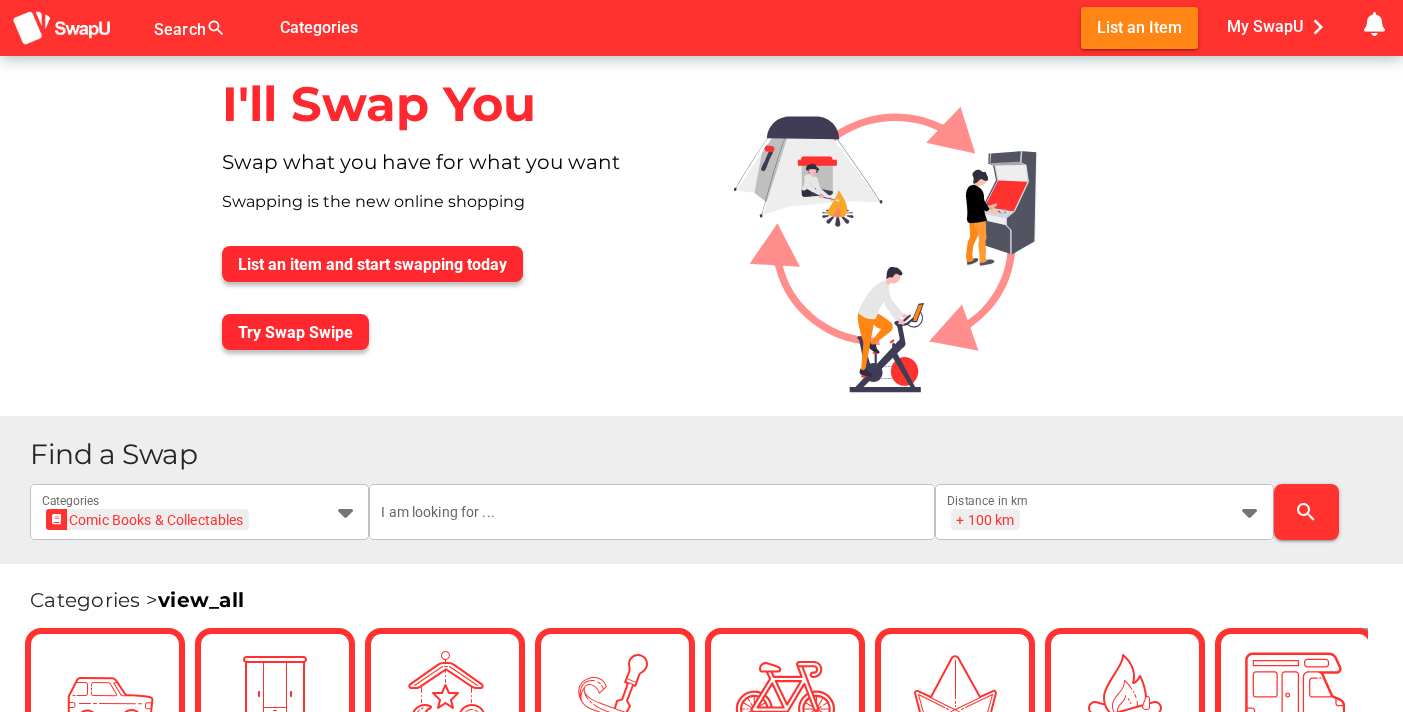 scroll, scrollTop: 0, scrollLeft: 0, axis: both 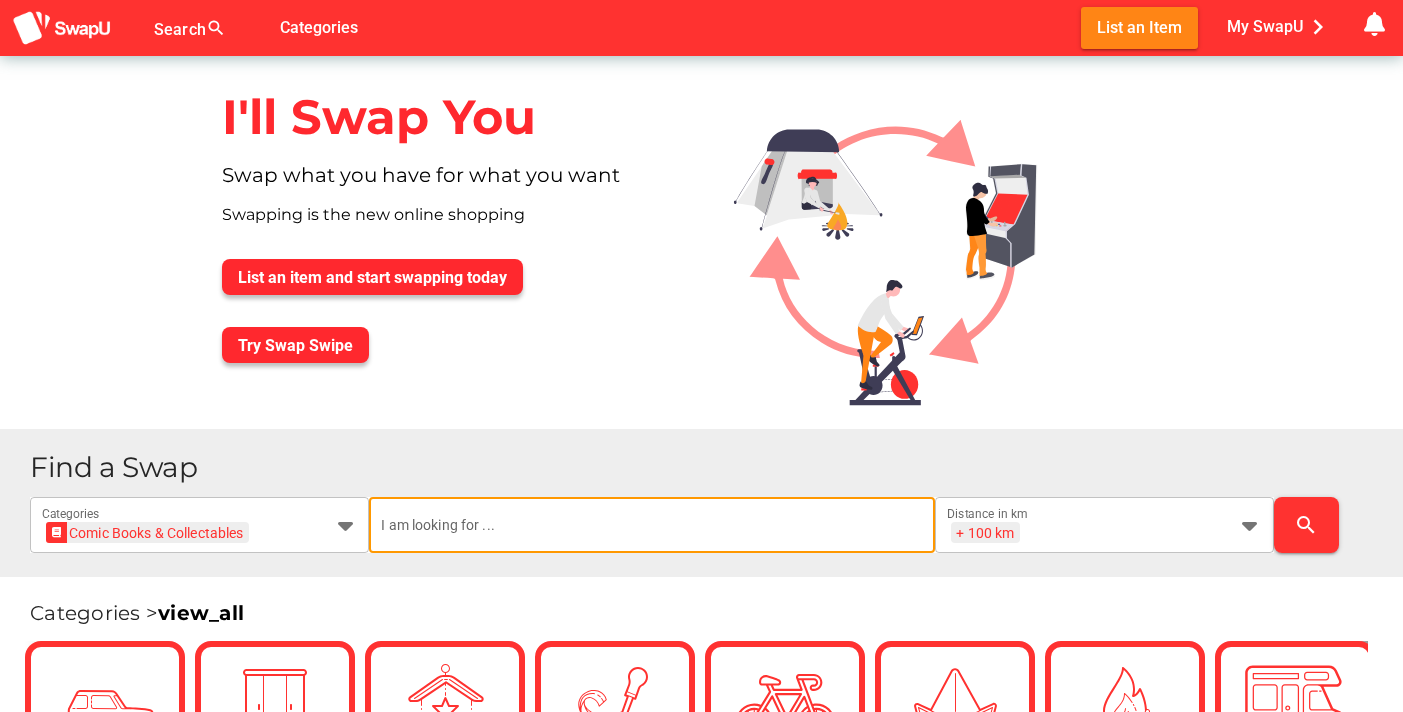 click at bounding box center (651, 525) 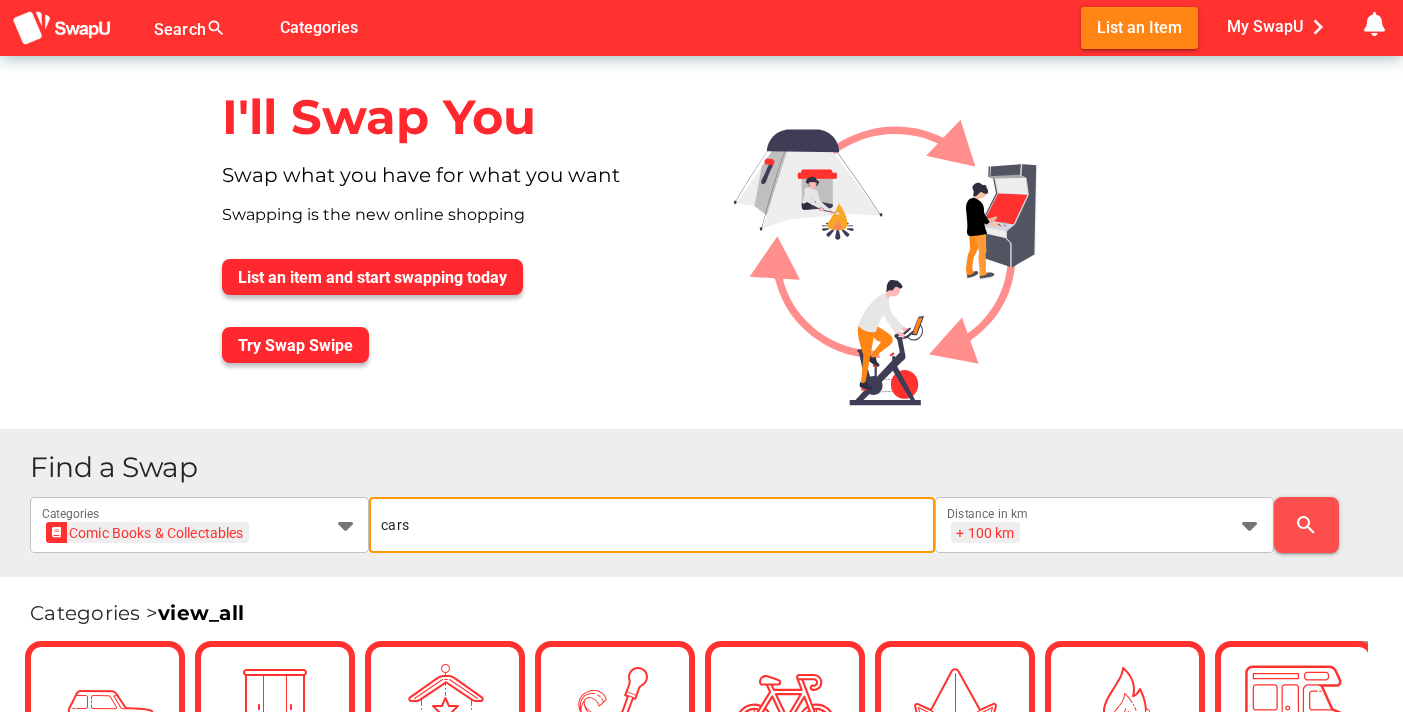 type on "cars" 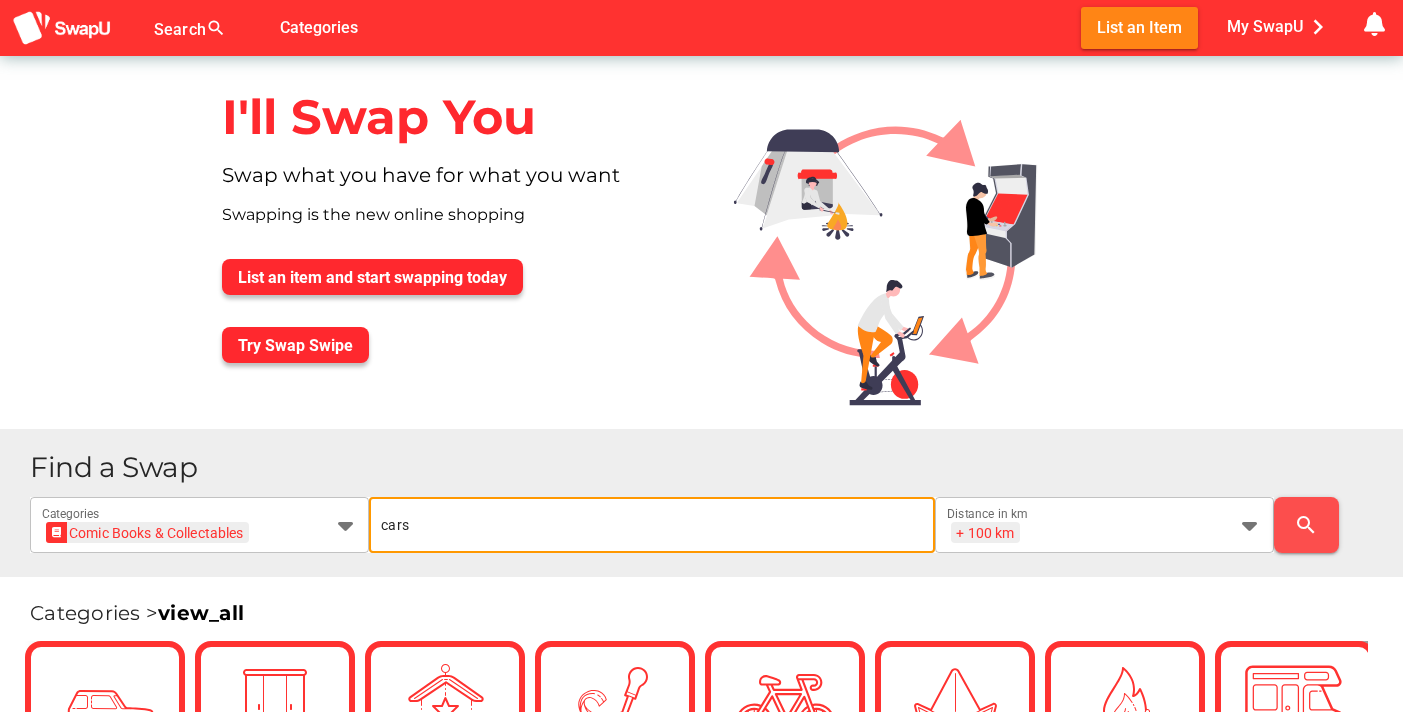 click on "search" at bounding box center [1306, 525] 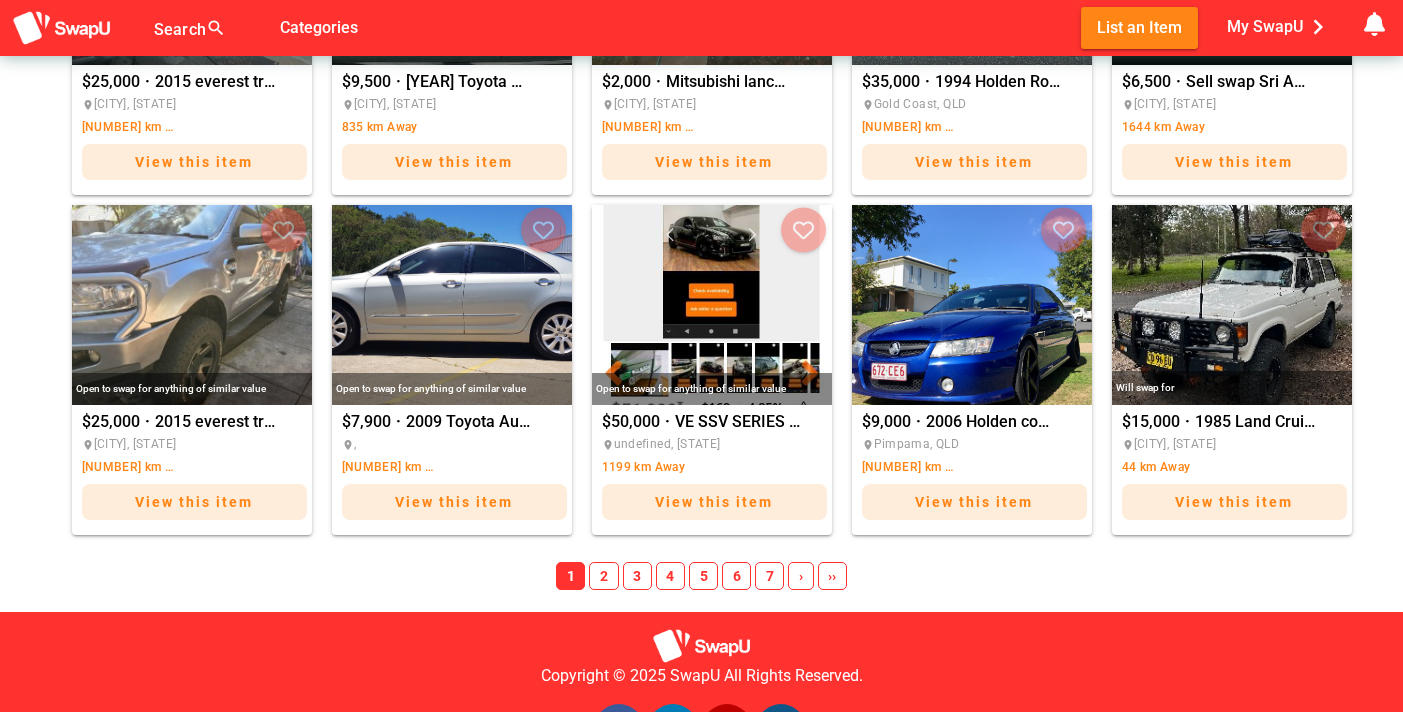scroll, scrollTop: 1480, scrollLeft: 0, axis: vertical 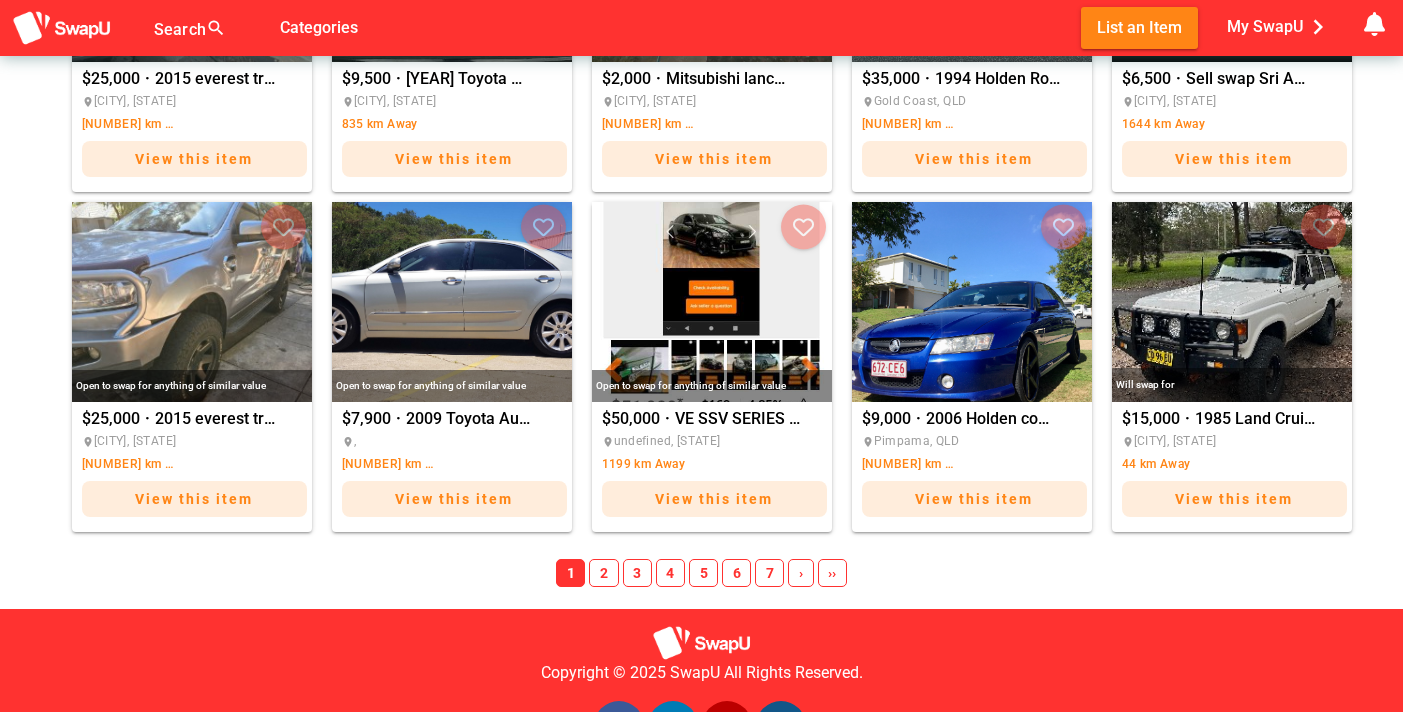 click on "2" at bounding box center [603, 573] 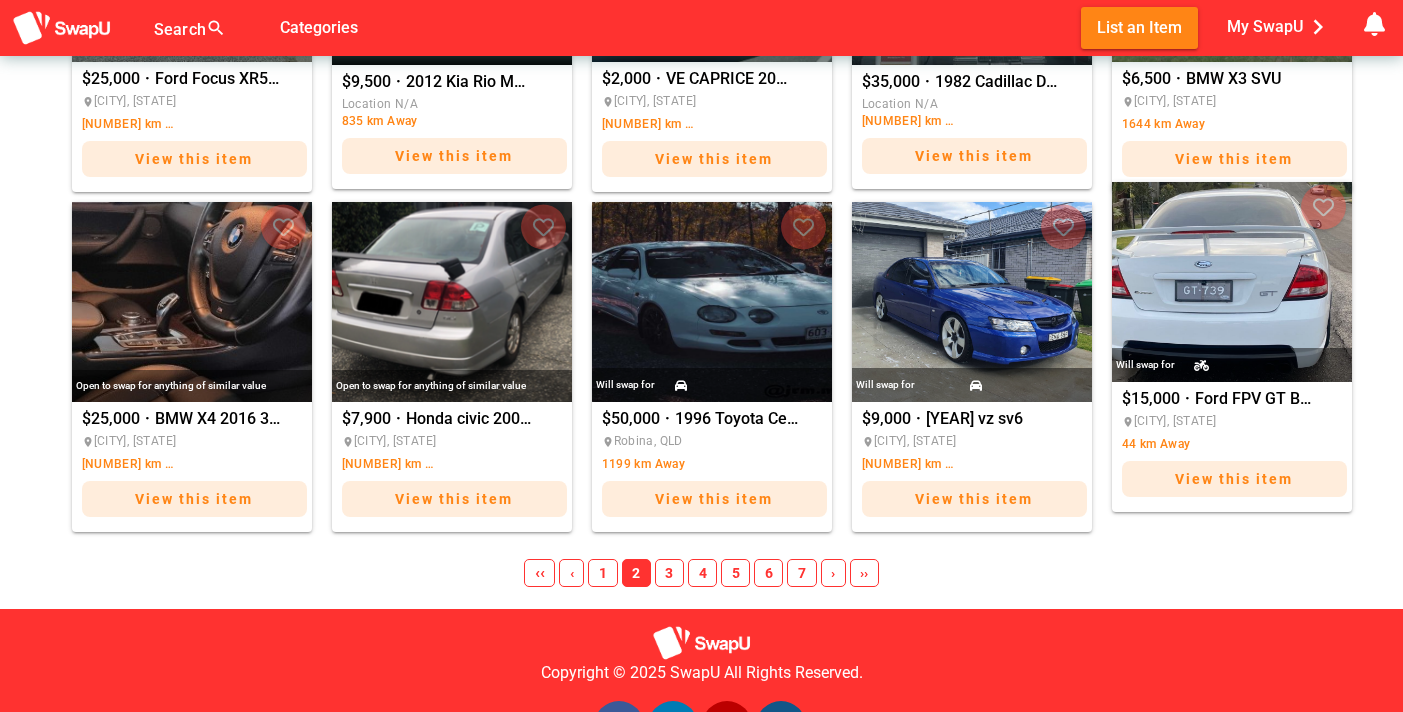 click on "View this item" at bounding box center (1234, 479) 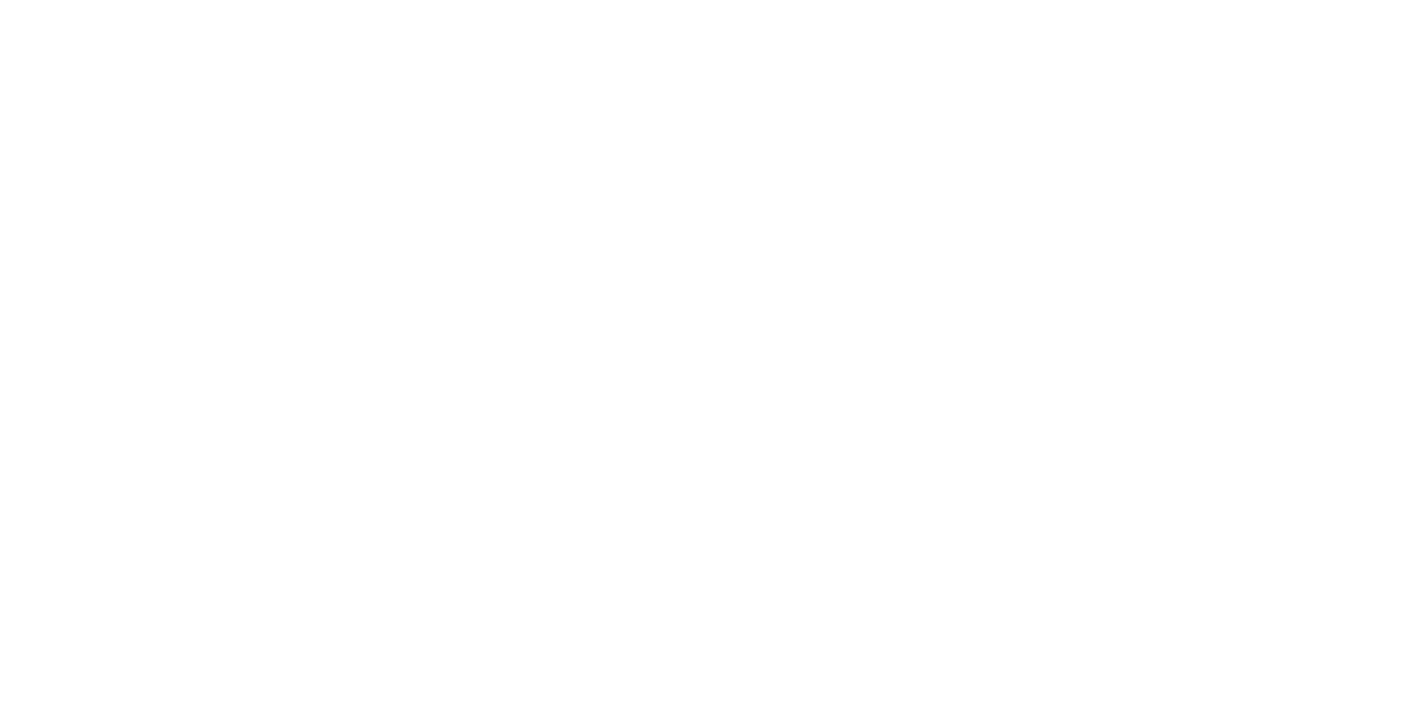 scroll, scrollTop: 0, scrollLeft: 0, axis: both 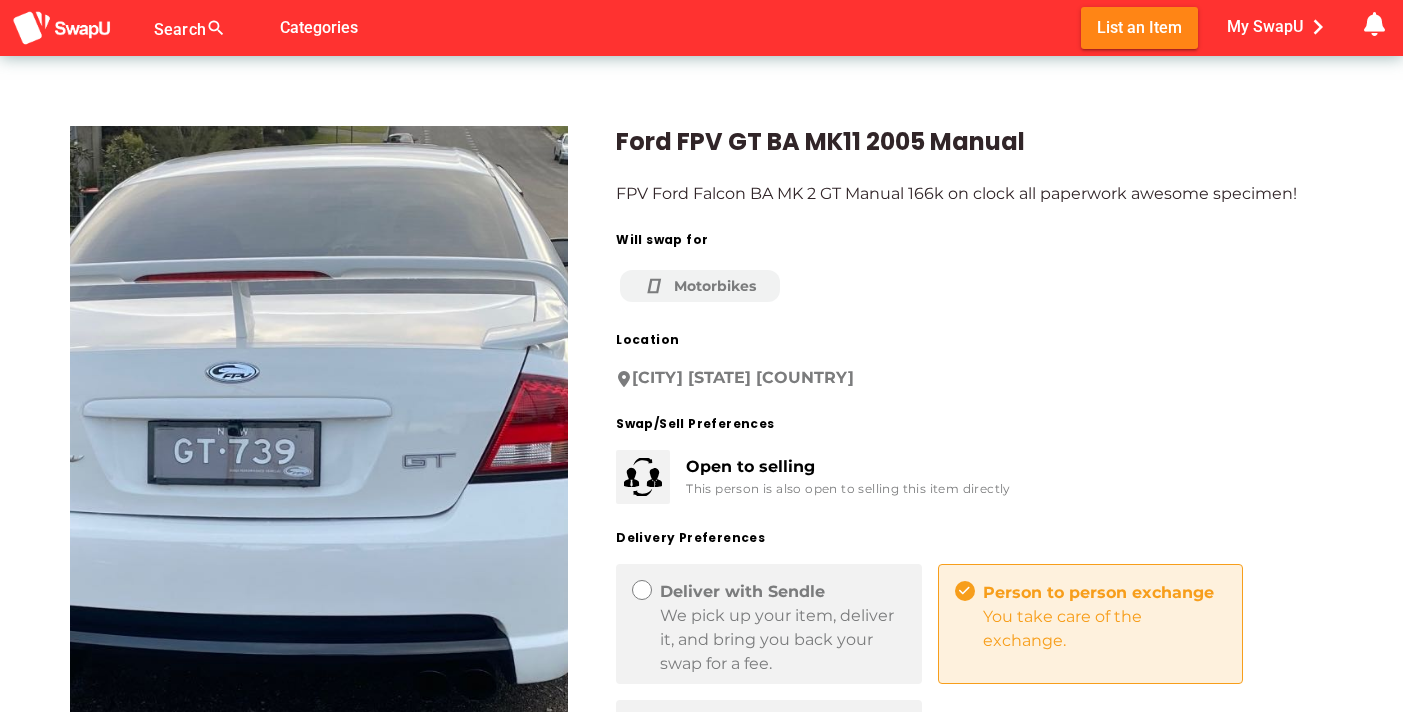 click at bounding box center (319, 426) 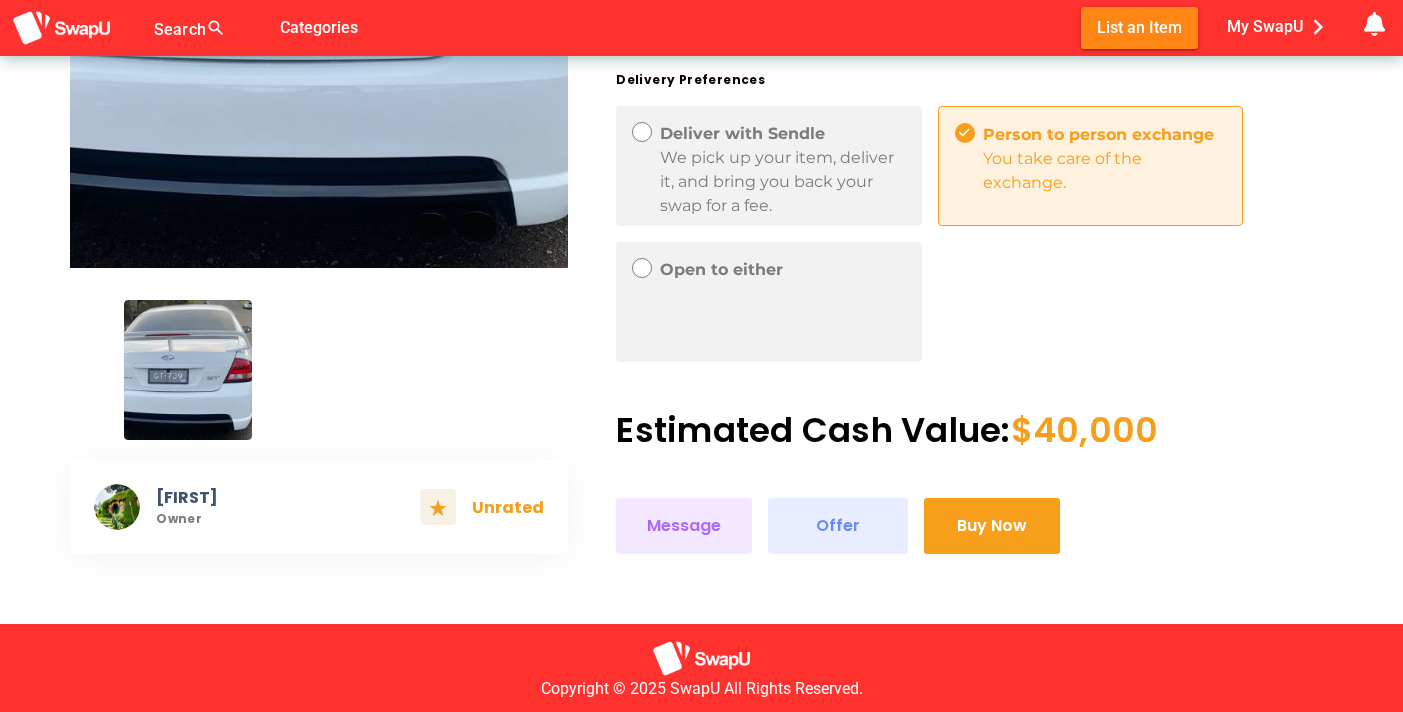 scroll, scrollTop: 480, scrollLeft: 0, axis: vertical 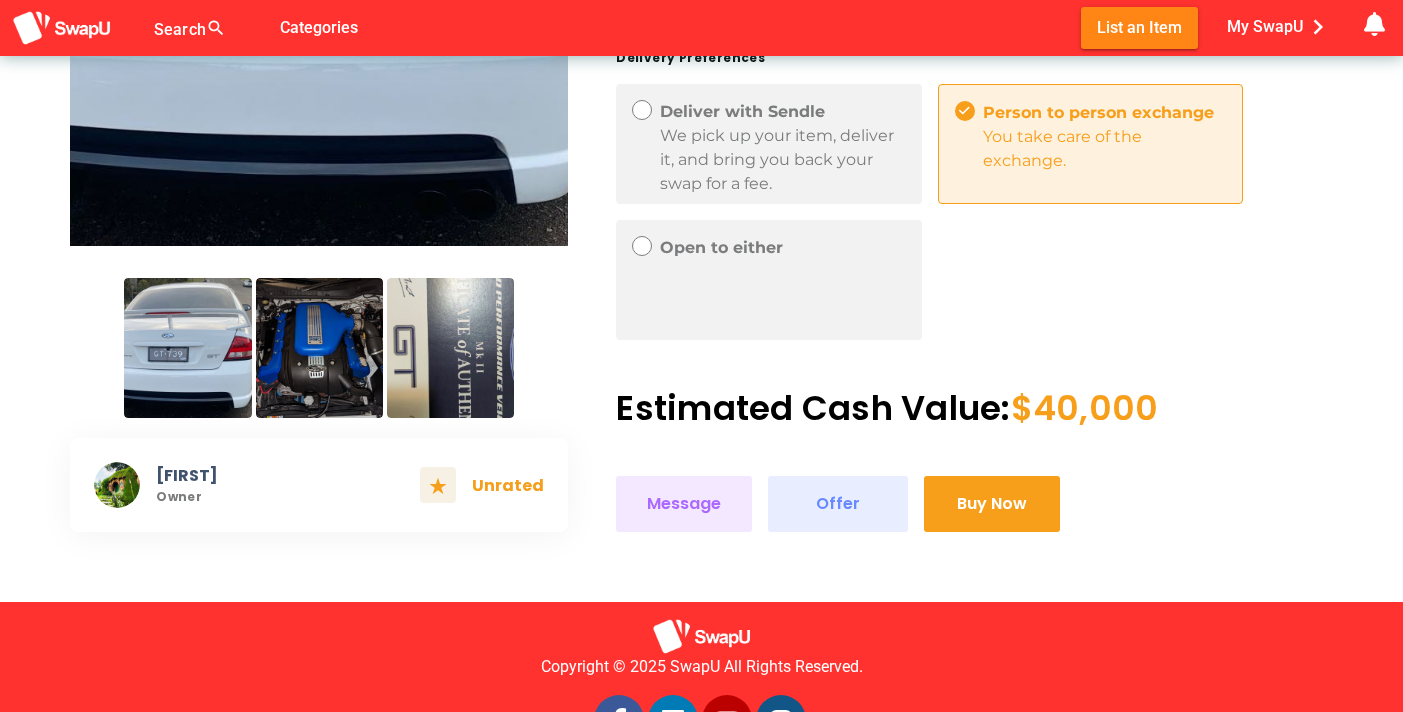 click on "Deliver with Sendle We pick up your item, deliver it, and bring you back your swap for a fee.   Person to person exchange You take care of the exchange.   Open to either" at bounding box center (966, 204) 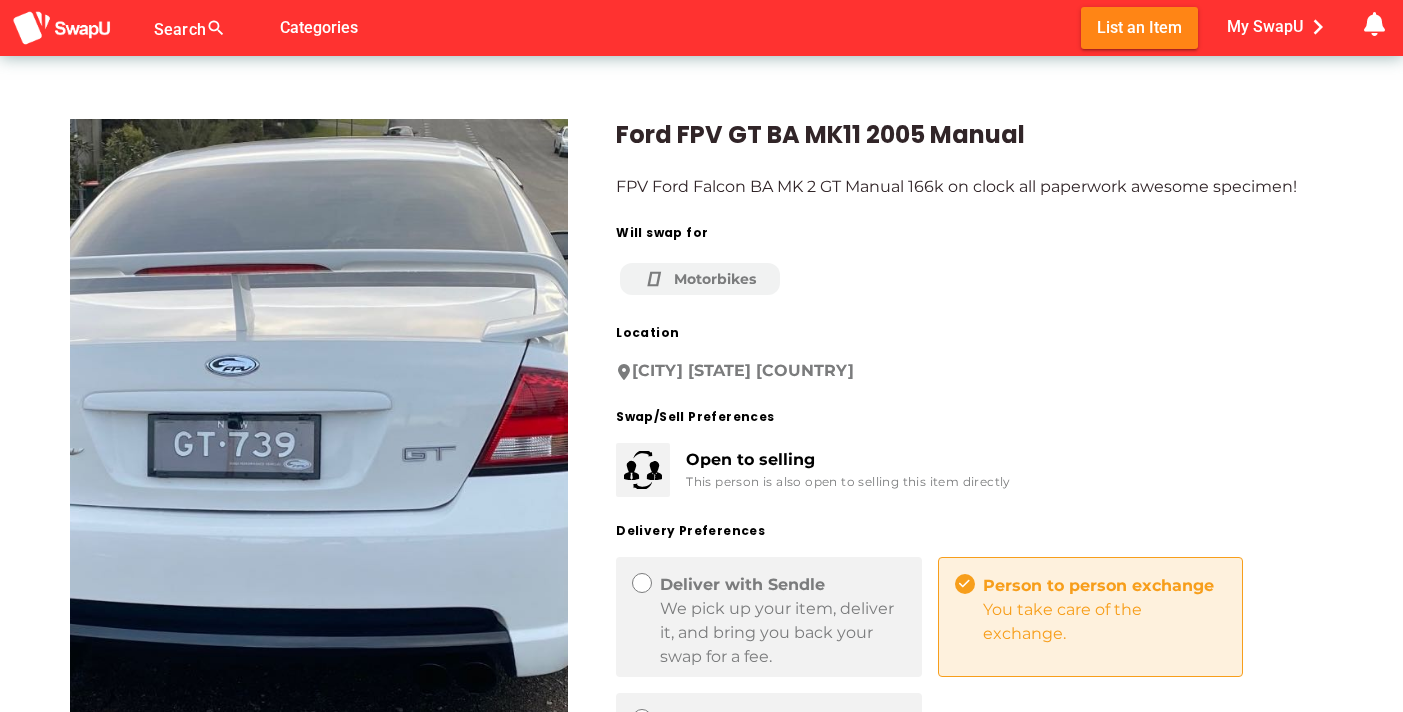 scroll, scrollTop: 0, scrollLeft: 0, axis: both 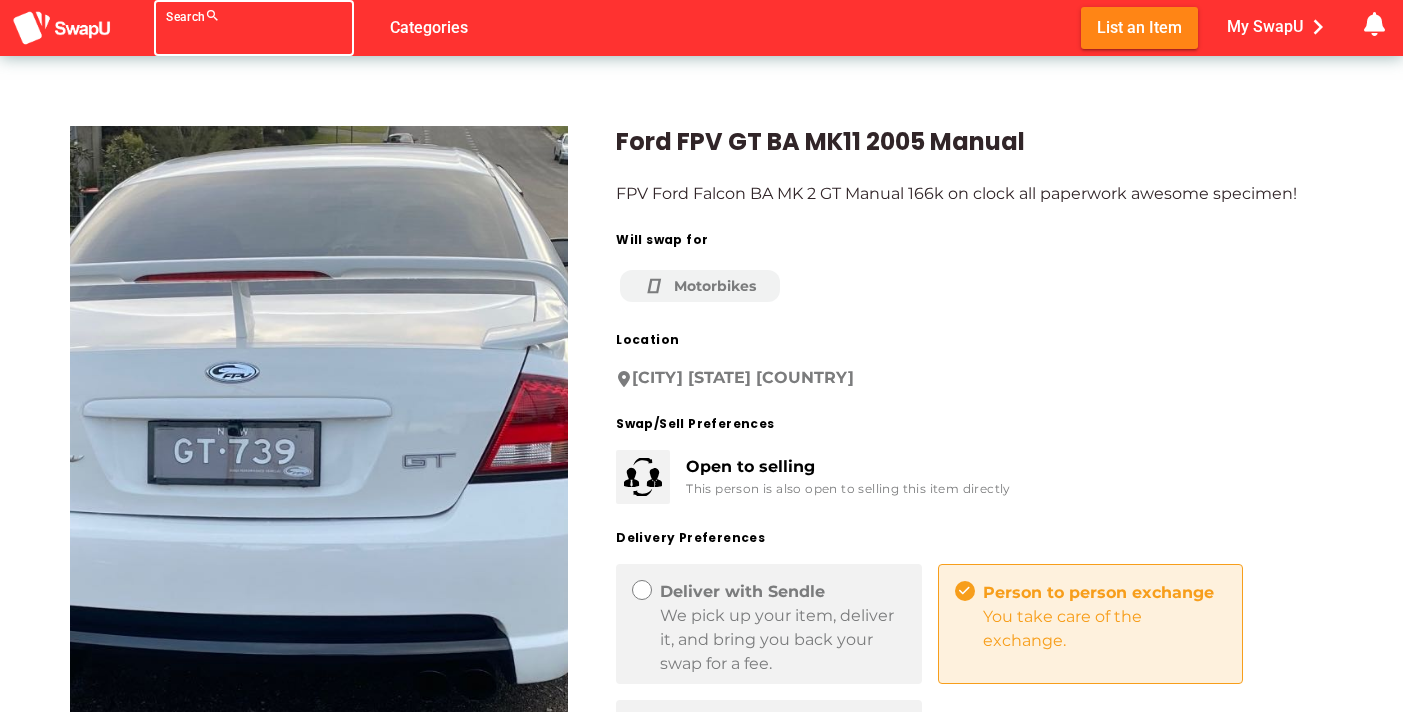 click on "Search  search" at bounding box center [236, 28] 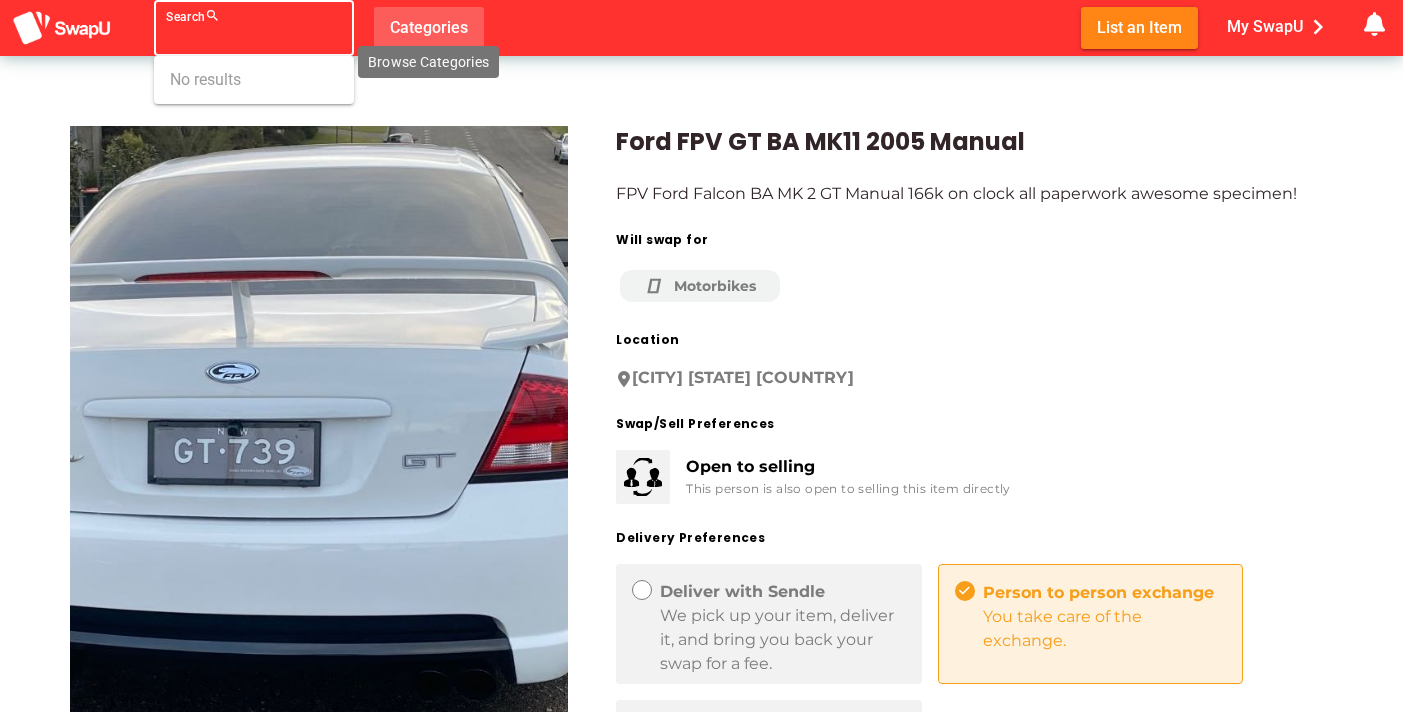 click on "Search  search false Categories List an Item My SwapU  chevron_right  getting message ... Subscriptions favorite  Subscribe to SwapU Current Subscribe Status:  inactive explore Payment Process (Important)   Please use the same email address that you registered your SwapU account when purchasing your subscription. Hint: [EMAIL] explore Subscription Benefit   It may take up to 1 minute for your payment to progress and you can see all the swappable items.  You may need to refresh the SwapU home page for the changes to show. By purchasing the subscription,  you agree to our  Terms of Use  and  Privacy Policy" at bounding box center (701, 28) 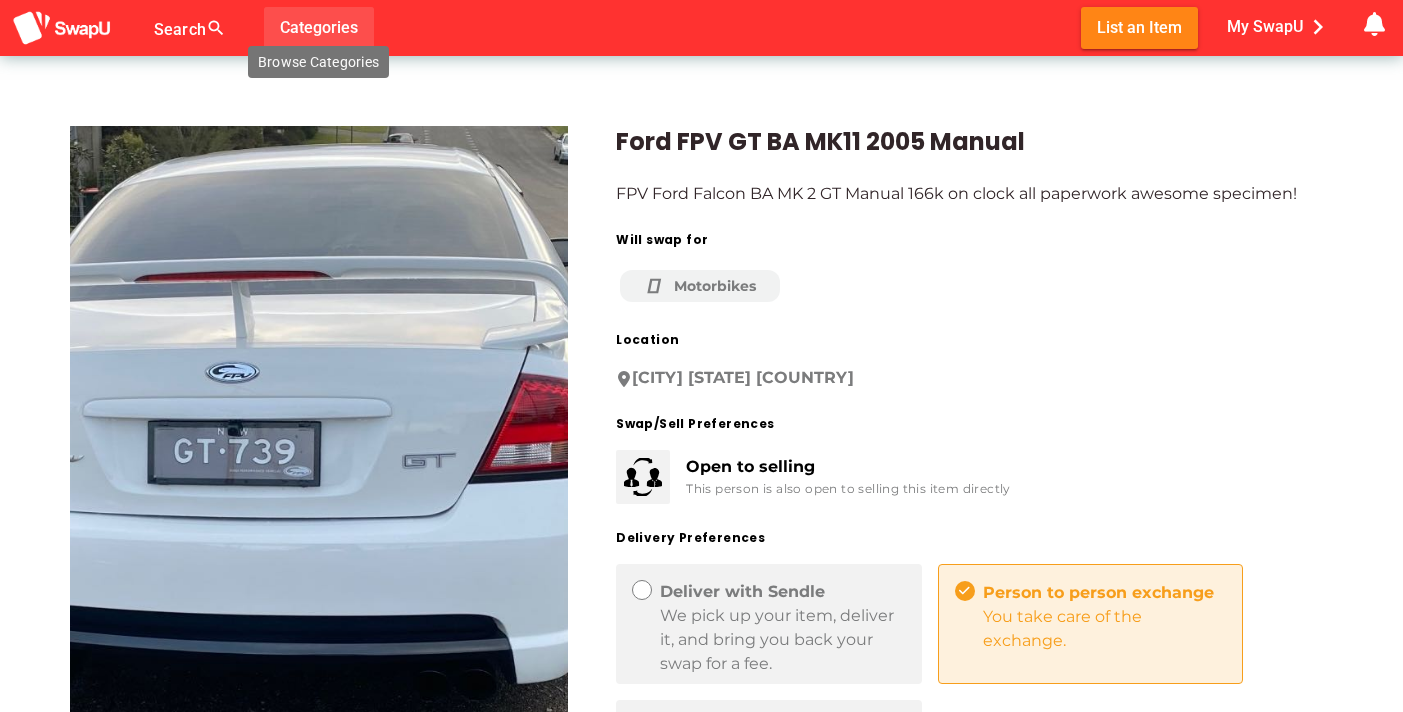 click on "Categories" at bounding box center [319, 27] 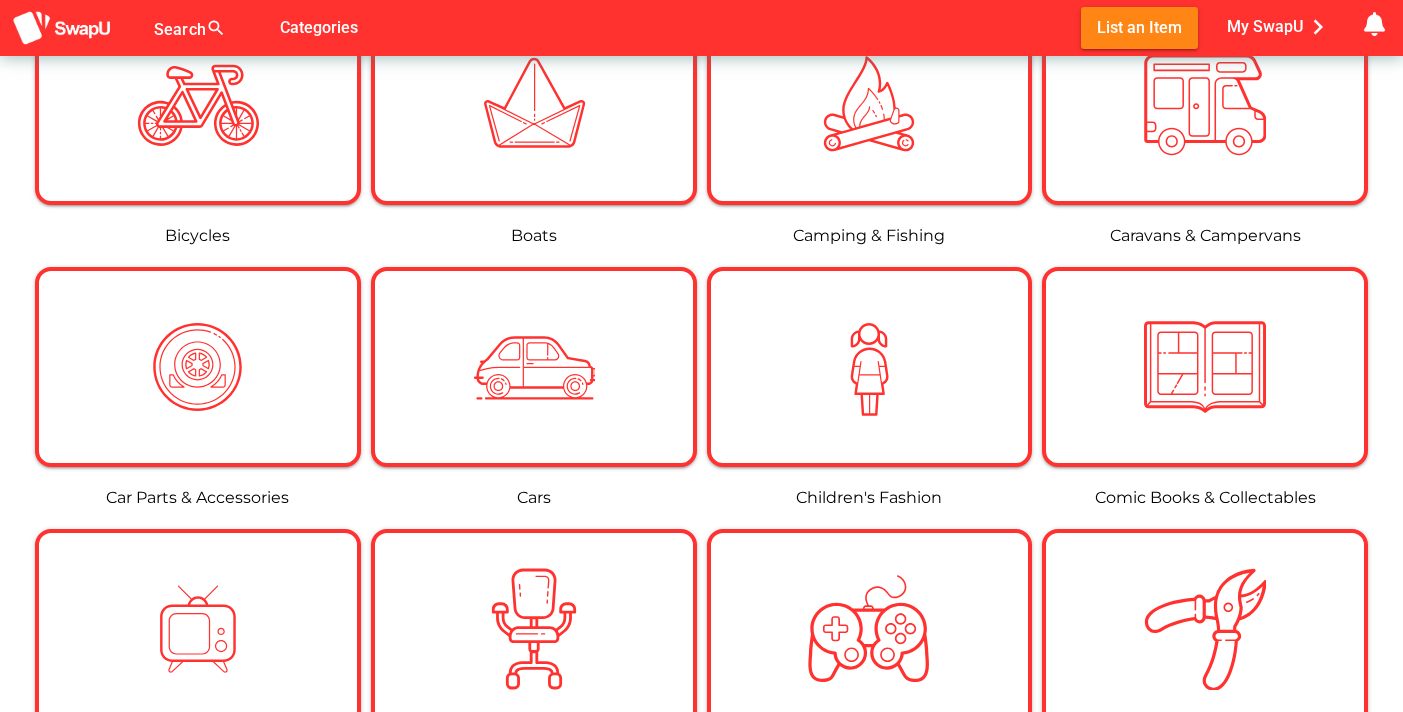 scroll, scrollTop: 640, scrollLeft: 0, axis: vertical 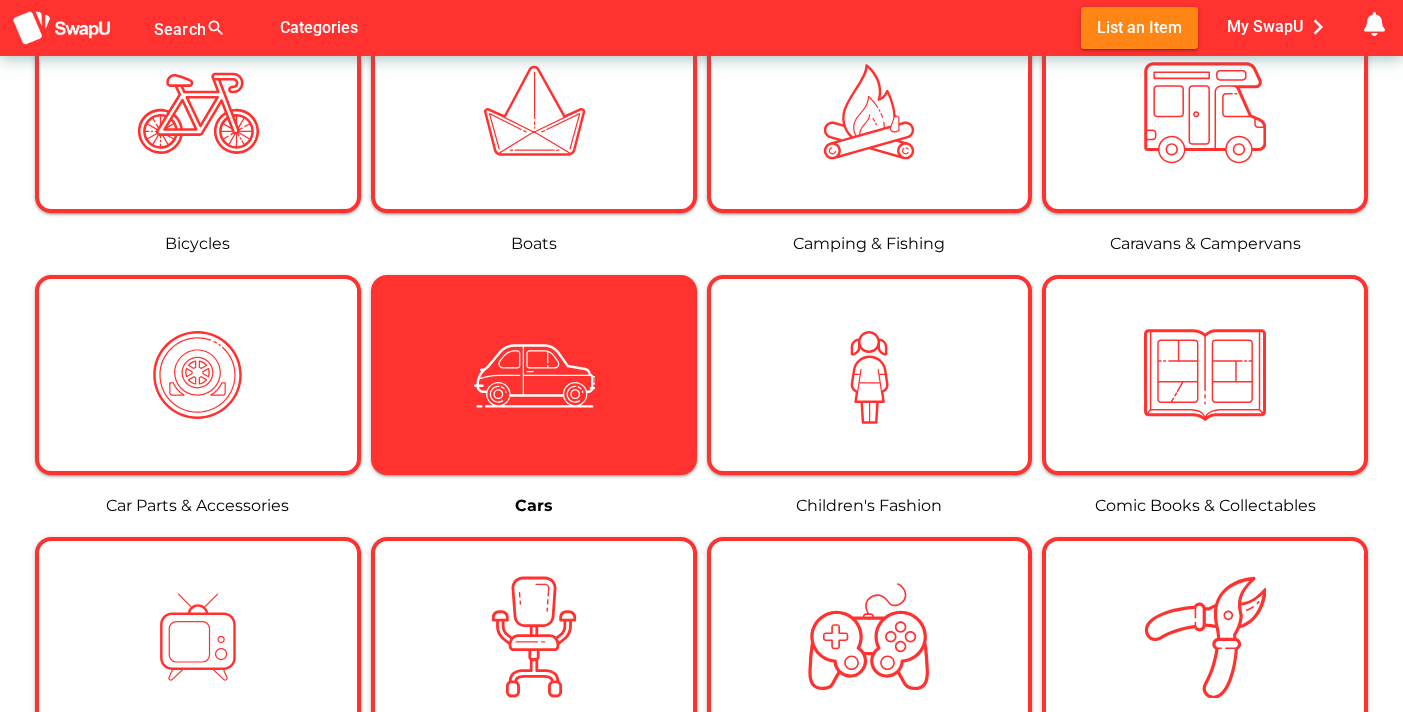 click at bounding box center [534, 375] 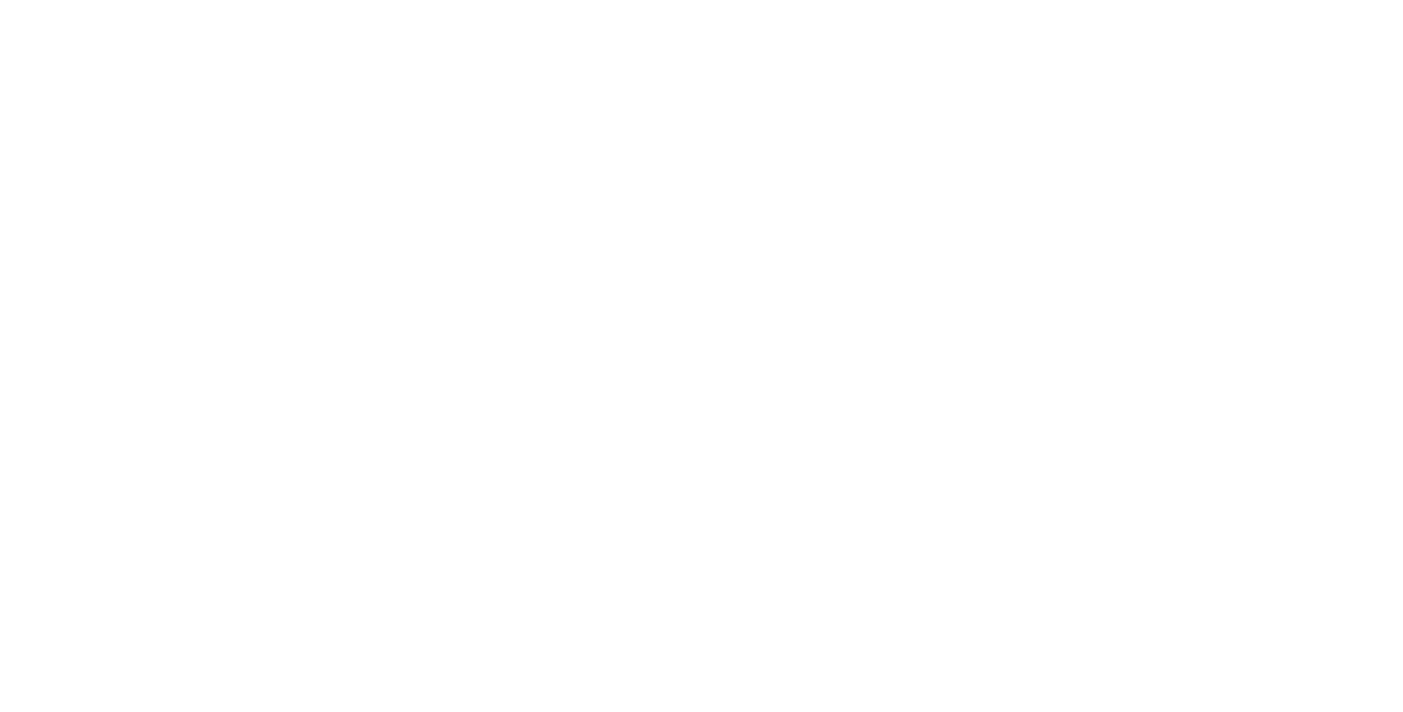 scroll, scrollTop: 0, scrollLeft: 0, axis: both 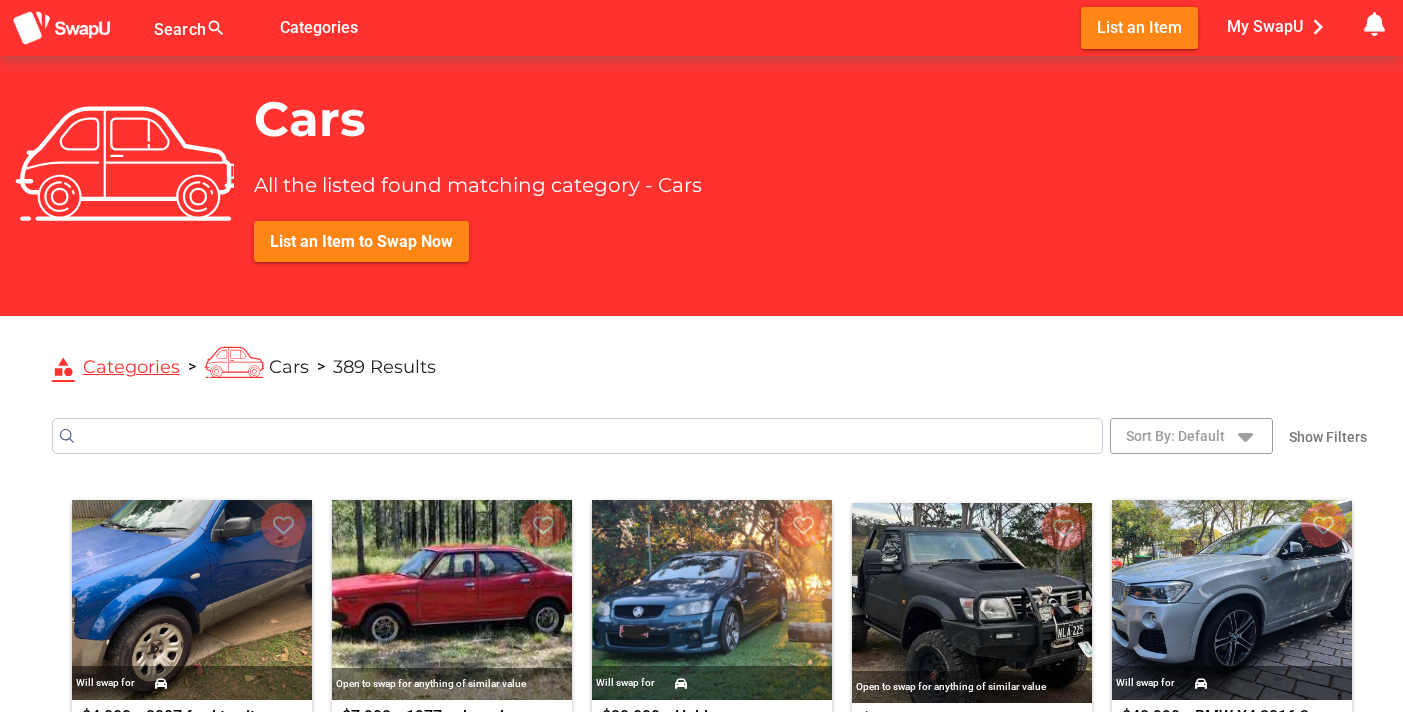 click at bounding box center (577, 436) 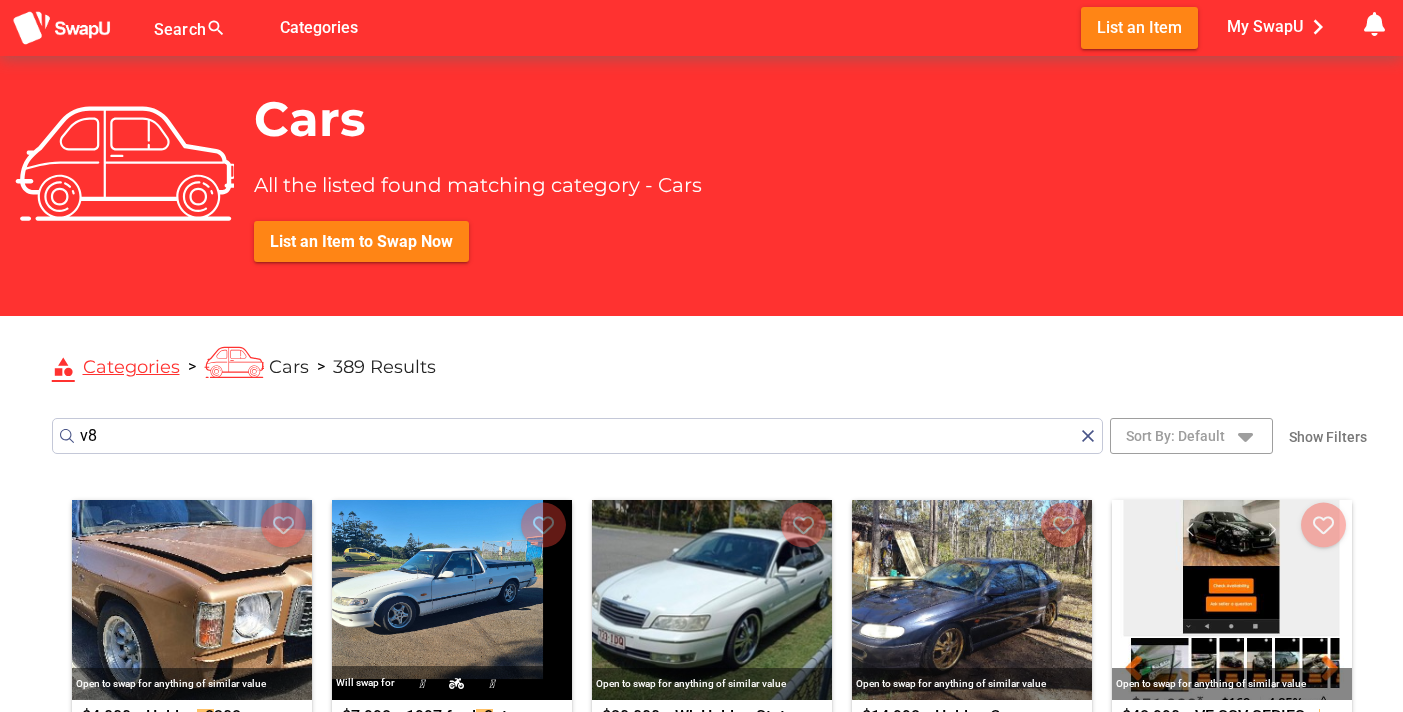 type on "v8" 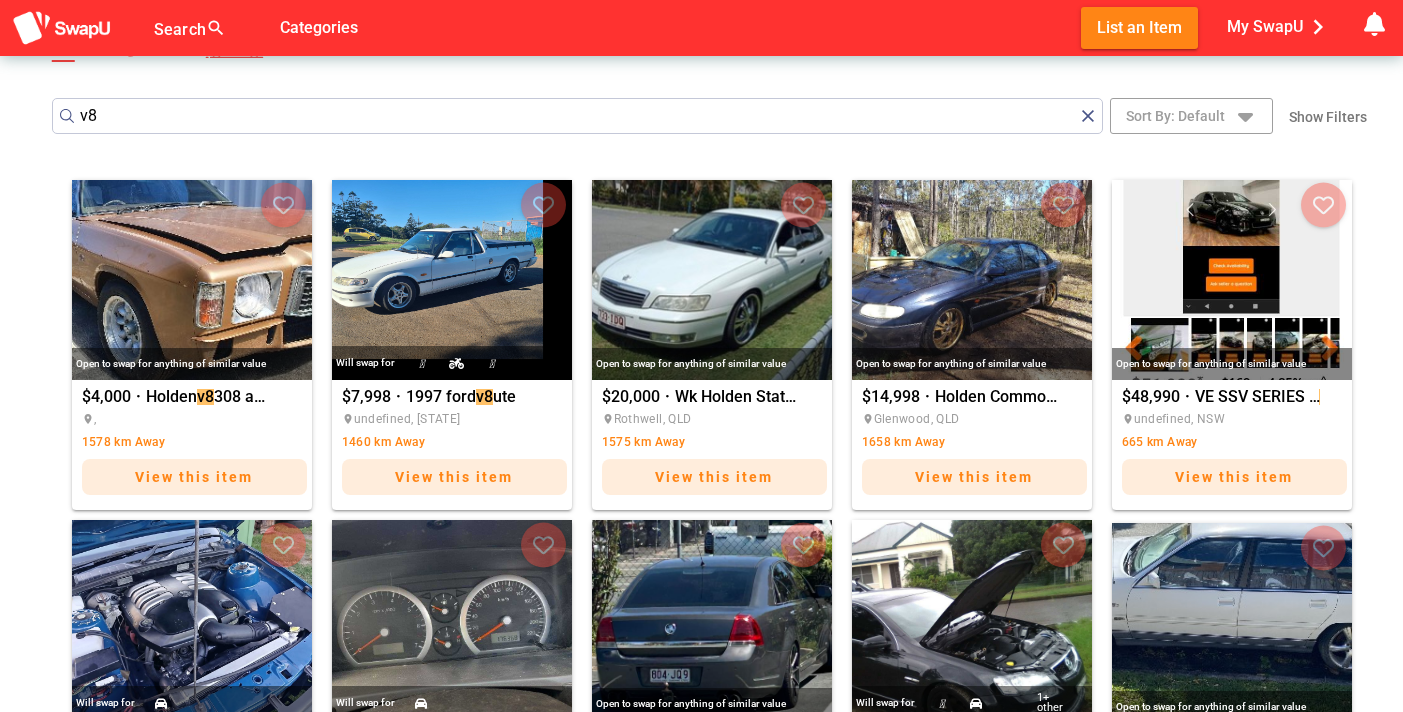 scroll, scrollTop: 360, scrollLeft: 0, axis: vertical 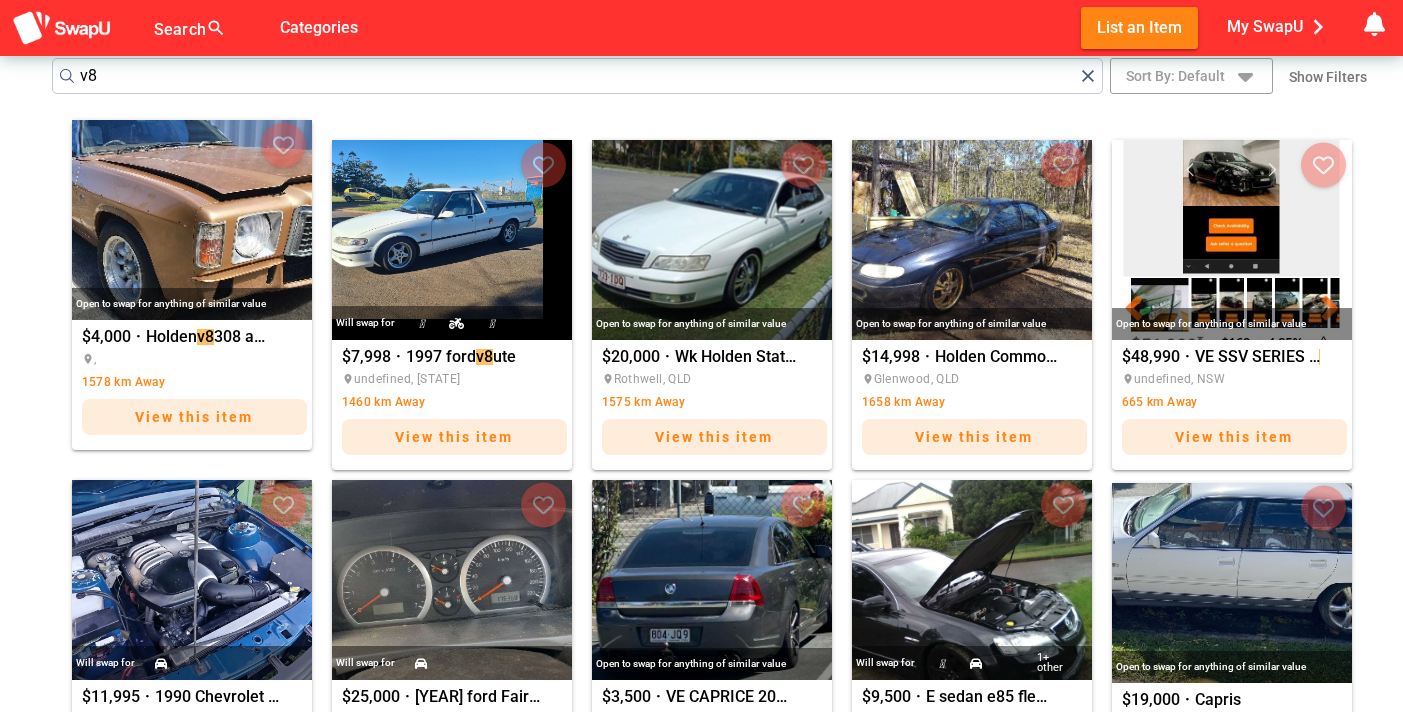 click at bounding box center (192, 220) 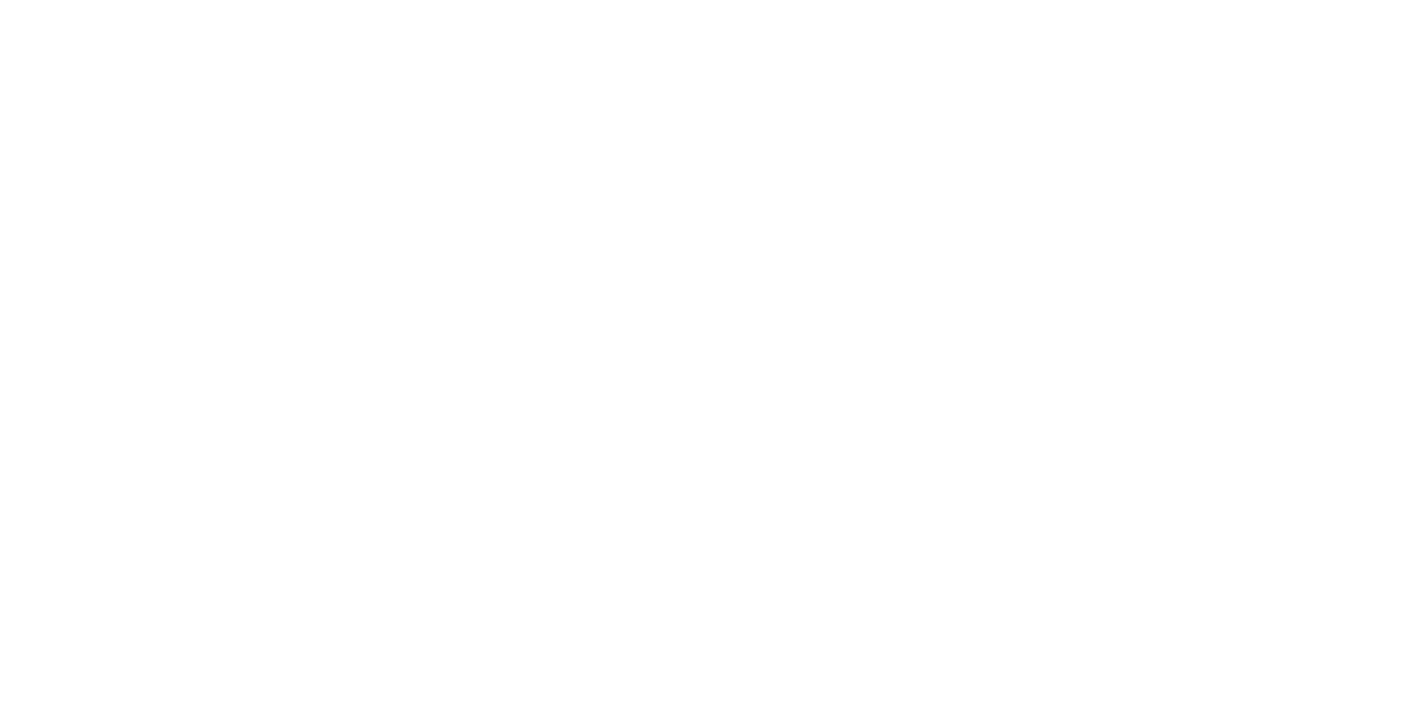 scroll, scrollTop: 0, scrollLeft: 0, axis: both 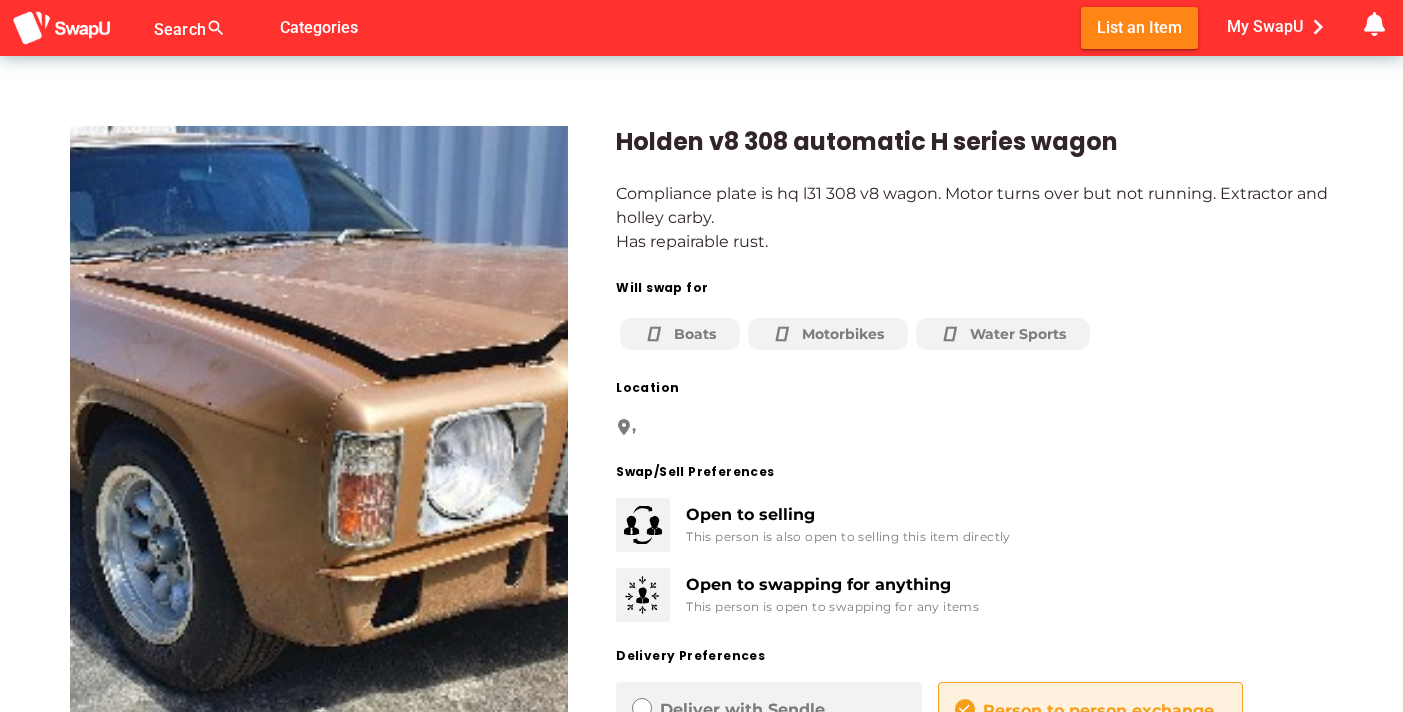 click on "Open to selling This person is also open to selling this item directly" at bounding box center (797, 509) 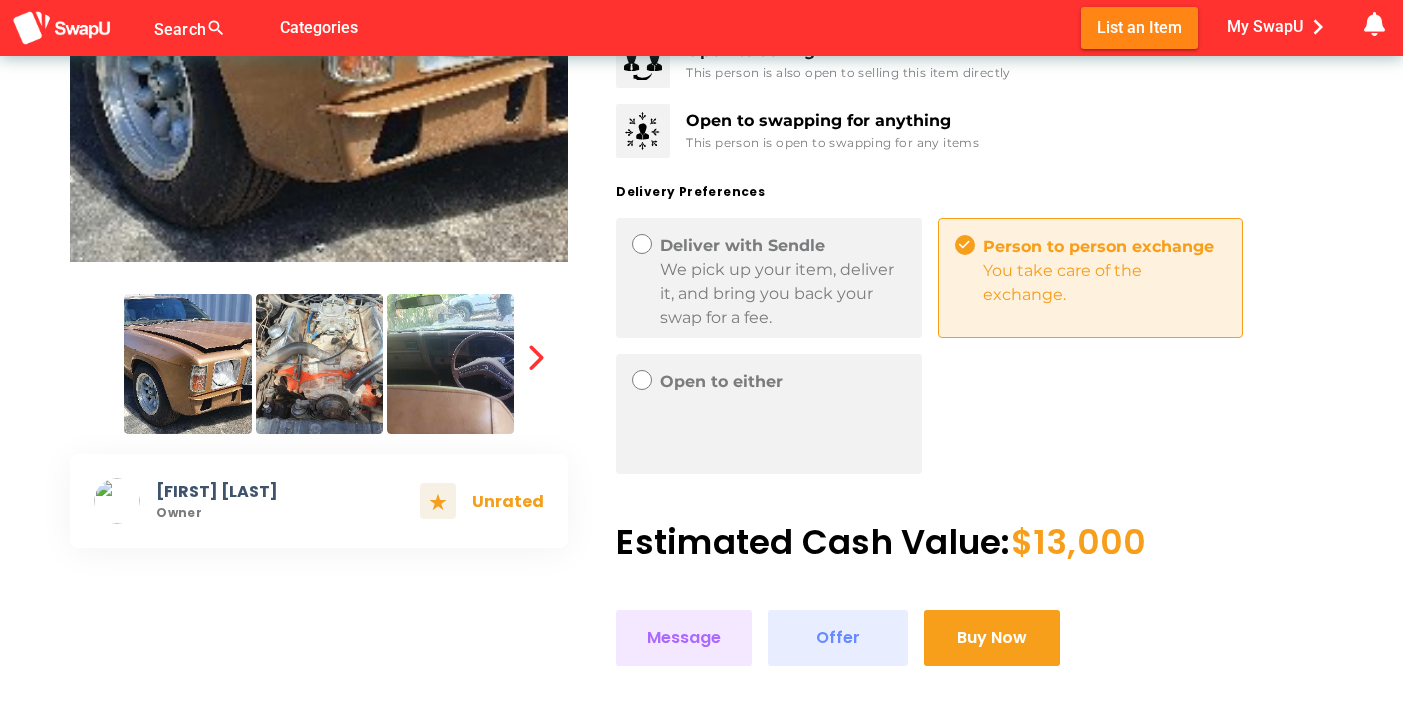 scroll, scrollTop: 426, scrollLeft: 0, axis: vertical 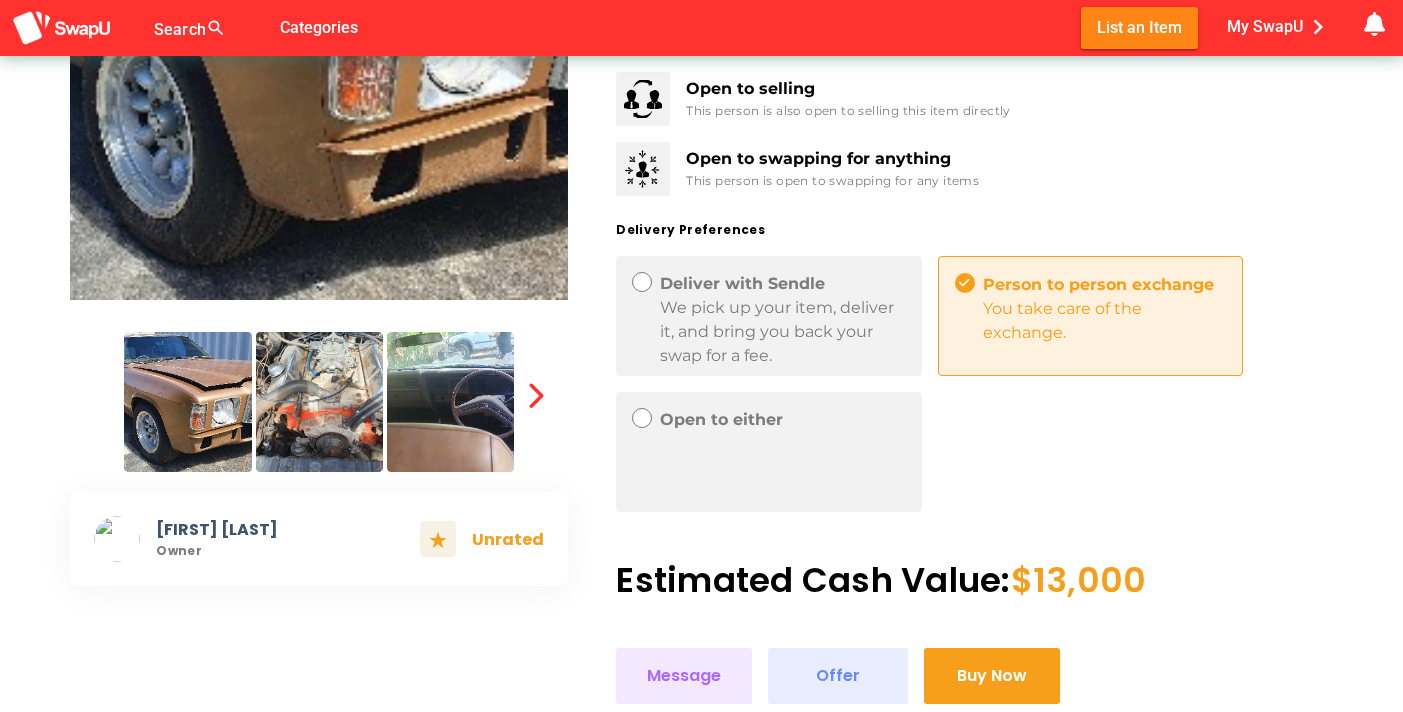 click at bounding box center (450, 402) 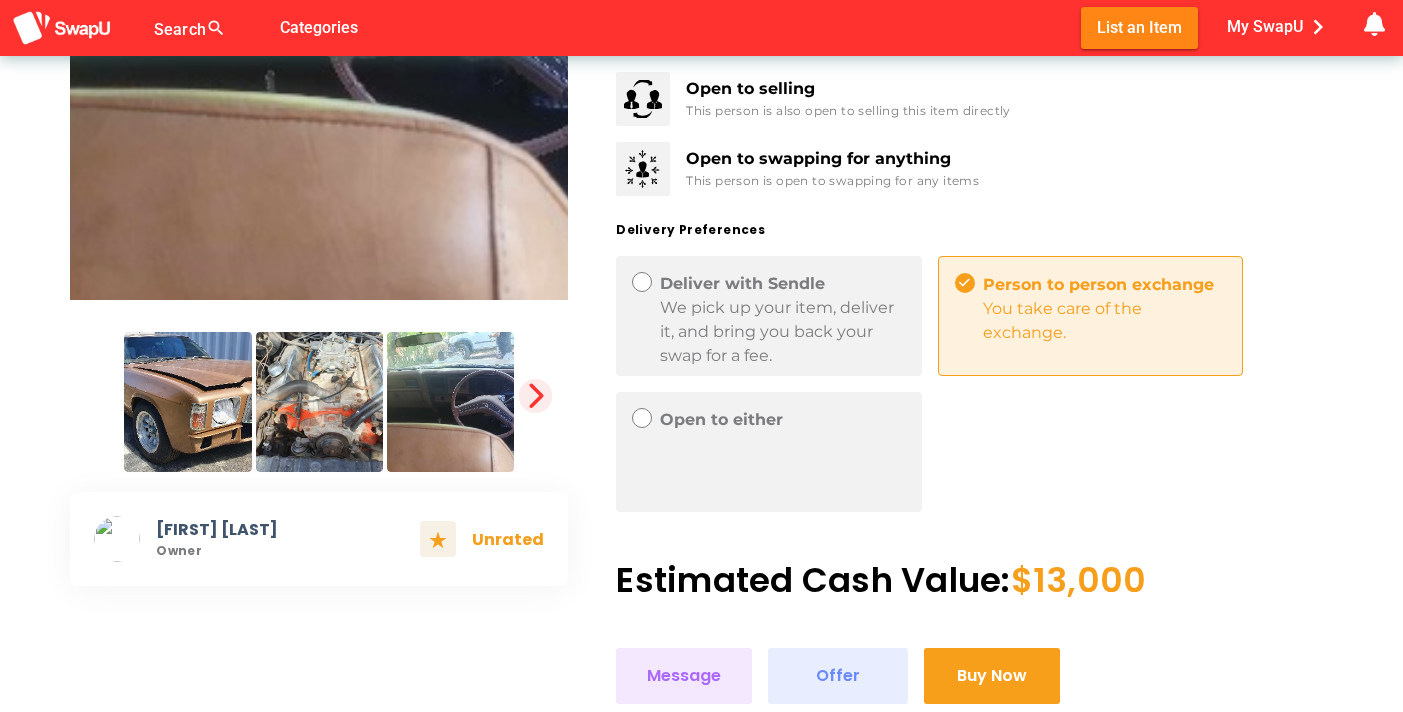 click at bounding box center [535, 396] 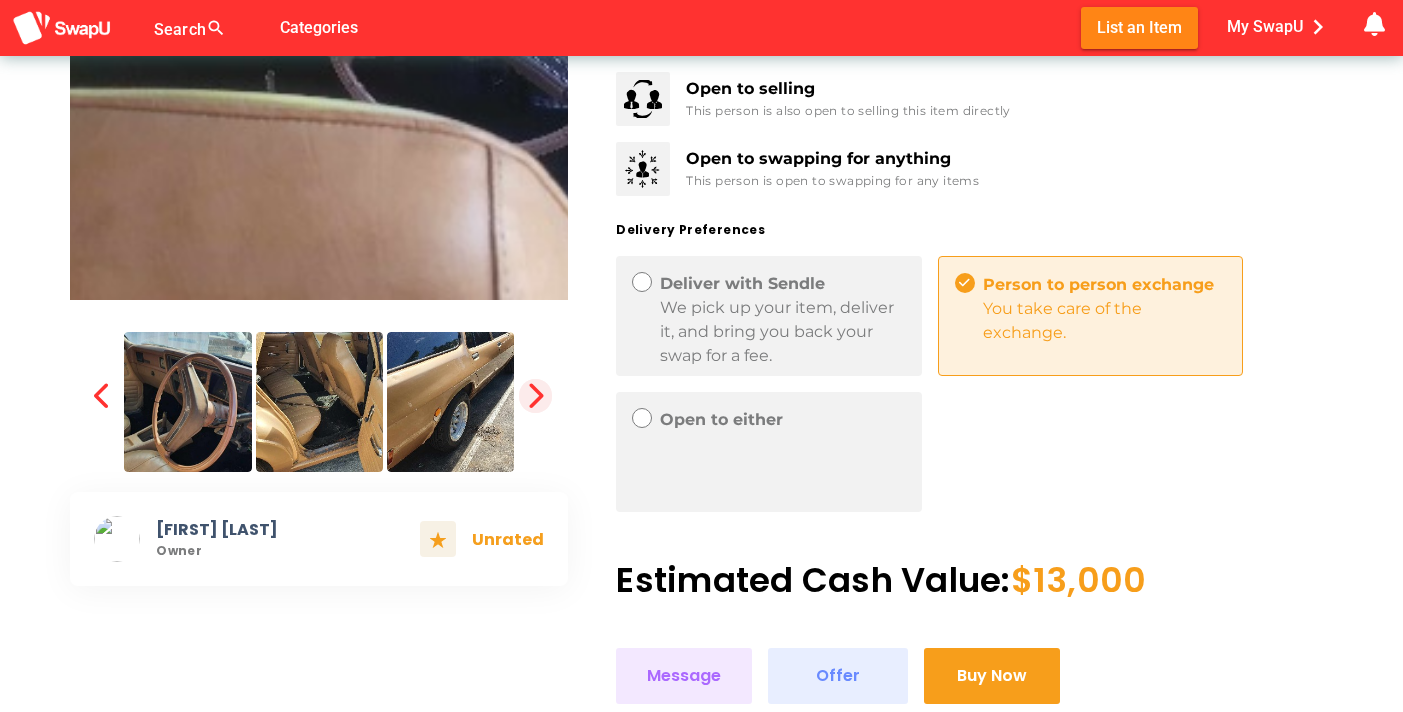 click at bounding box center (535, 396) 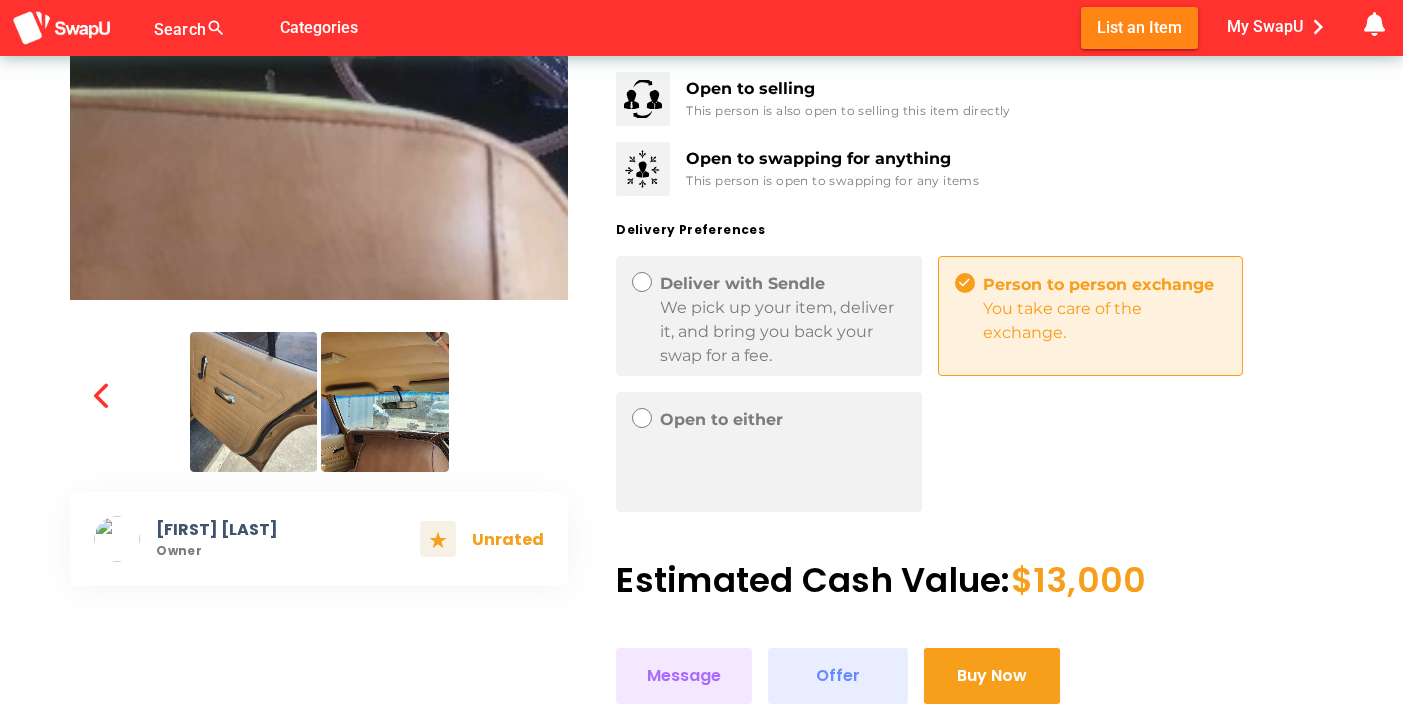 click on "Deliver with Sendle We pick up your item, deliver it, and bring you back your swap for a fee.   Person to person exchange You take care of the exchange.   Open to either" at bounding box center (966, 376) 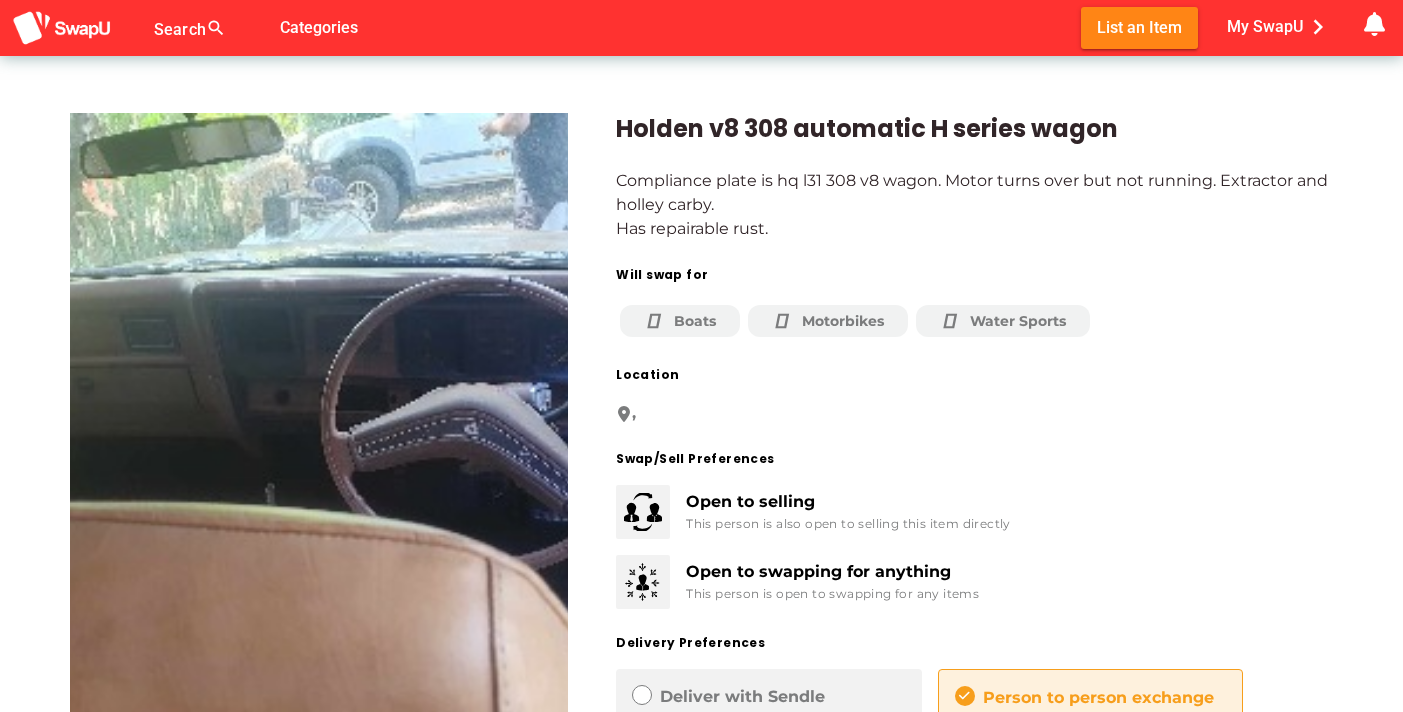 scroll, scrollTop: 0, scrollLeft: 0, axis: both 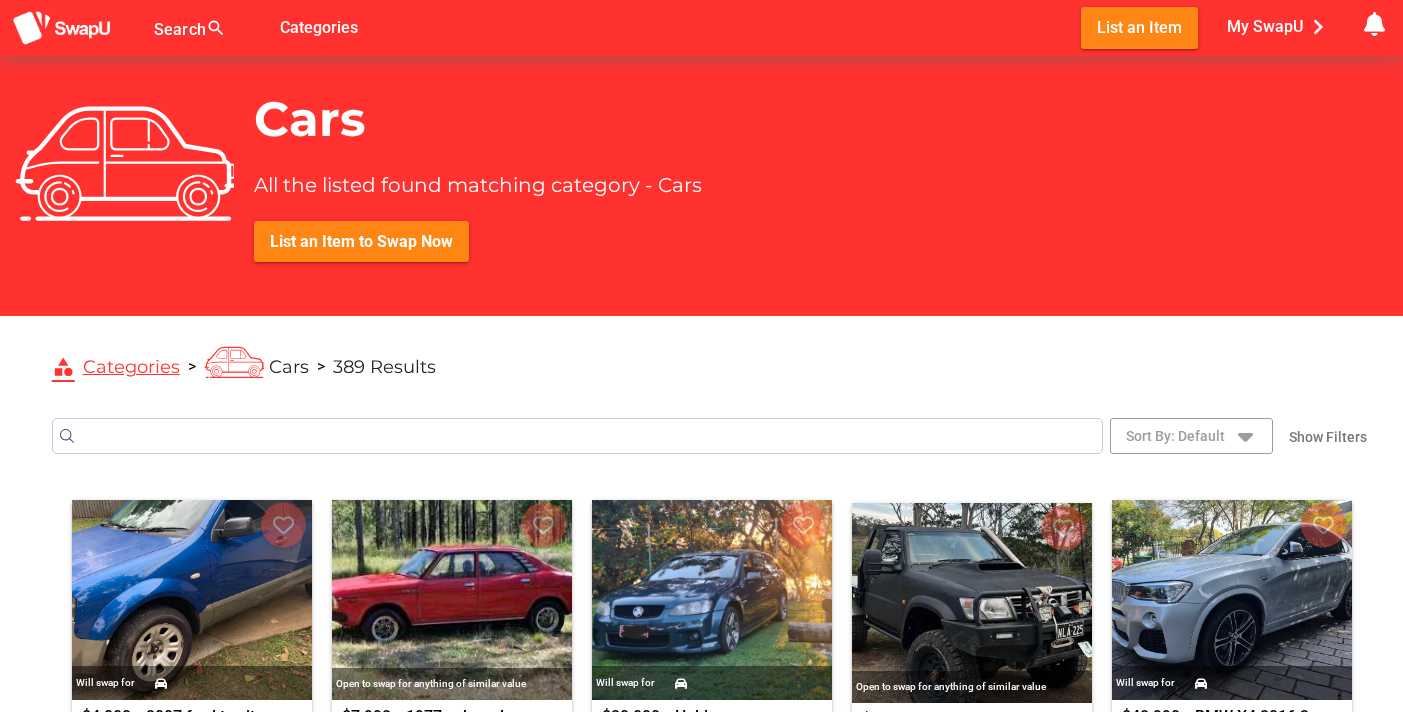 click at bounding box center (577, 436) 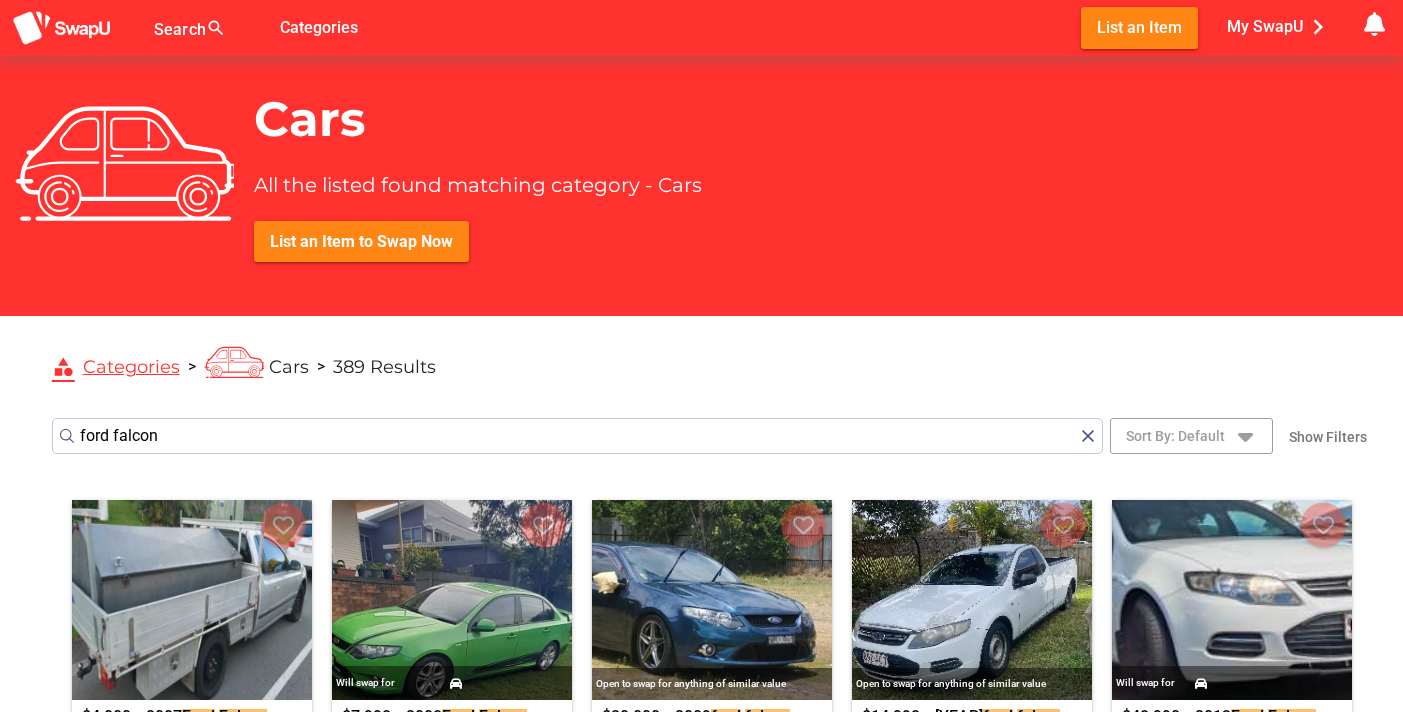 click on "category Categories > Cars > [NUMBER] Results  Clear refinements  Price Range to  Go  Price Sort Categories Cars [NUMBER] 4x4s & Utes [NUMBER] Camping & Fishing [NUMBER] Car Parts & Accessories [NUMBER] Caravans & Campervans [NUMBER]  Show more Geolocation Distance from you Km ford falcon Sort By: Default   Show Filters Categories:  Cars  ✕  $[PRICE] · [YEAR]  Ford    Falcon  BF Tray Ute  place  [LOCATION], [STATE] [NUMBER] km Away  View this item  Will swap for      $[PRICE] · [YEAR]  Ford    Falcon  XR6  place  [LOCATION], [STATE] [NUMBER] km Away  View this item  Open to swap for anything of similar value  $[PRICE] · [YEAR]  ford    falcon  xr6 LPG auto place  [LOCATION], [STATE] [NUMBER] km Away  View this item  Open to swap for anything of similar value  $[PRICE] · [YEAR]  ford    falcon  fg xt ute place  [LOCATION], [STATE] [NUMBER] km Away  View this item  Will swap for      $[PRICE] · [YEAR]  Ford    Falcon  FG XT place  [LOCATION], [STATE] [NUMBER] km Away  View this item  Will swap for    $[PRICE] · [YEAR]  Ford    Falcon place  [LOCATION], [STATE] [NUMBER] km Away  View this item  Will swap for    $[PRICE]" at bounding box center (701, 1340) 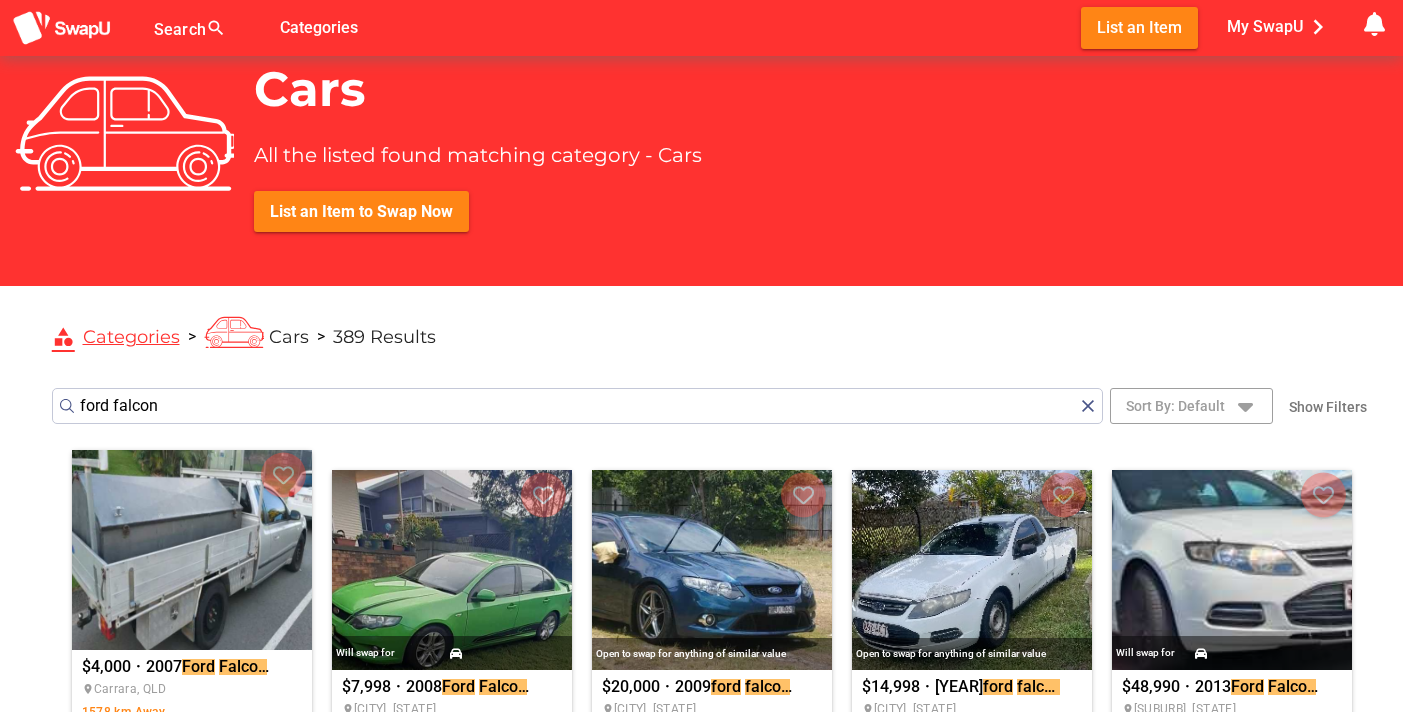 scroll, scrollTop: 0, scrollLeft: 0, axis: both 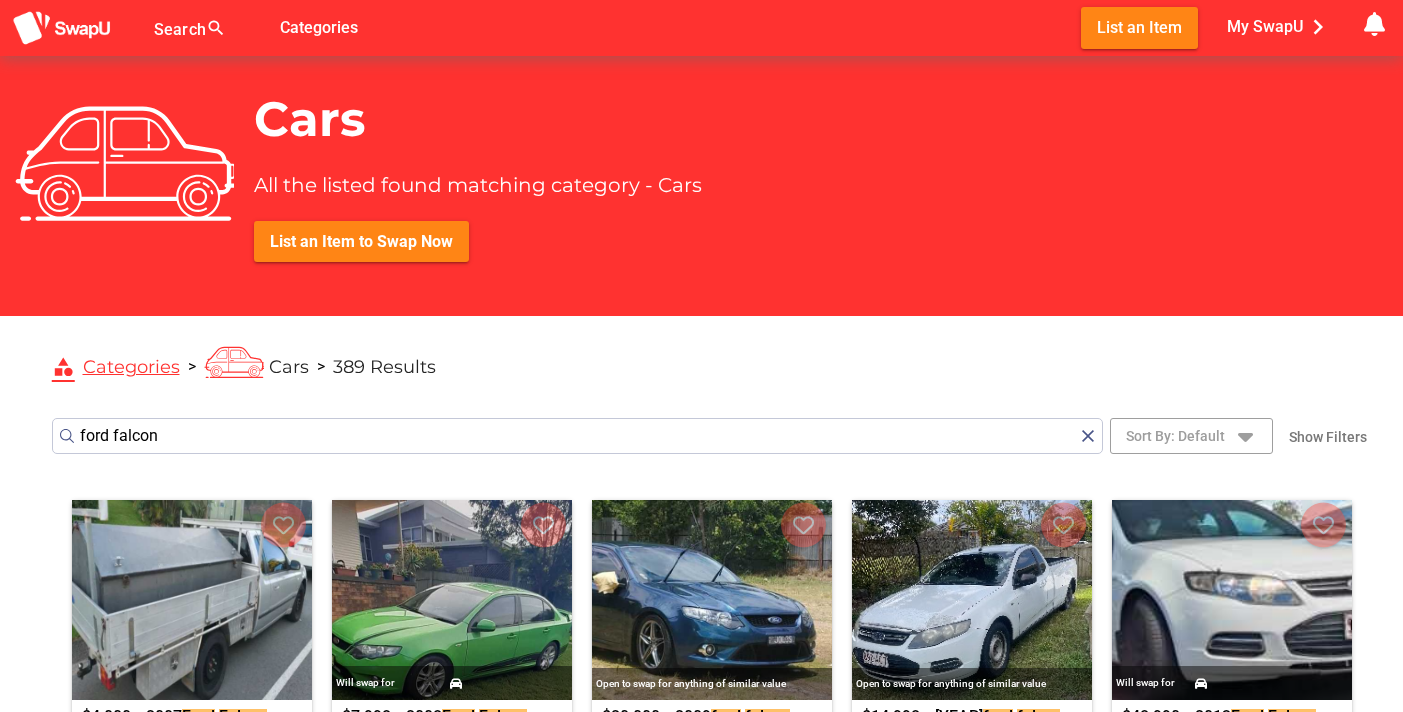 click on "ford falcon" at bounding box center (577, 436) 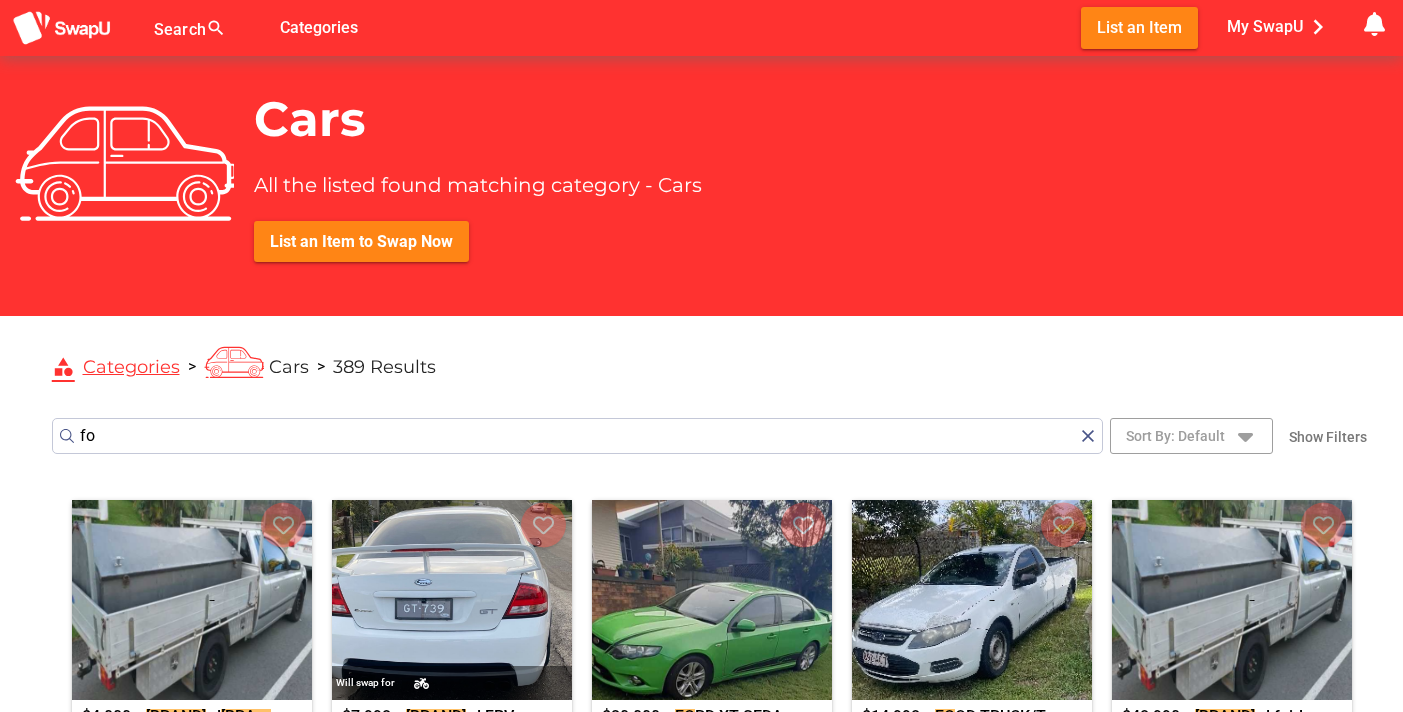 type on "f" 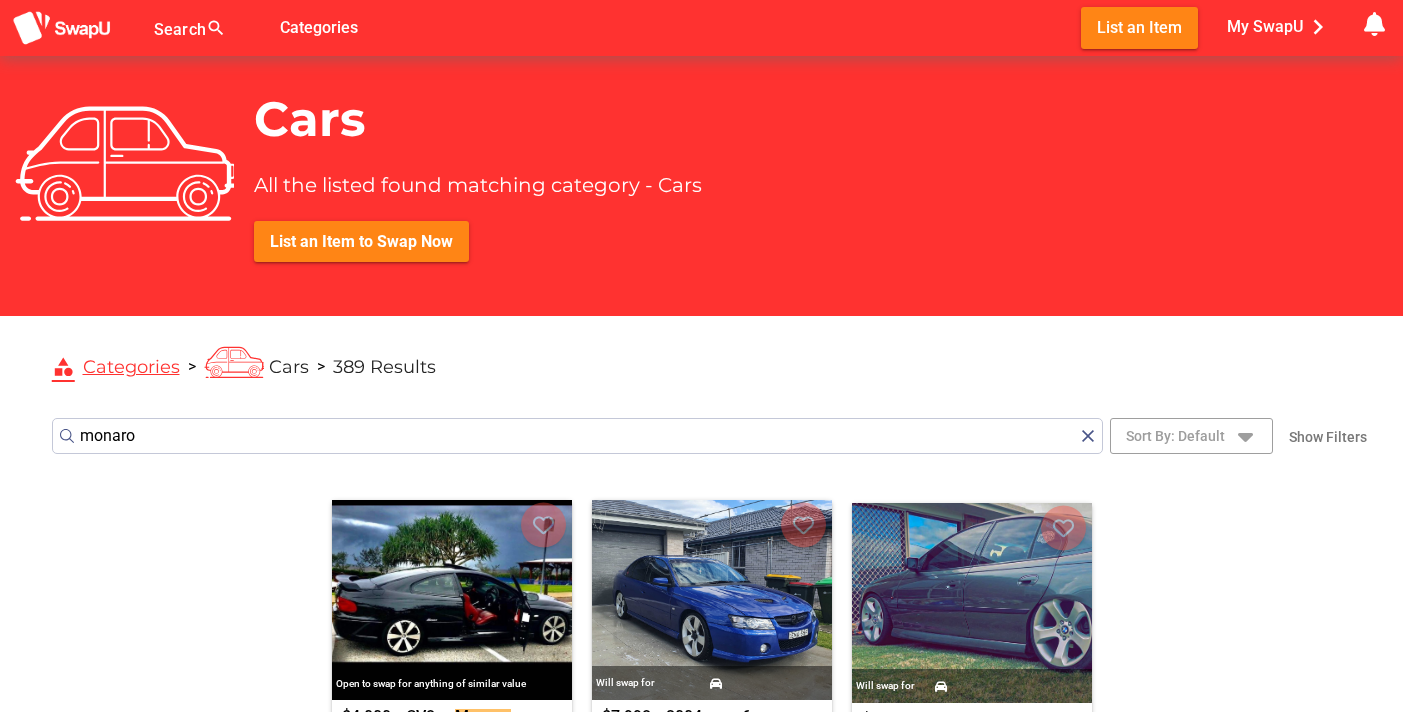 click on "Open to swap for anything of similar value  $4,000 · CV8 vz  Monaro    place  undefined, [STATE] [NUMBER] km Away  View this item  Will swap for      $7,998 · [YEAR] vz sv6 place  Port Macquarie, [STATE] [NUMBER] km Away  View this item  Will swap for      $20,000 · Holden VY Location N/A 1575 km Away  View this item" at bounding box center (701, 665) 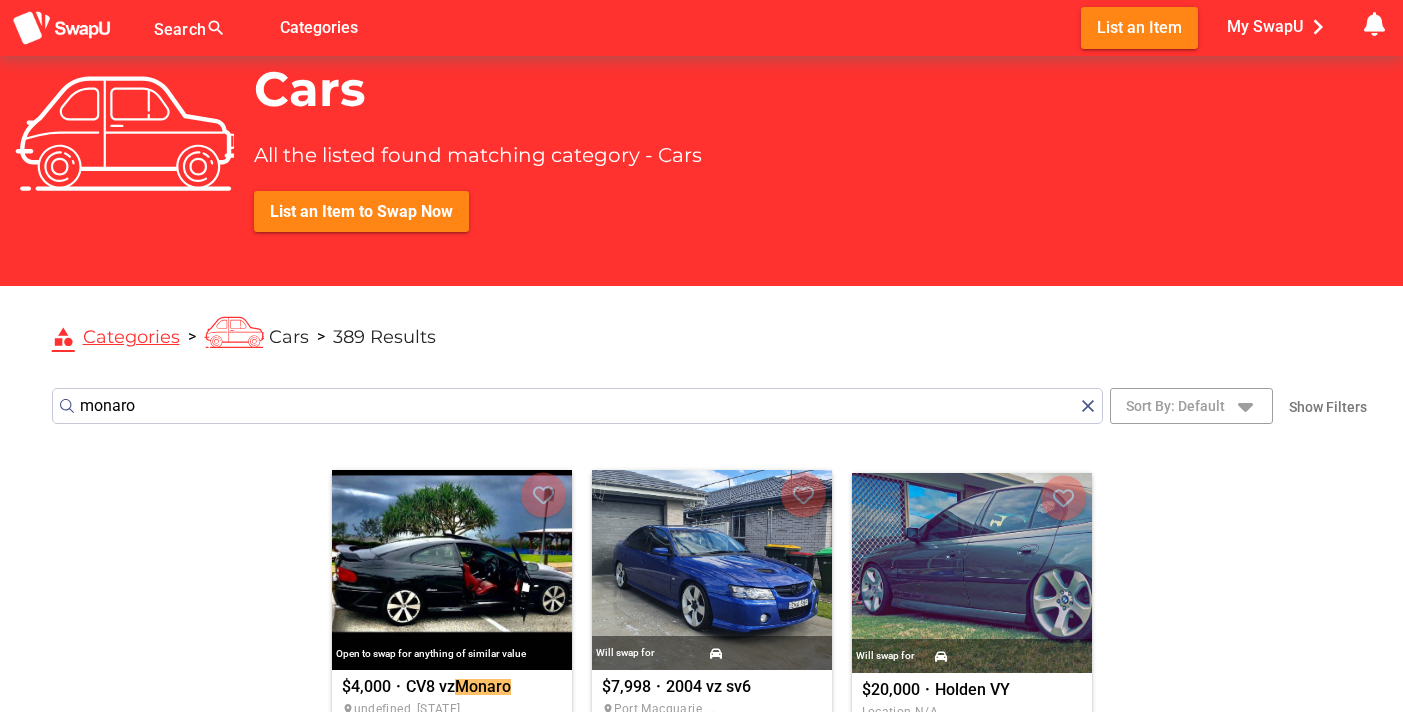 scroll, scrollTop: 0, scrollLeft: 0, axis: both 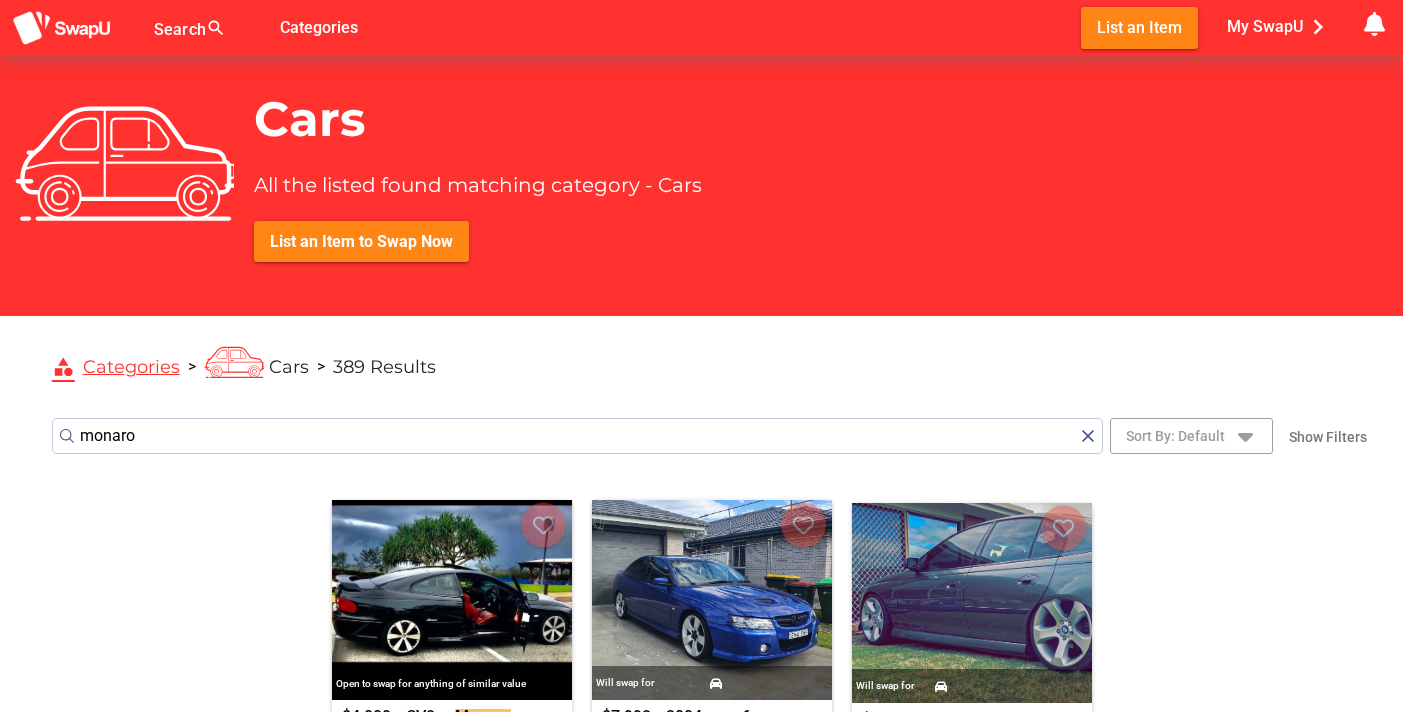 click on "monaro" at bounding box center [577, 436] 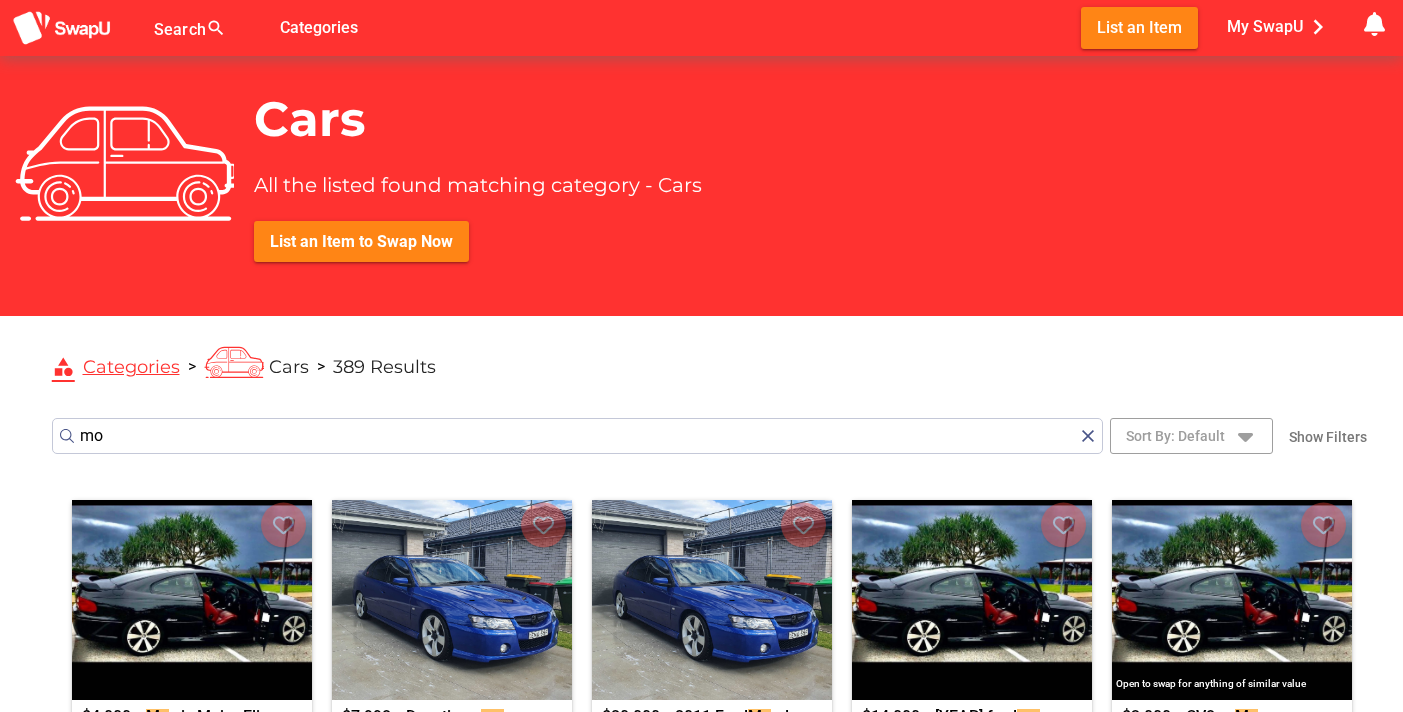 type on "m" 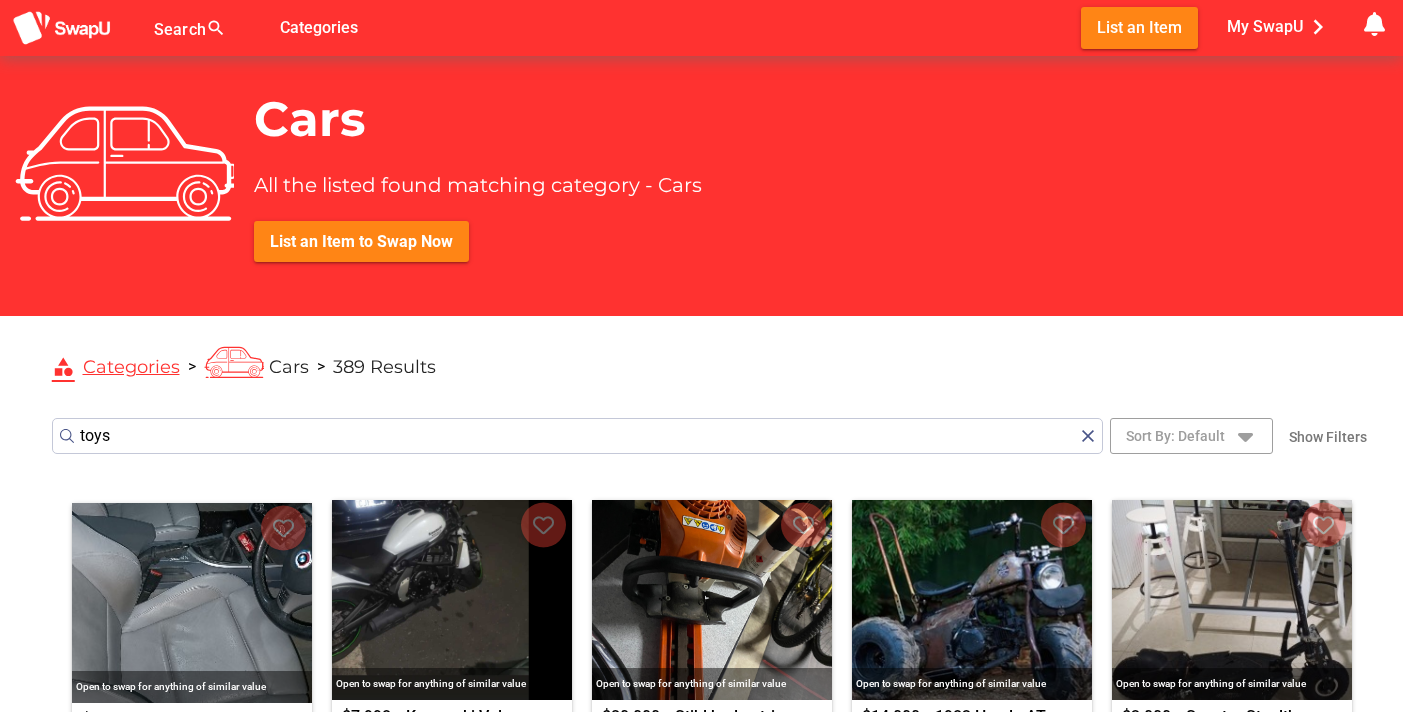 click on "toys" at bounding box center [577, 436] 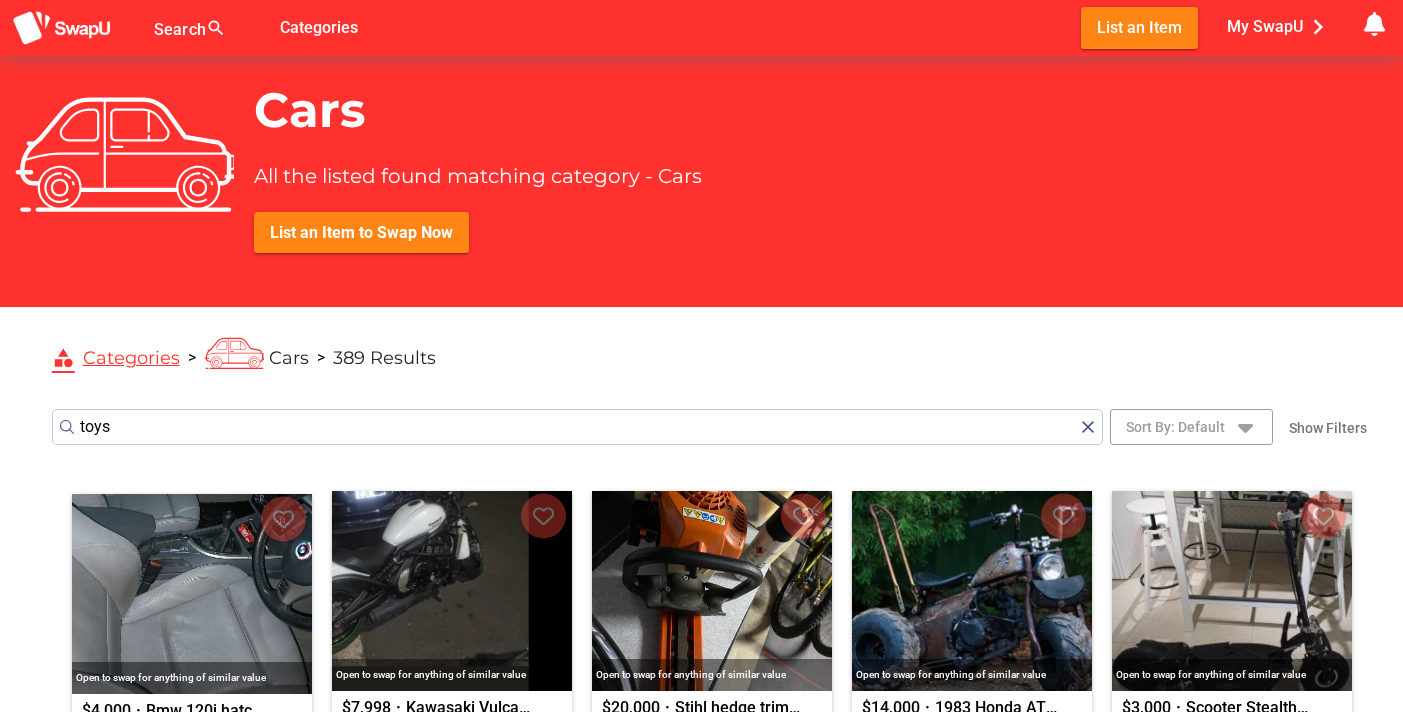 scroll, scrollTop: 0, scrollLeft: 0, axis: both 